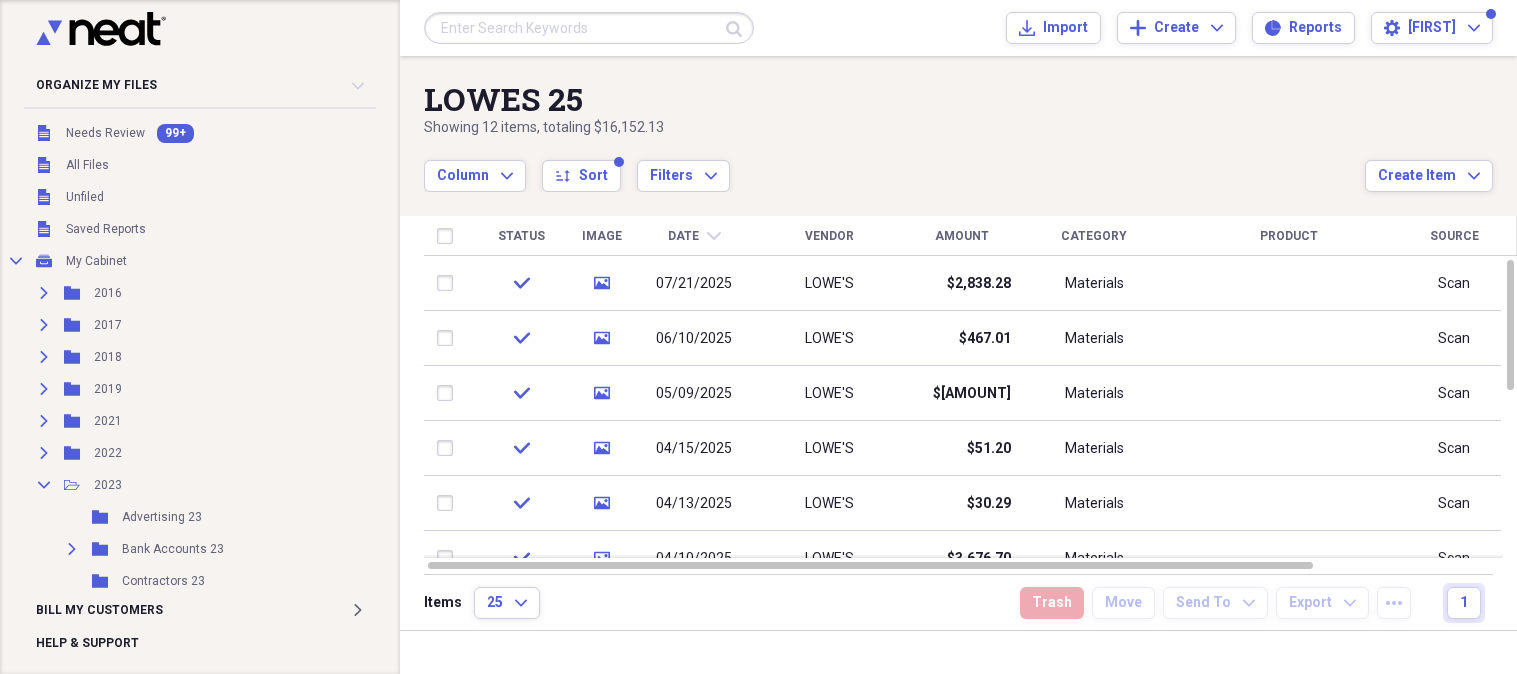 scroll, scrollTop: 0, scrollLeft: 0, axis: both 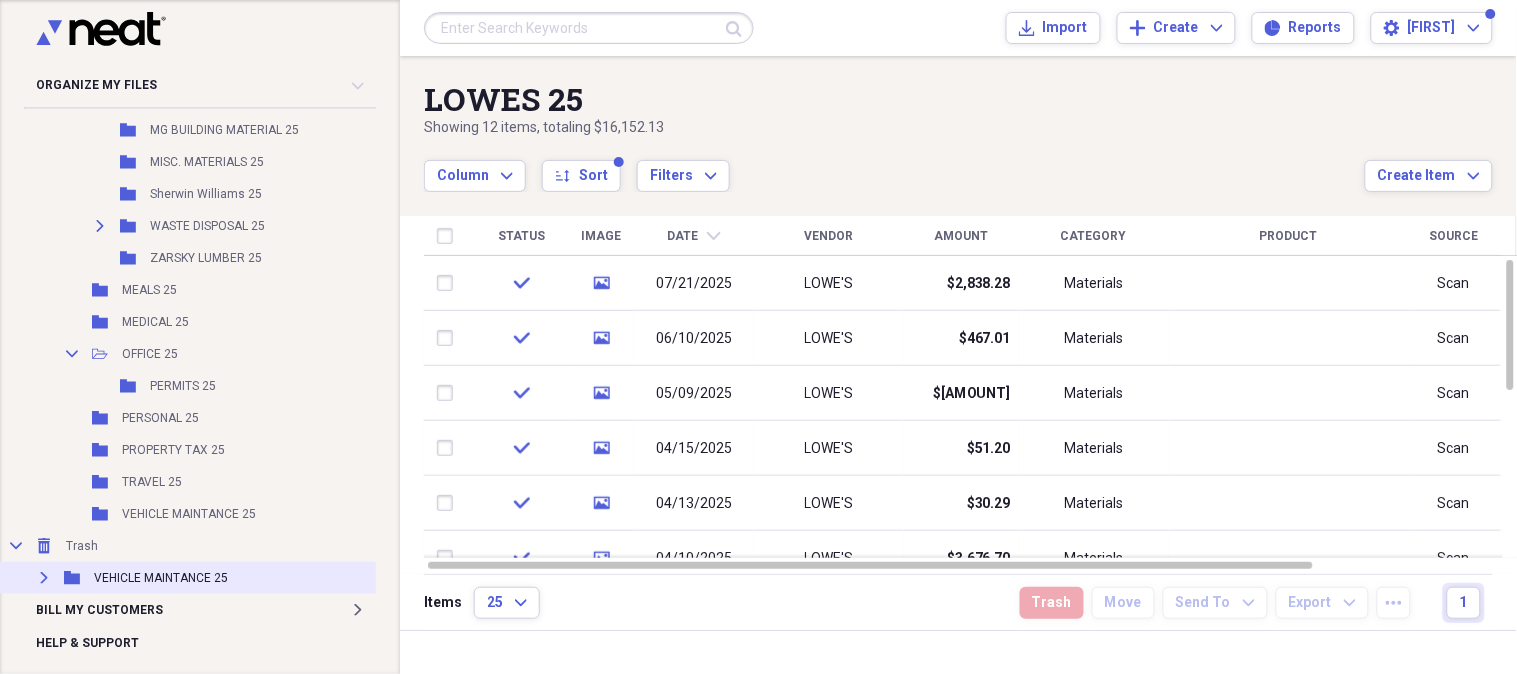 click on "VEHICLE MAINTANCE 25" at bounding box center (161, 578) 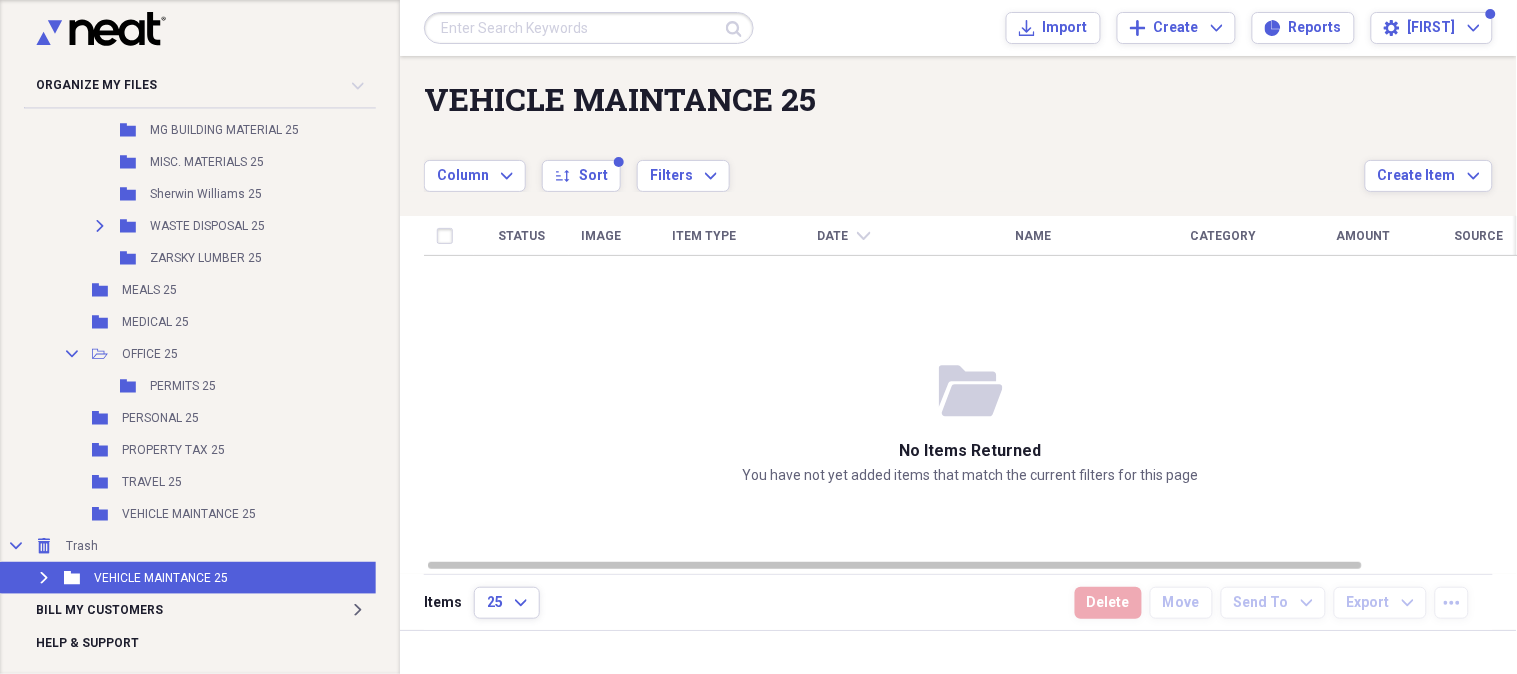 click on "VEHICLE MAINTANCE 25" at bounding box center (161, 578) 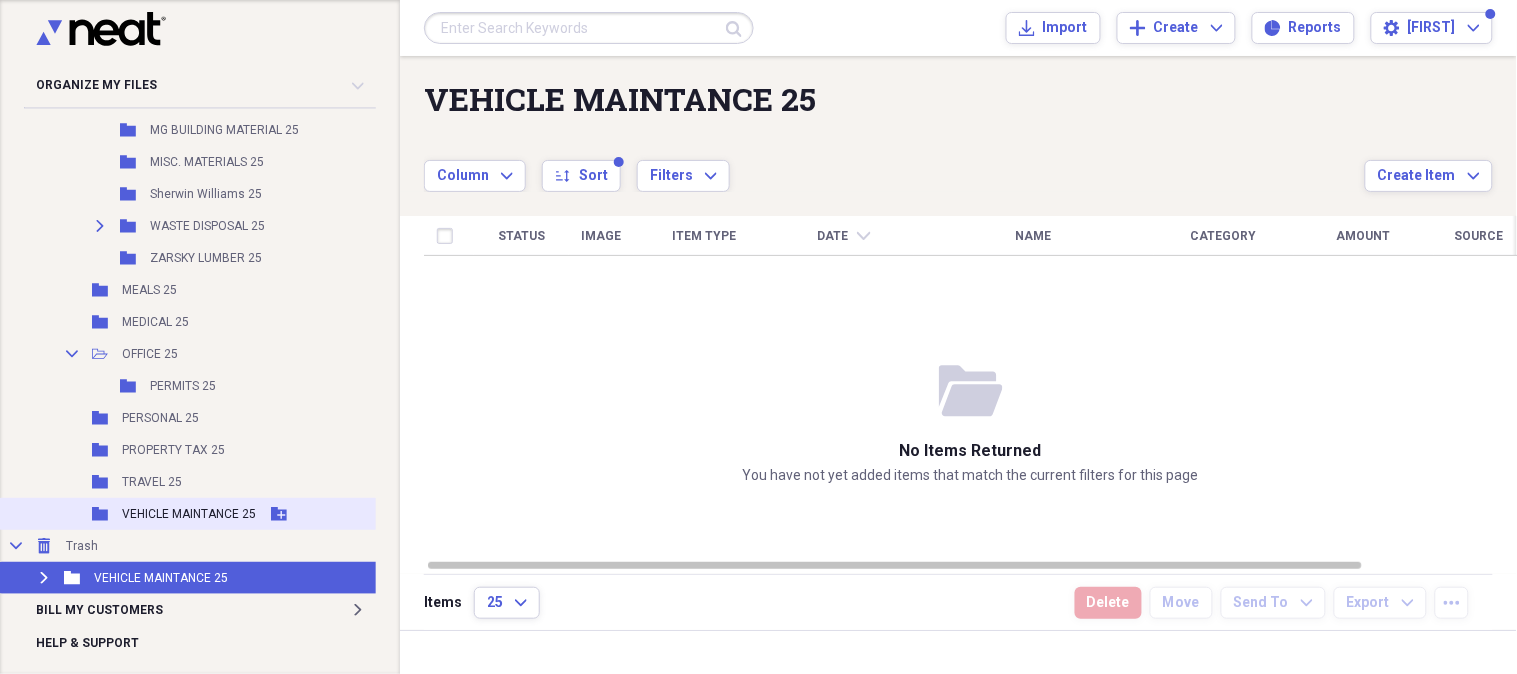 click on "Folder VEHICLE MAINTANCE [YEAR] Add Folder" at bounding box center (229, 514) 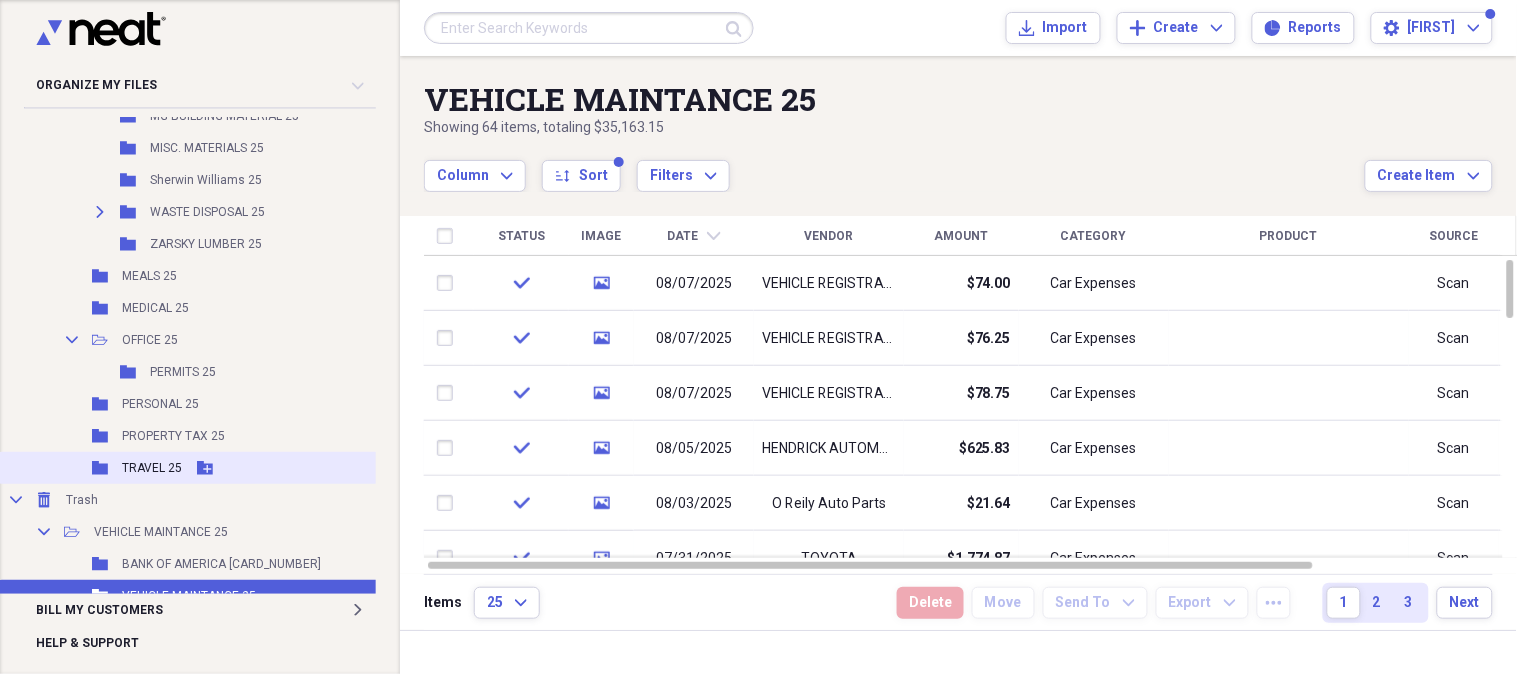 click on "Folder TRAVEL 25 Add Folder" at bounding box center (229, 468) 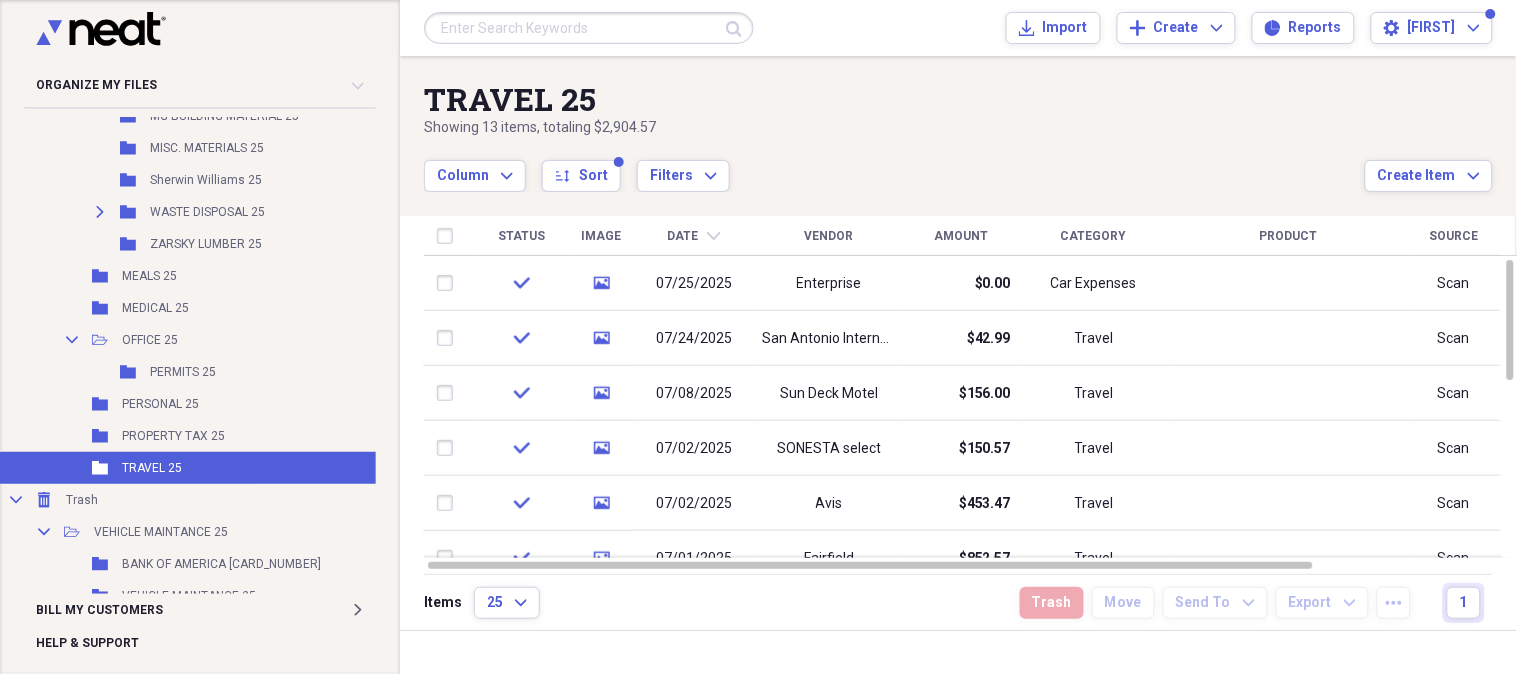 scroll, scrollTop: 3153, scrollLeft: 0, axis: vertical 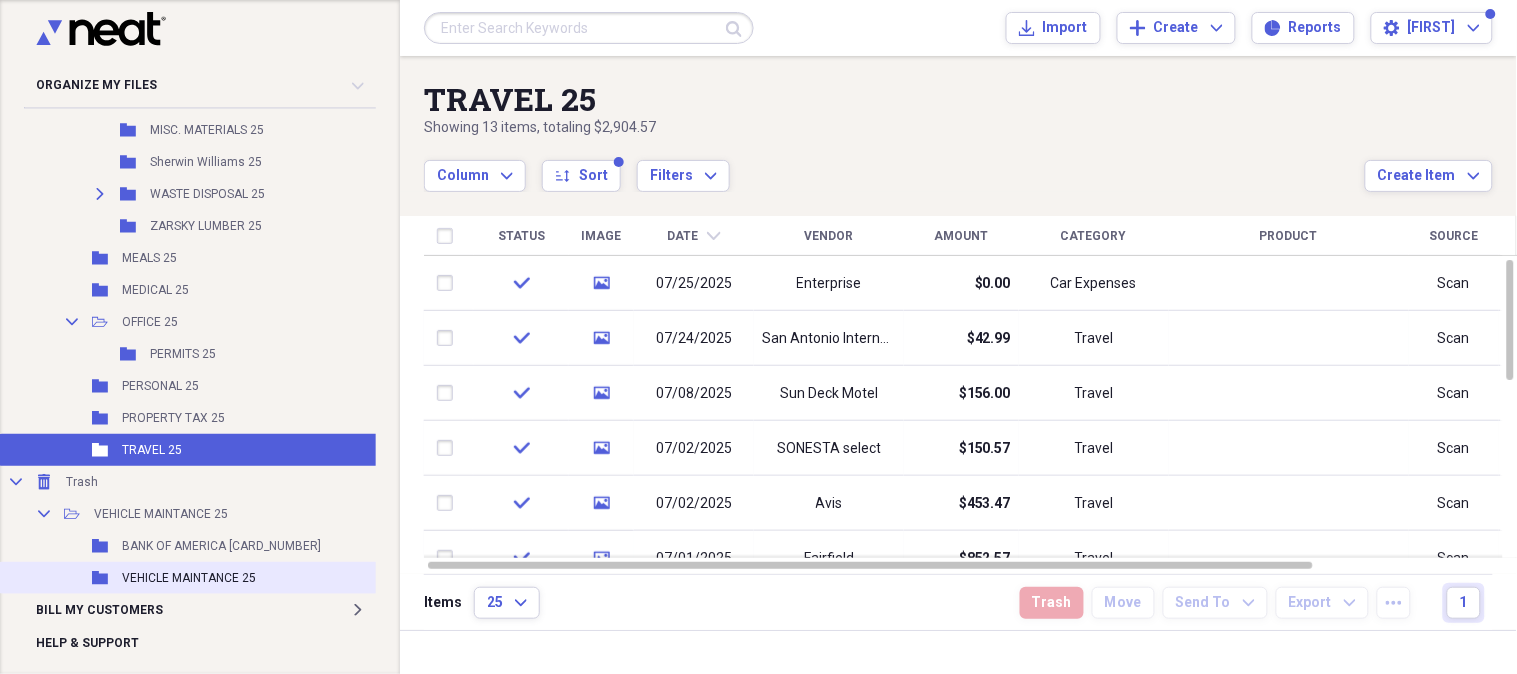 click on "VEHICLE  MAINTANCE 25" at bounding box center [189, 578] 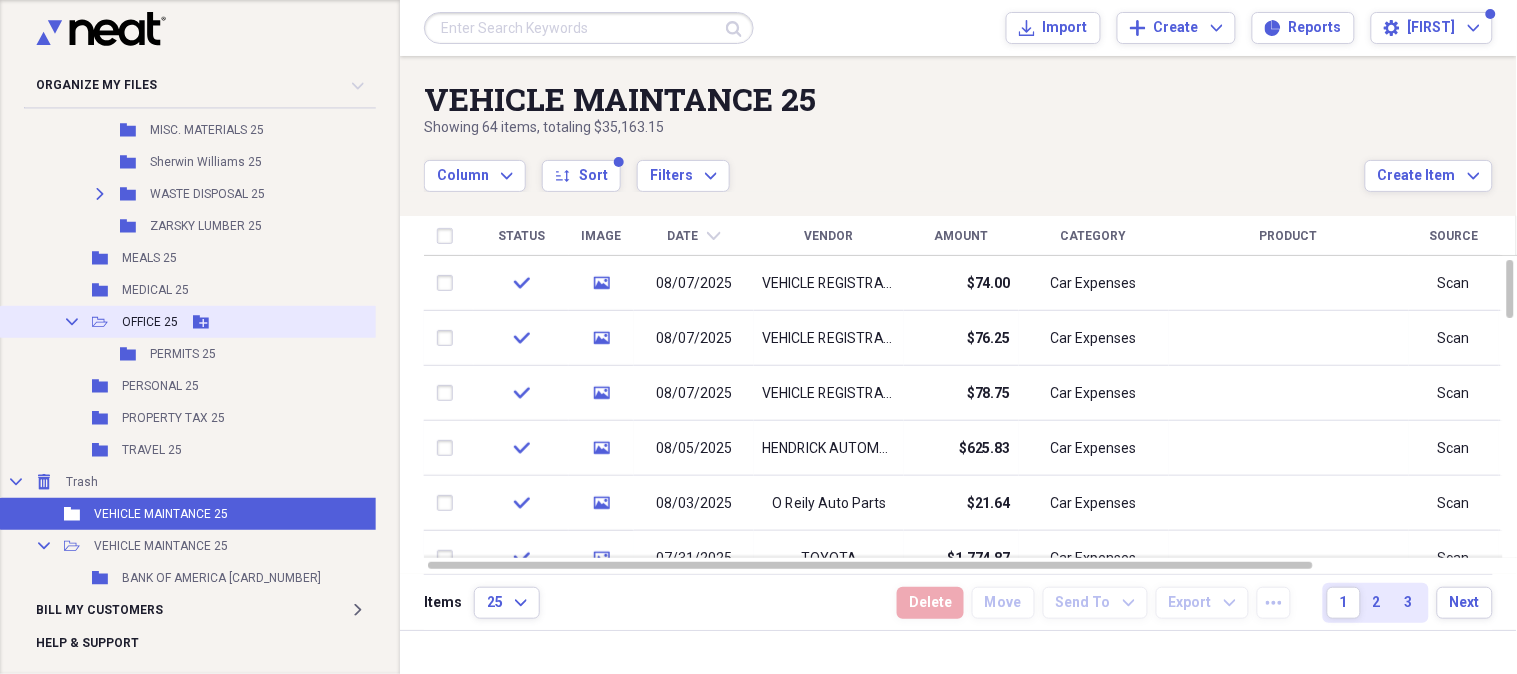 click on "Collapse" 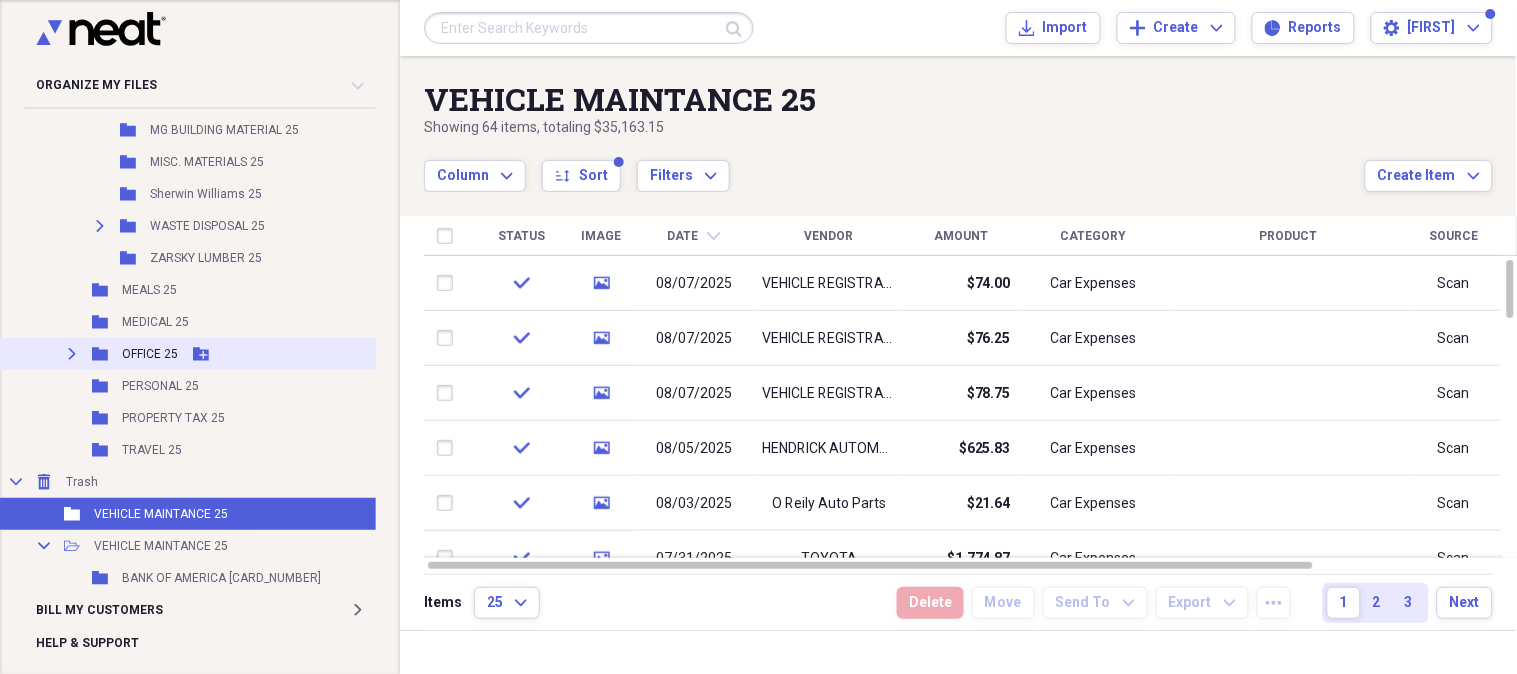 scroll, scrollTop: 3121, scrollLeft: 0, axis: vertical 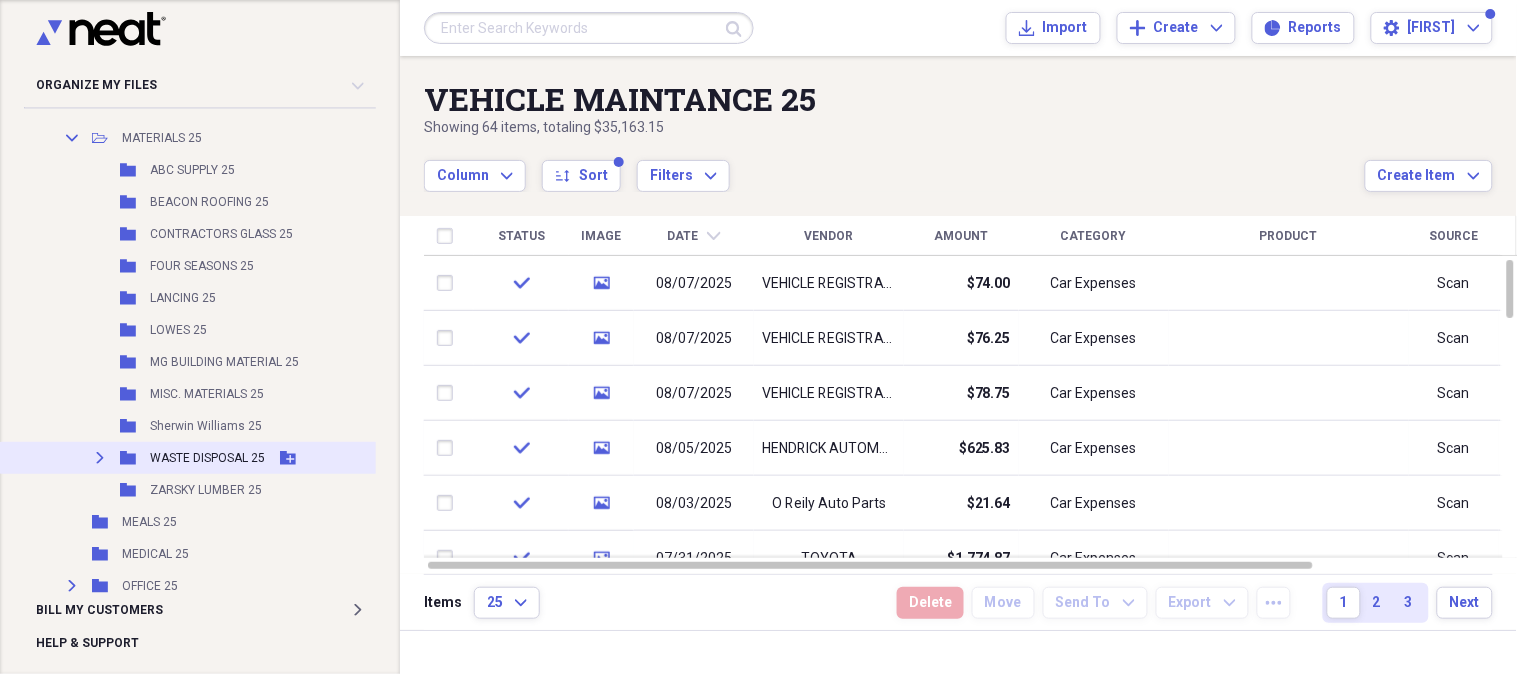 click on "Expand" 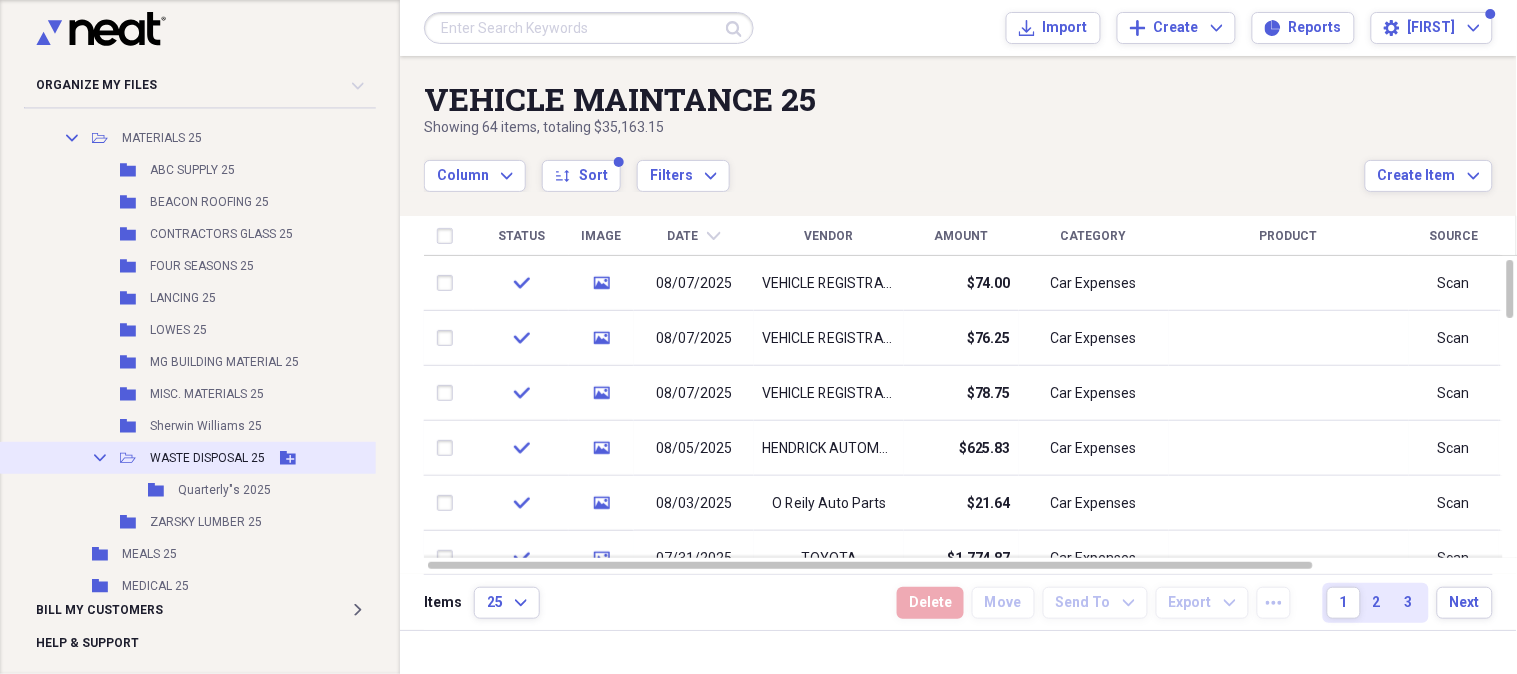 click on "Collapse" 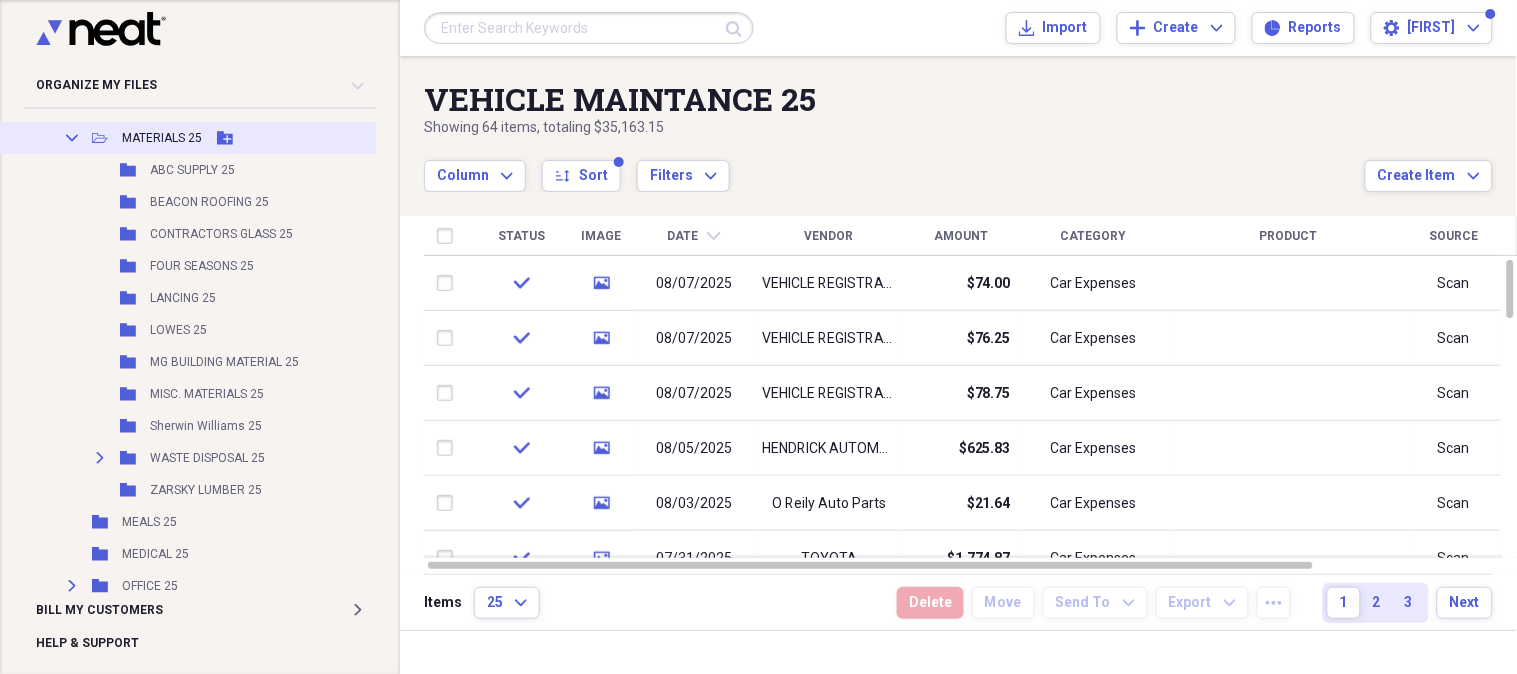 click on "Collapse" 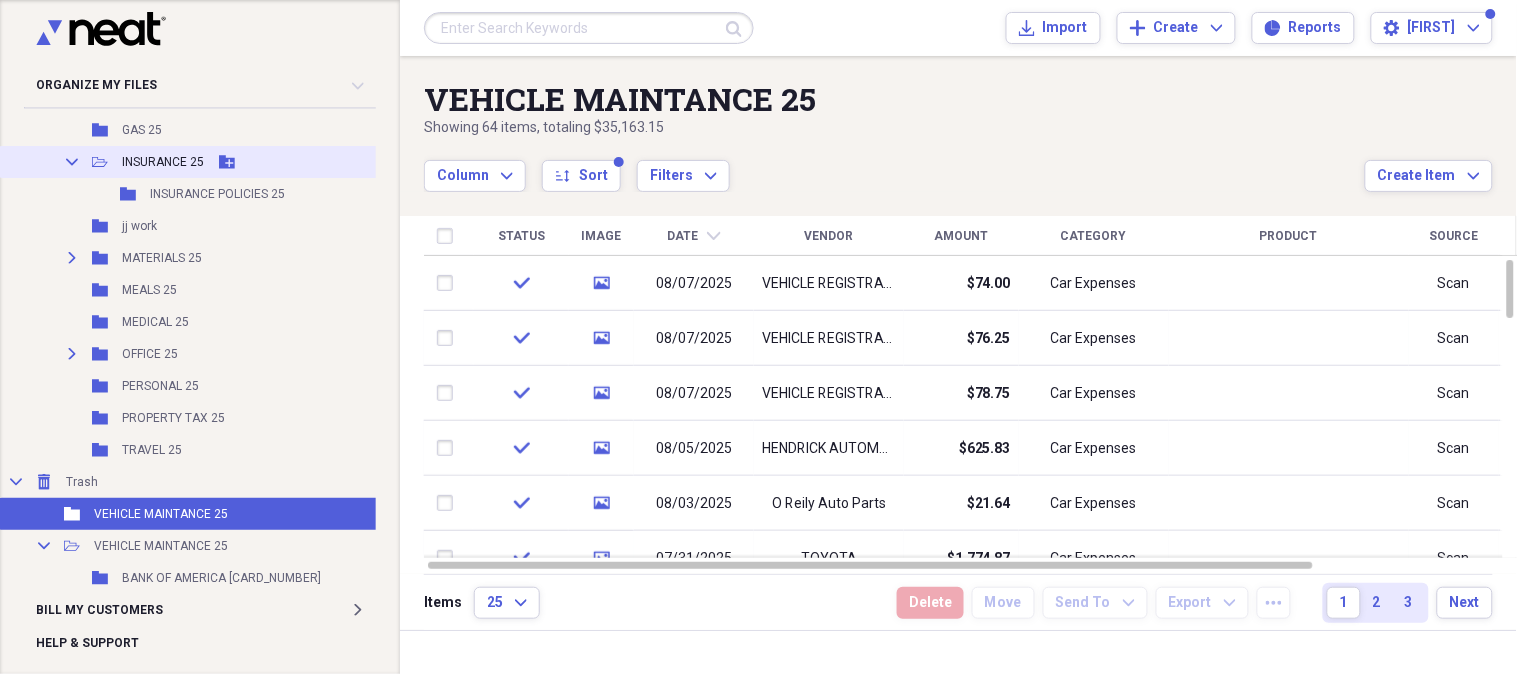 scroll, scrollTop: 2768, scrollLeft: 0, axis: vertical 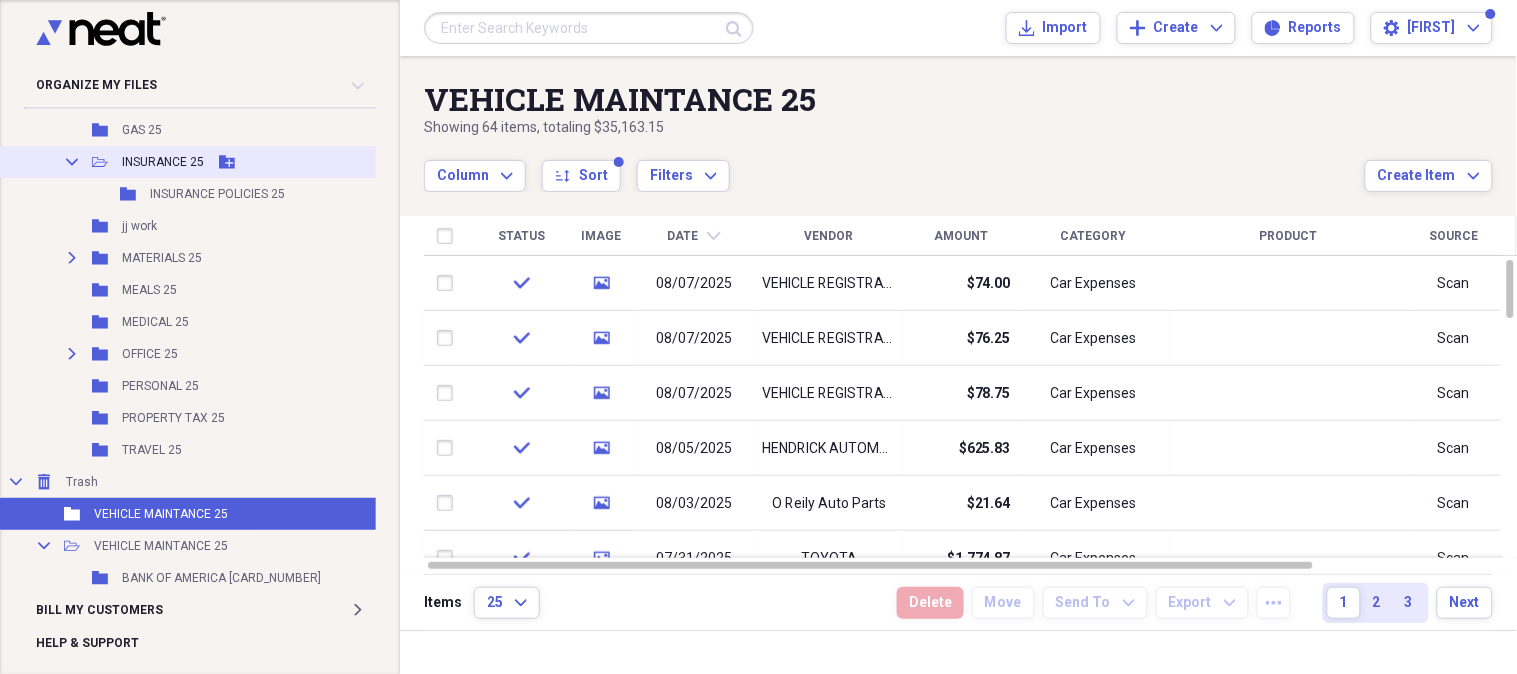 click on "Collapse" 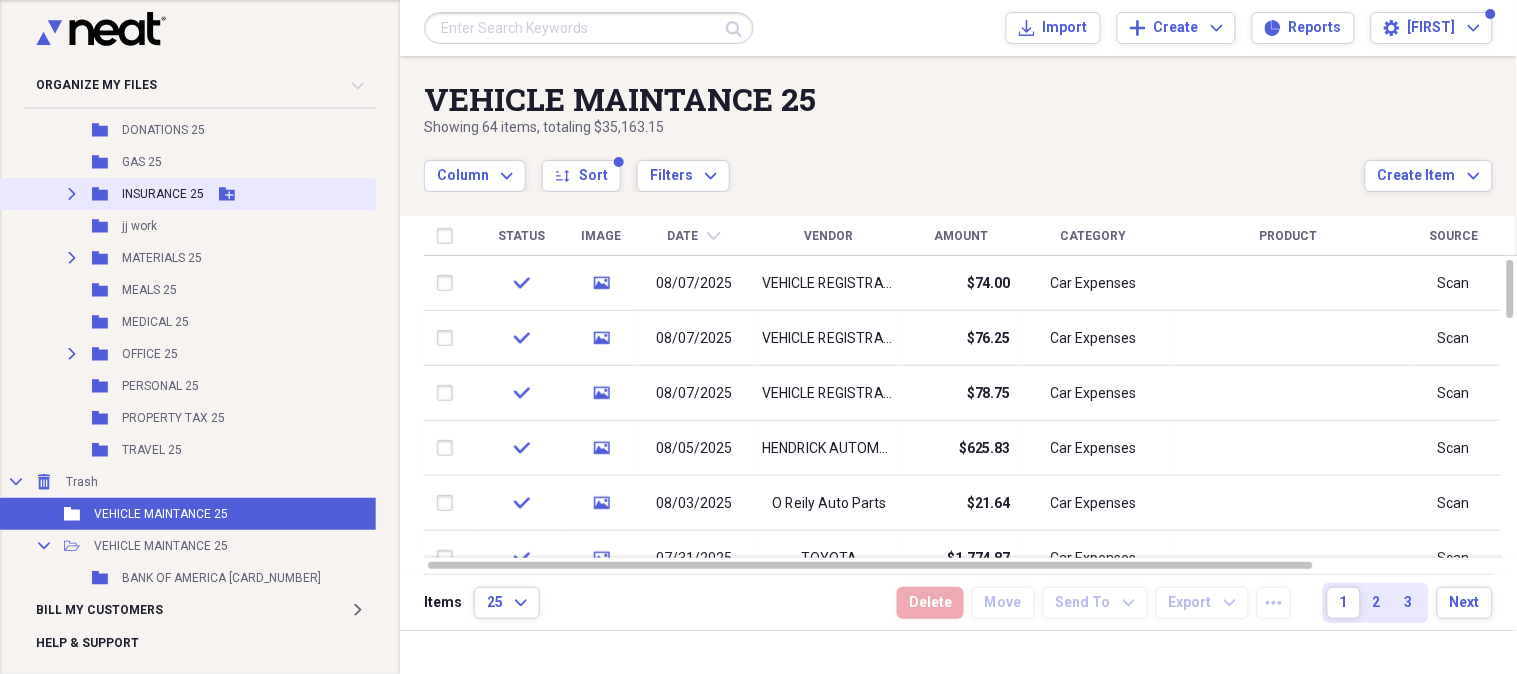 scroll, scrollTop: 2737, scrollLeft: 0, axis: vertical 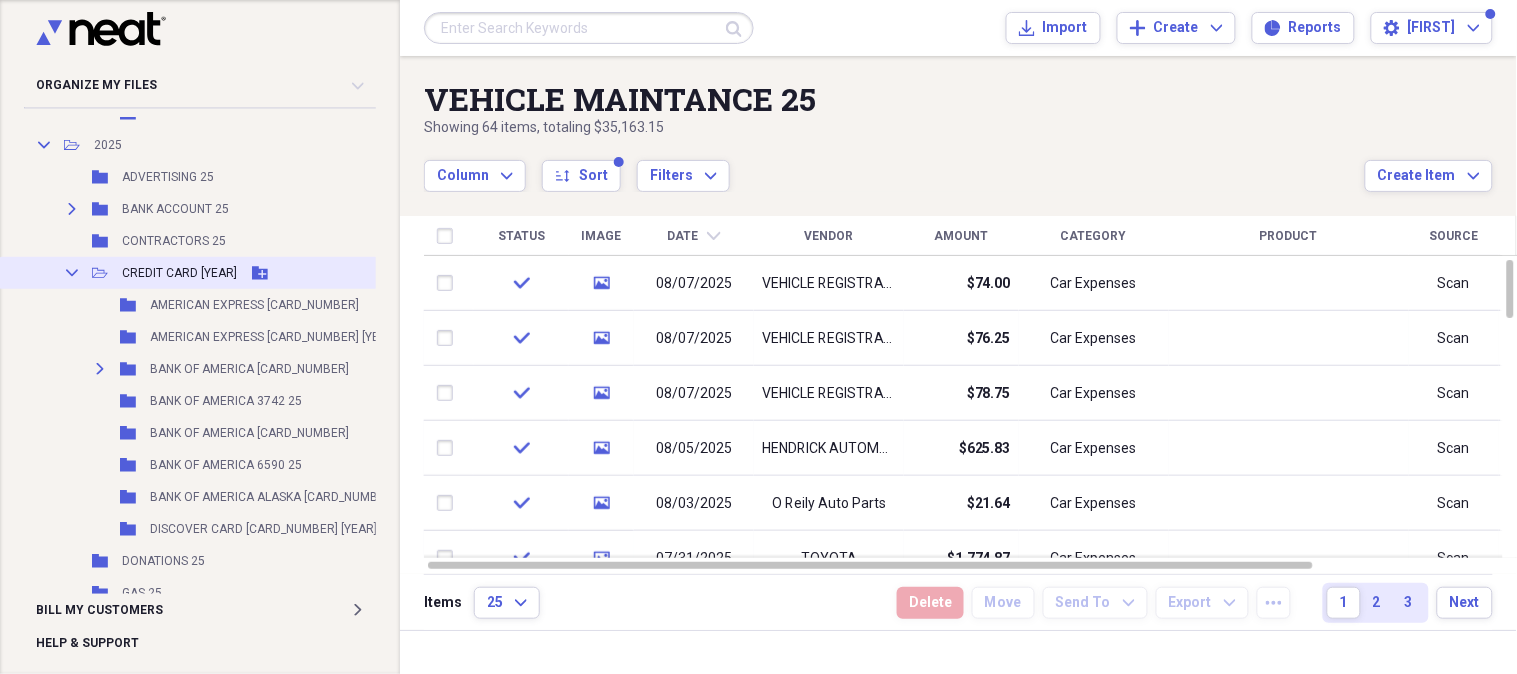 click on "Collapse" 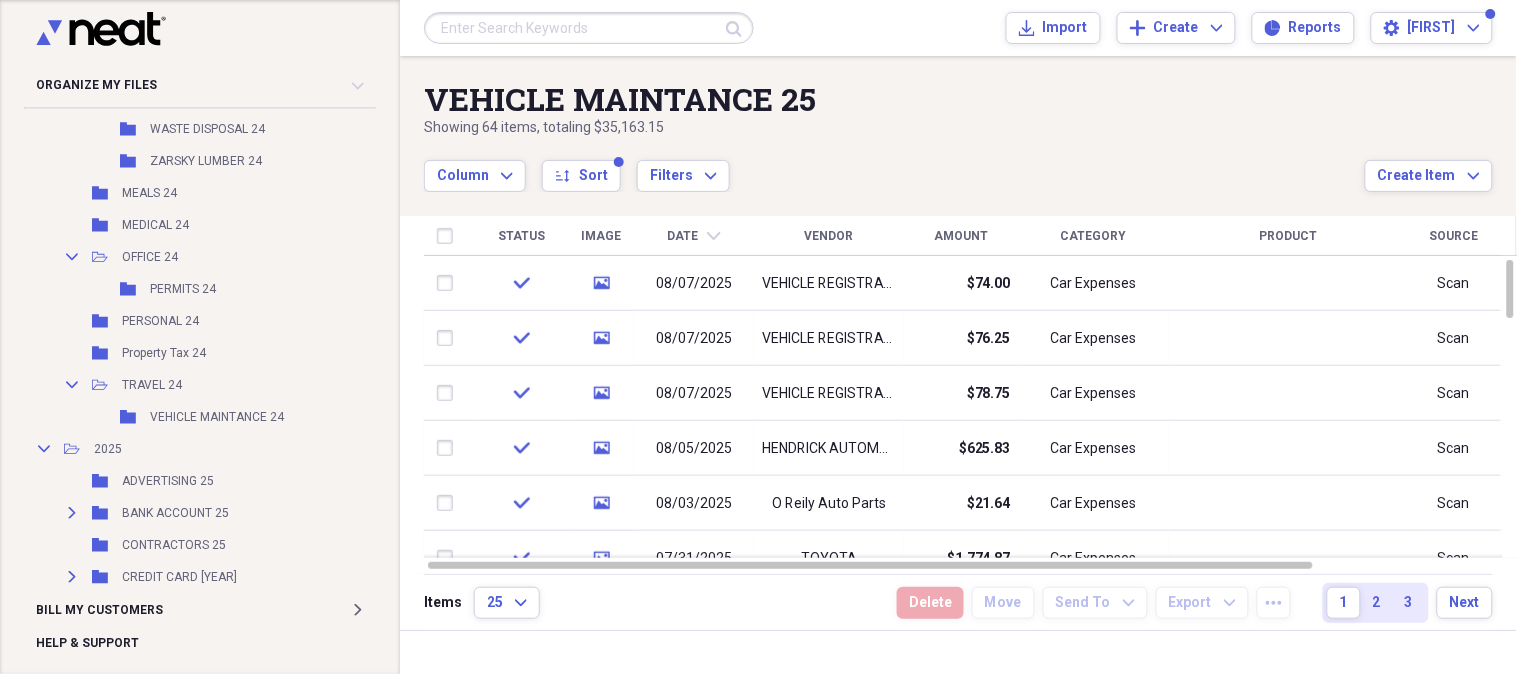 scroll, scrollTop: 1957, scrollLeft: 0, axis: vertical 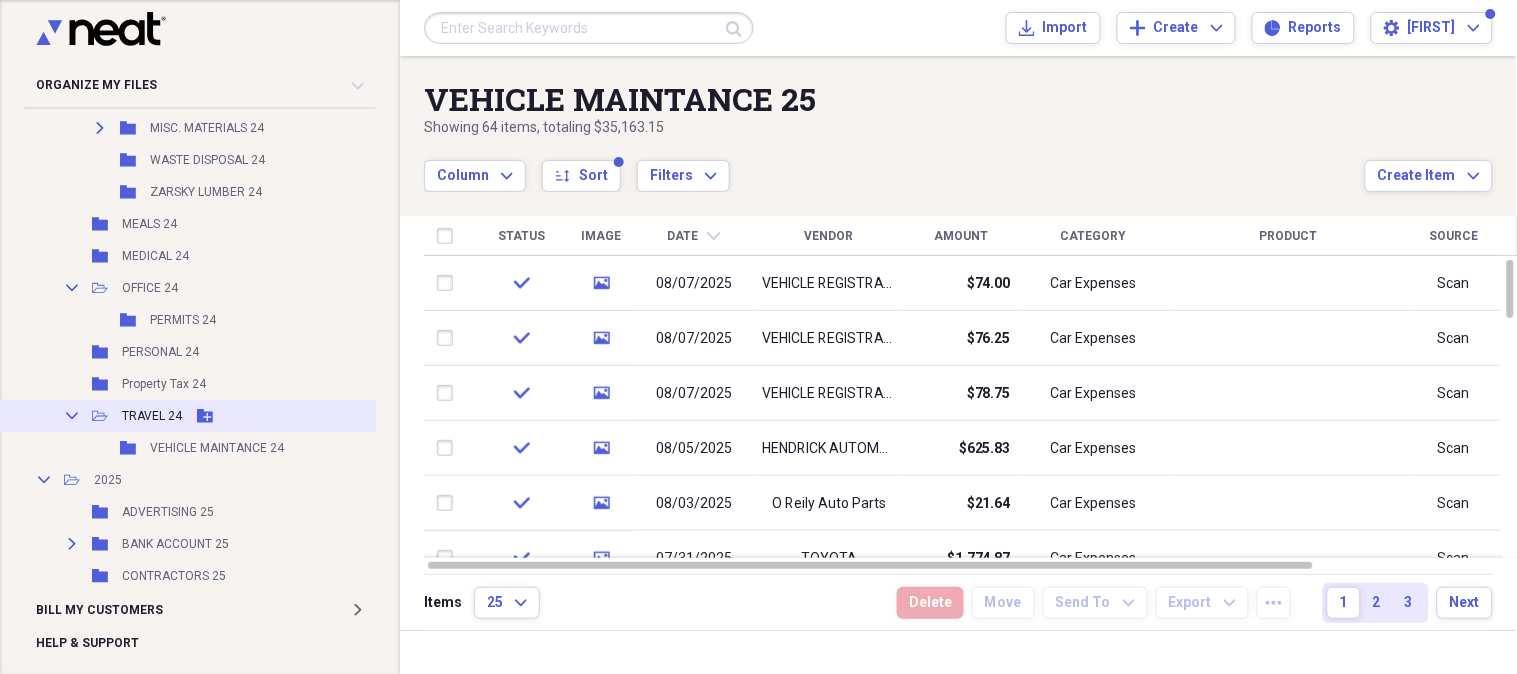click 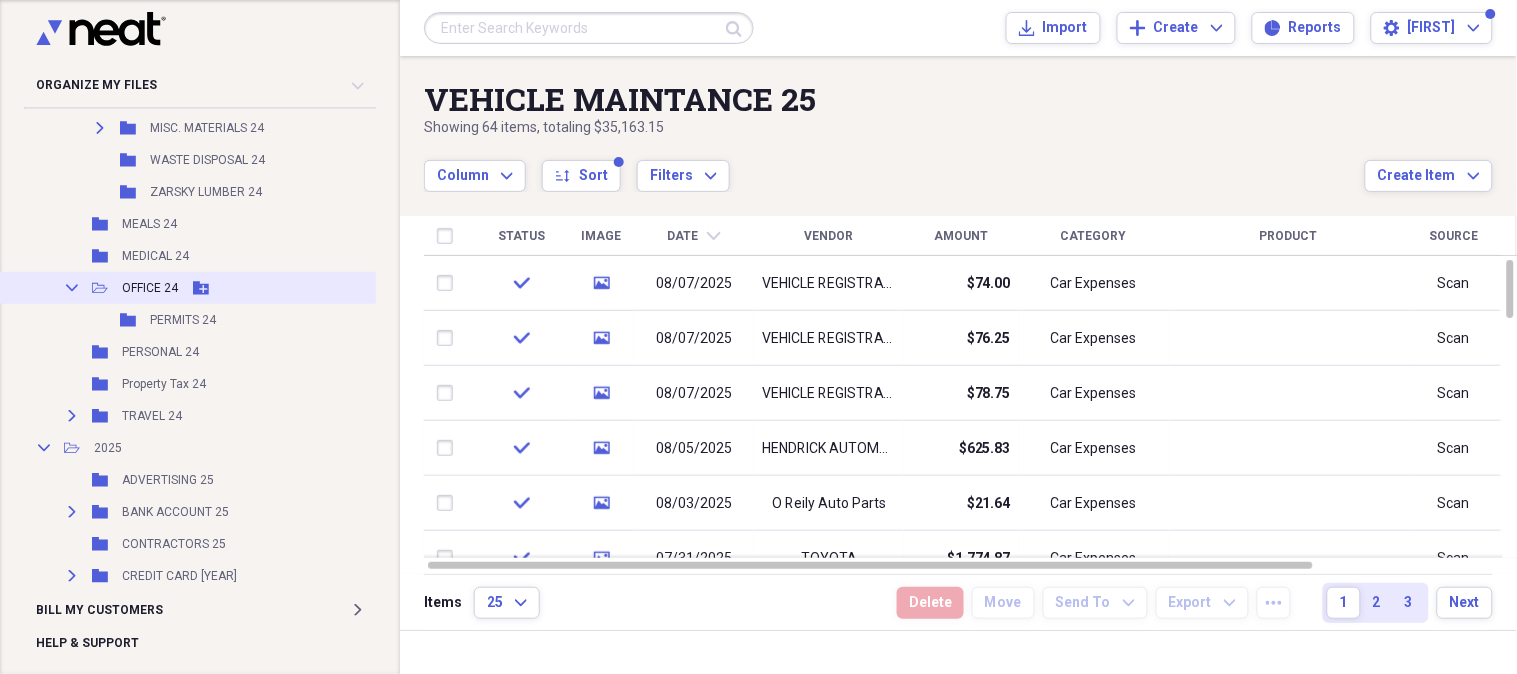 click on "Collapse" 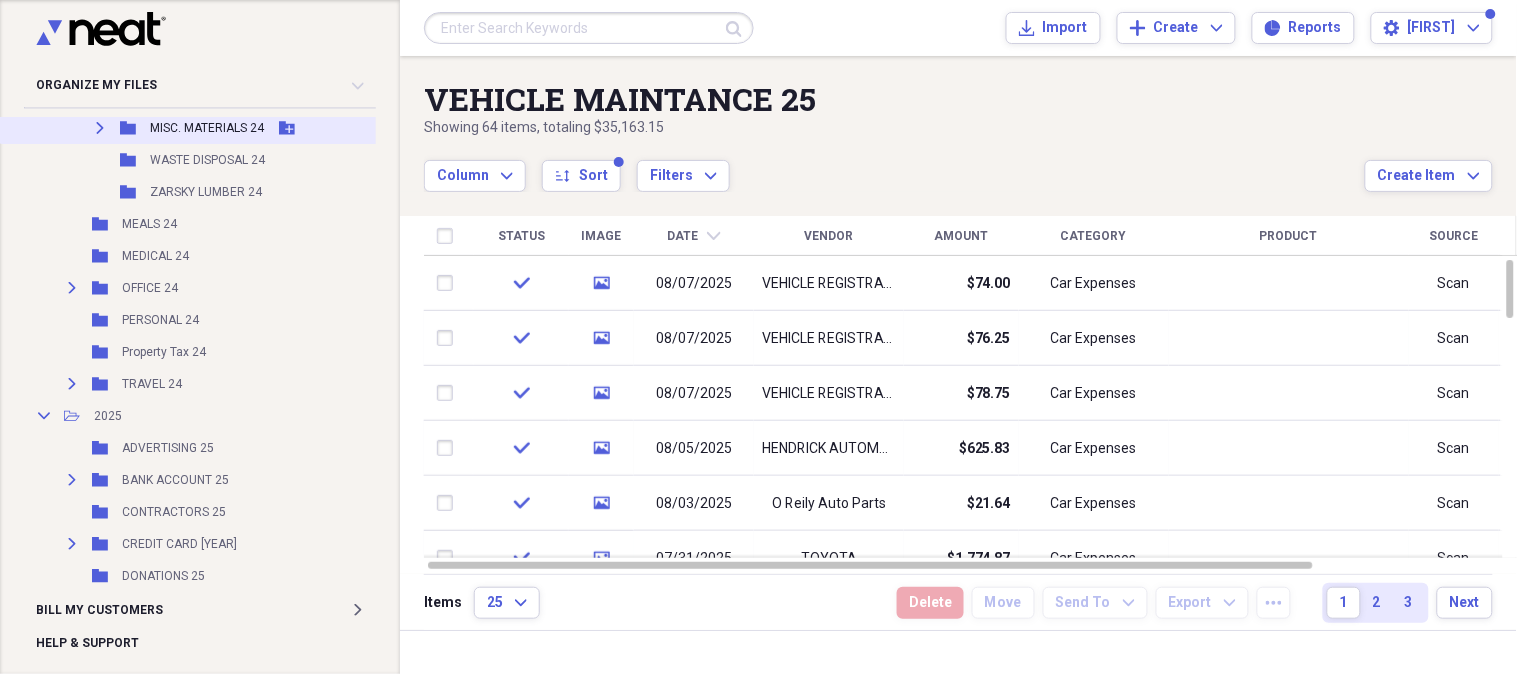 click on "Expand" at bounding box center (100, 128) 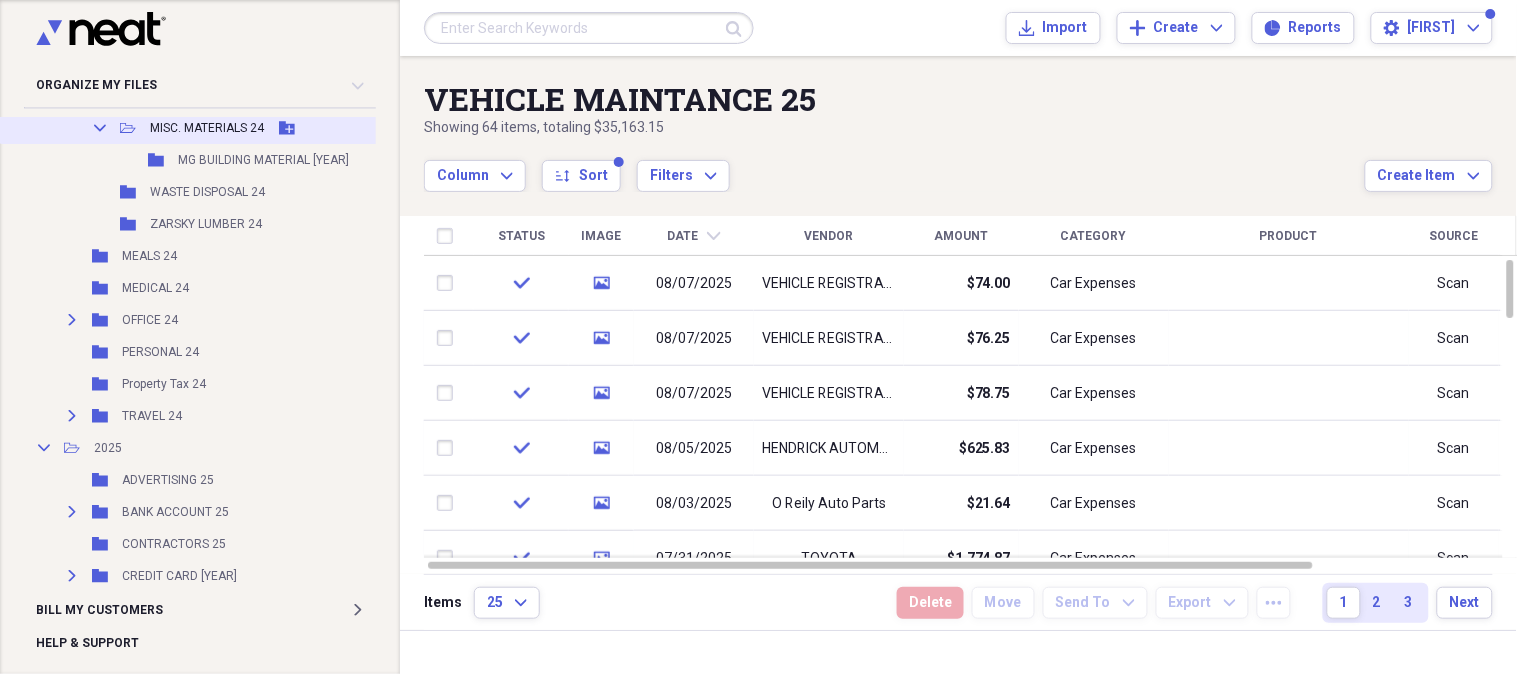 click on "Collapse" 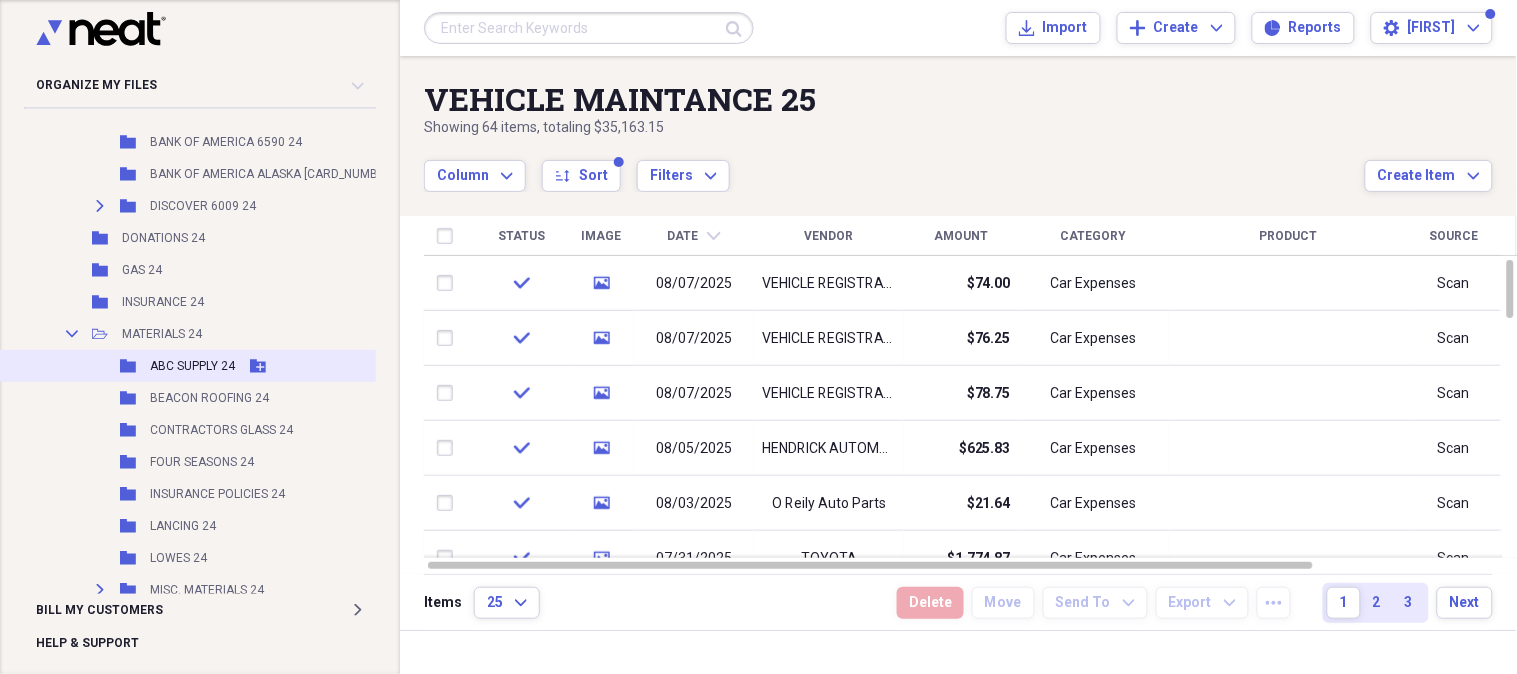 scroll, scrollTop: 1488, scrollLeft: 0, axis: vertical 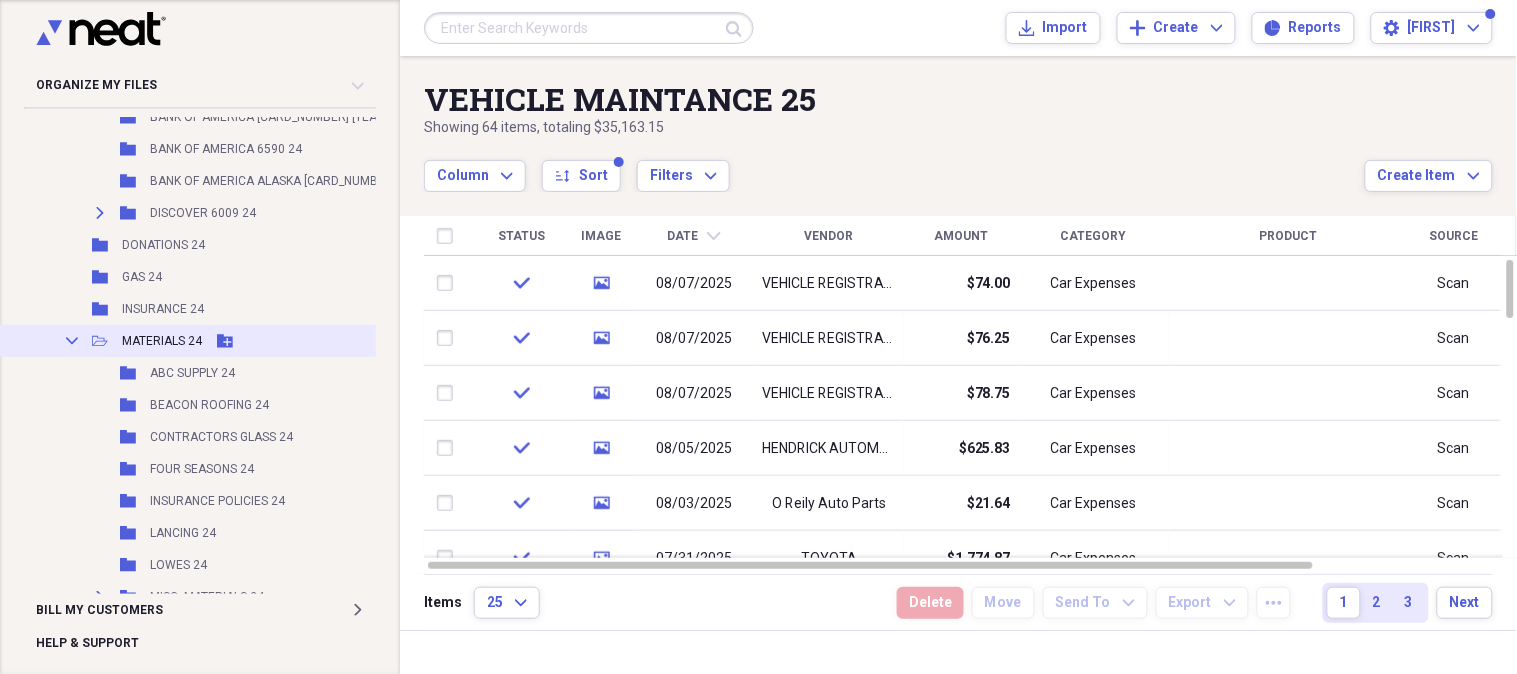 click on "Collapse" 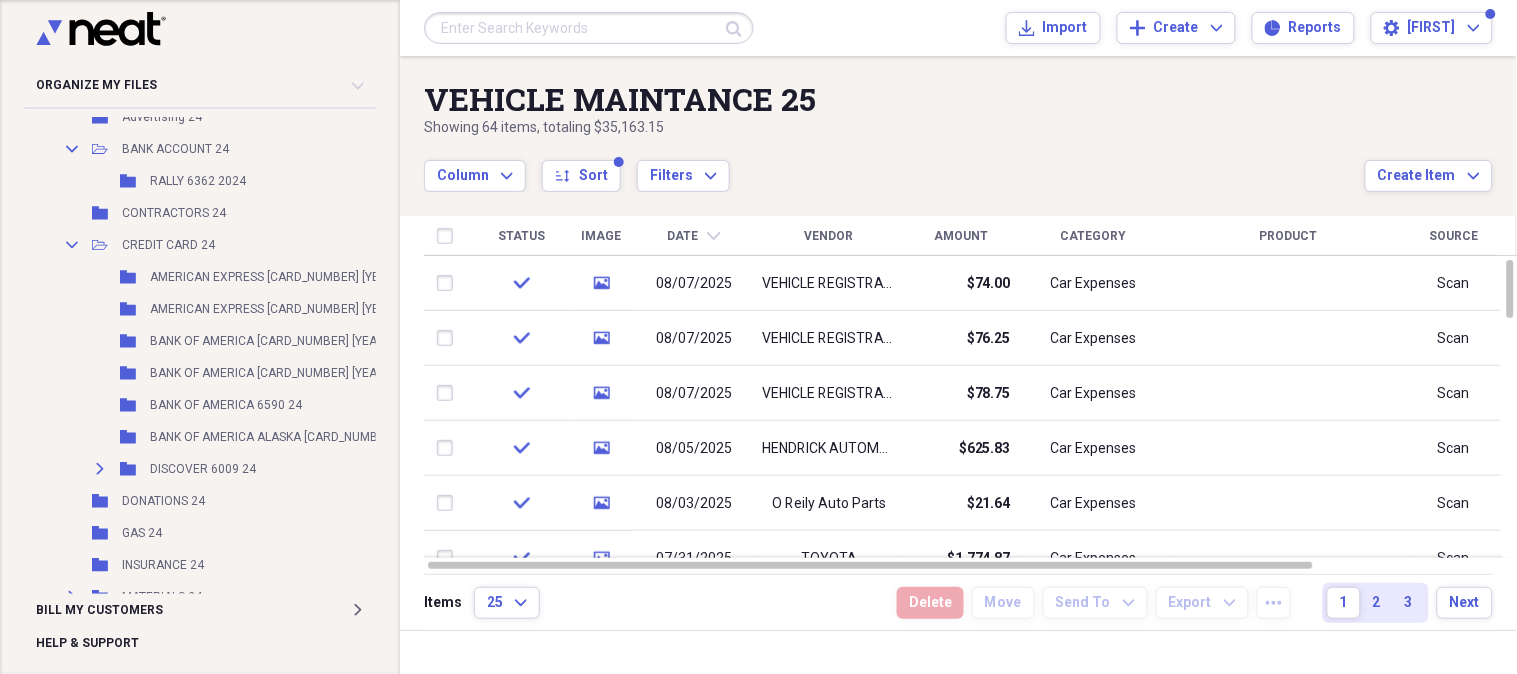 scroll, scrollTop: 1177, scrollLeft: 0, axis: vertical 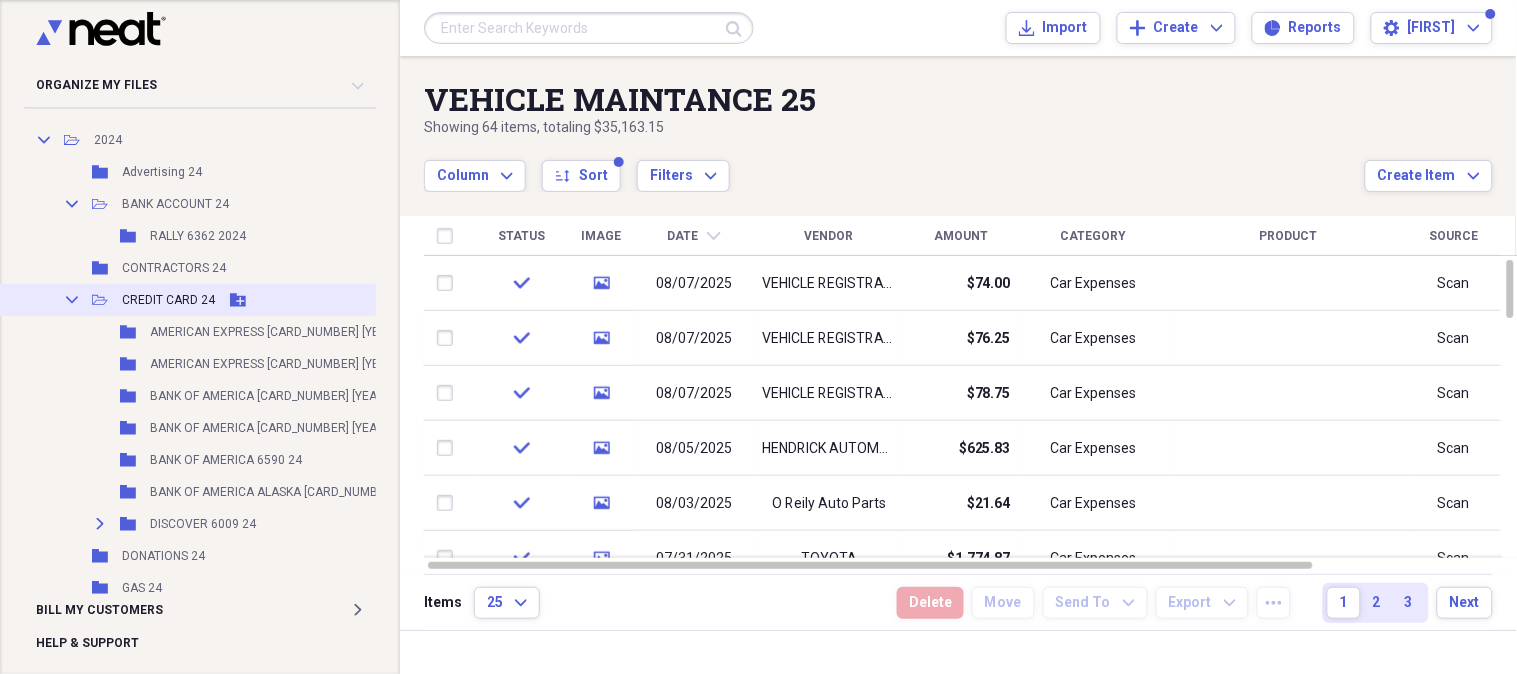 click on "Collapse" at bounding box center [72, 300] 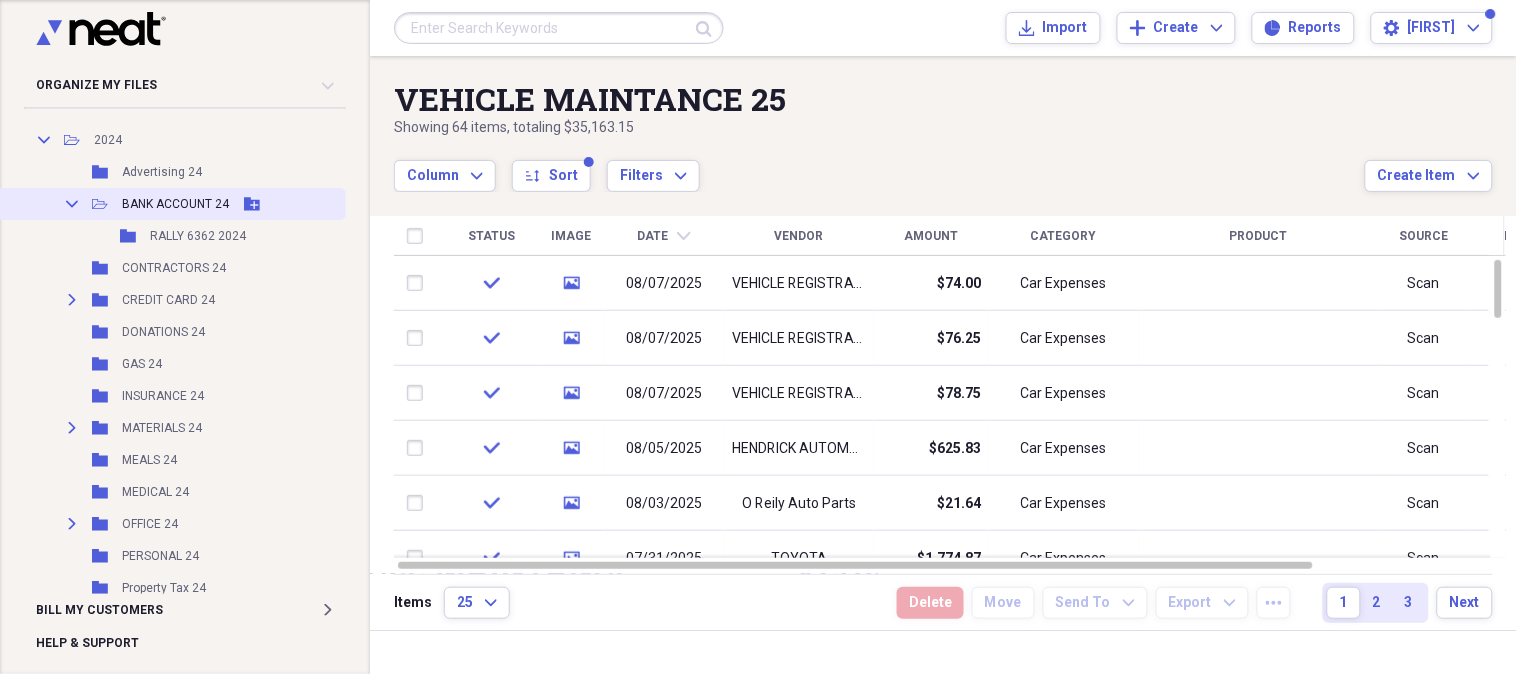 click on "Collapse" 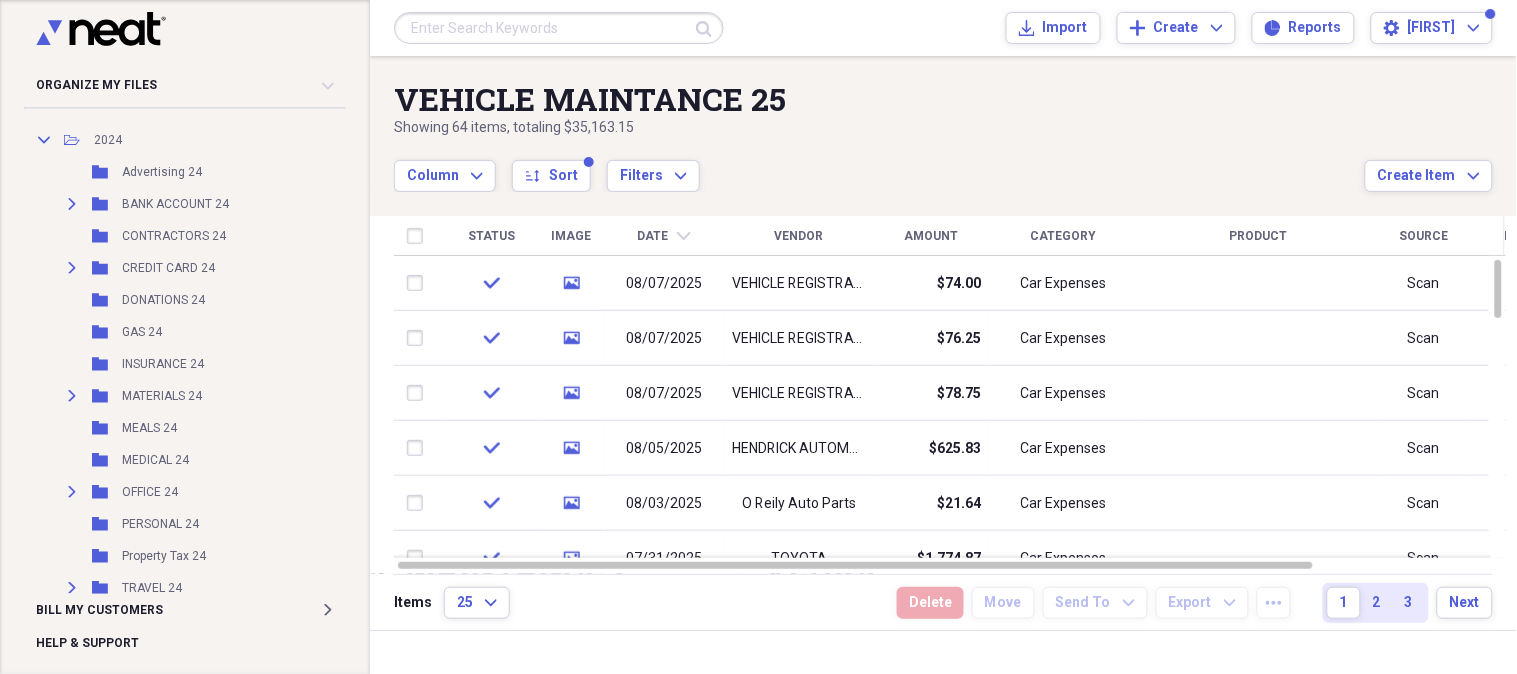 scroll, scrollTop: 1824, scrollLeft: 0, axis: vertical 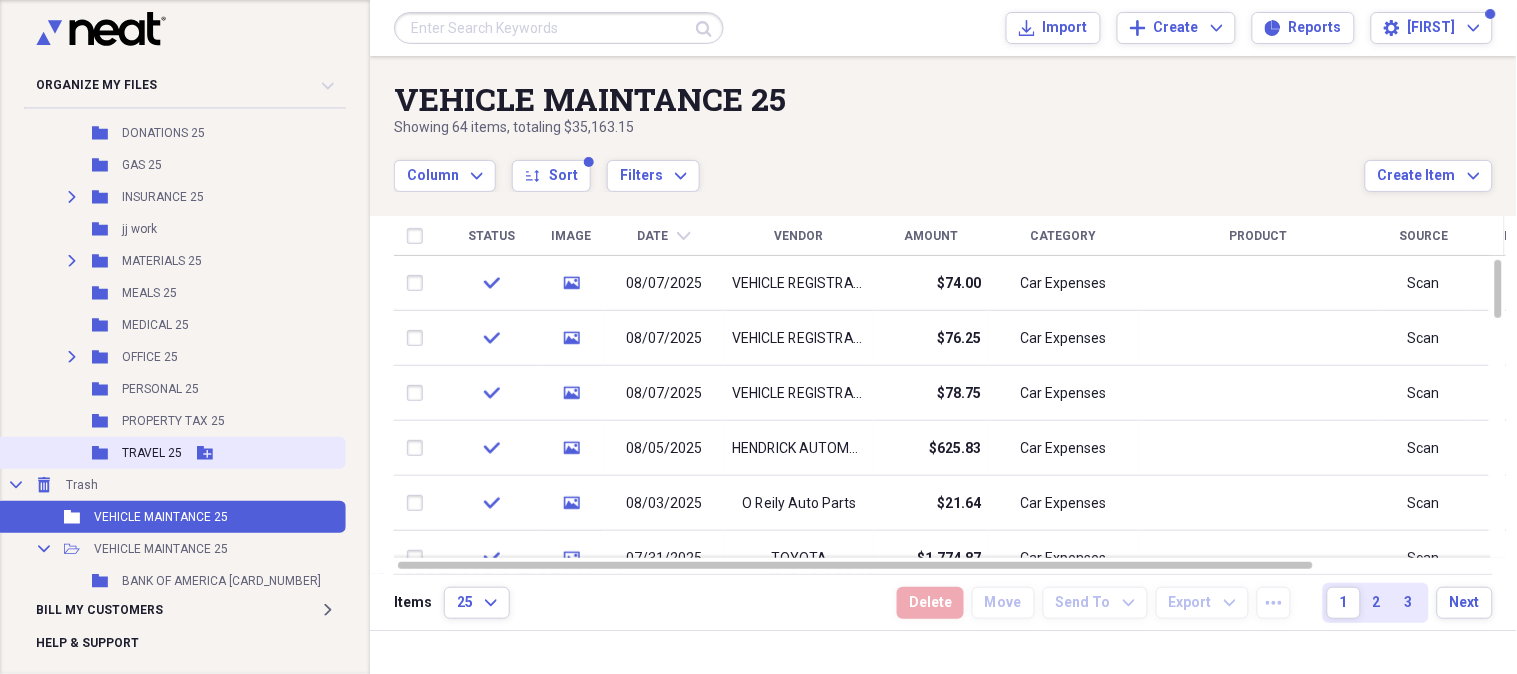 click 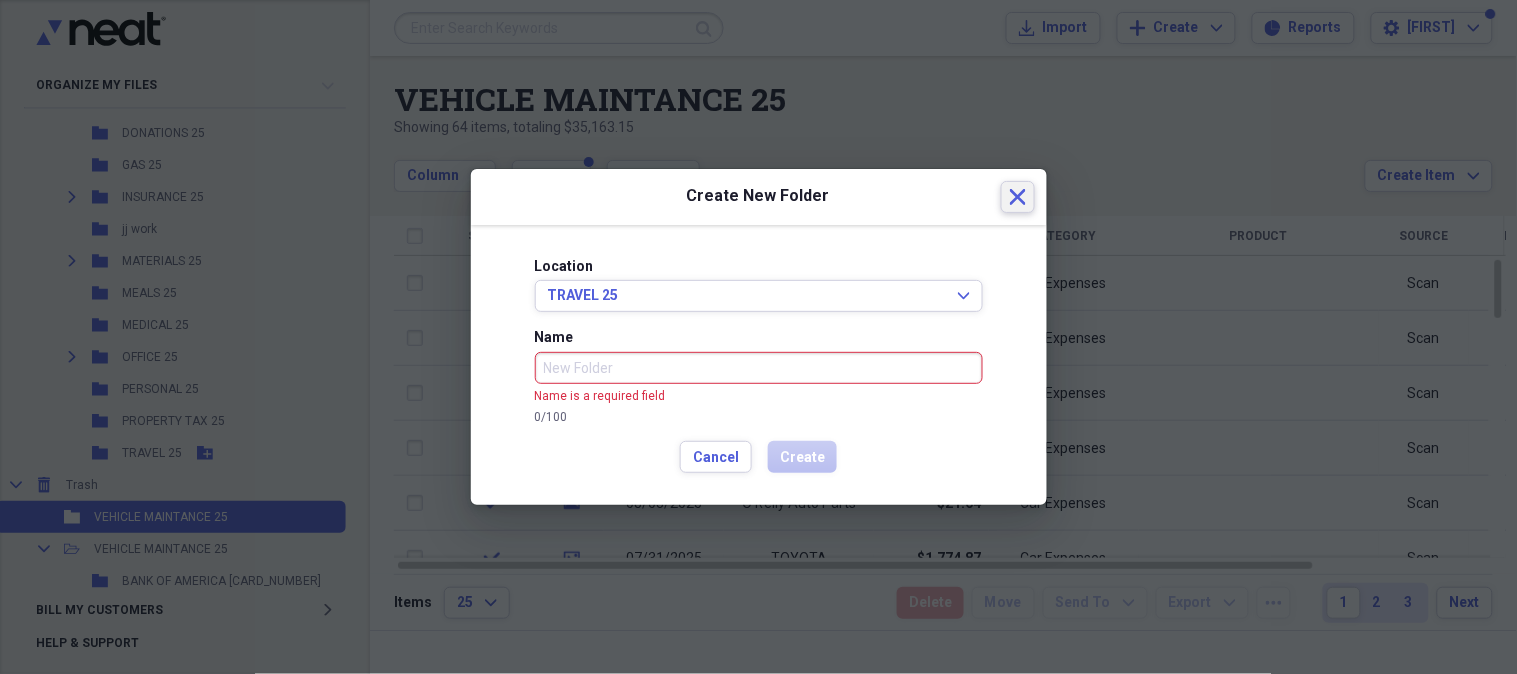 click on "Close" 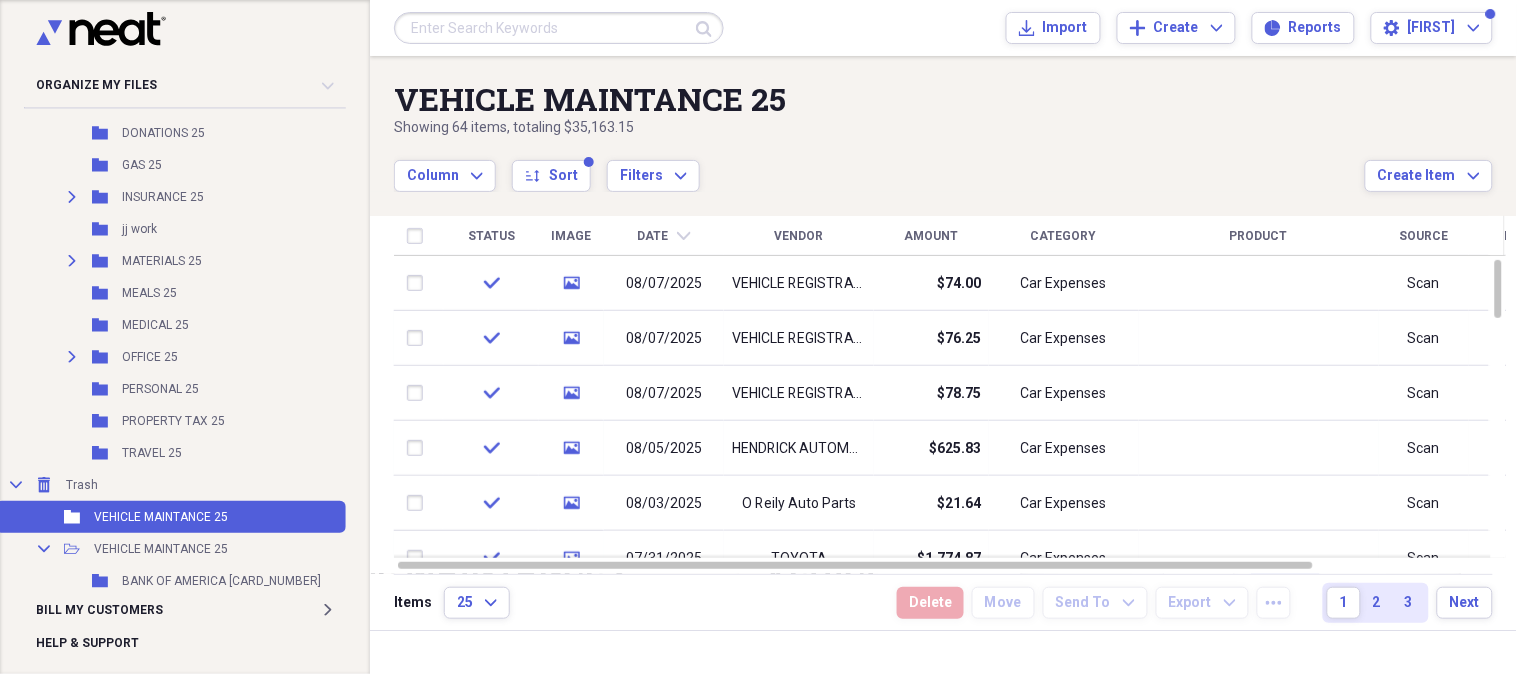 click on "VEHICLE  MAINTANCE 25" at bounding box center (161, 517) 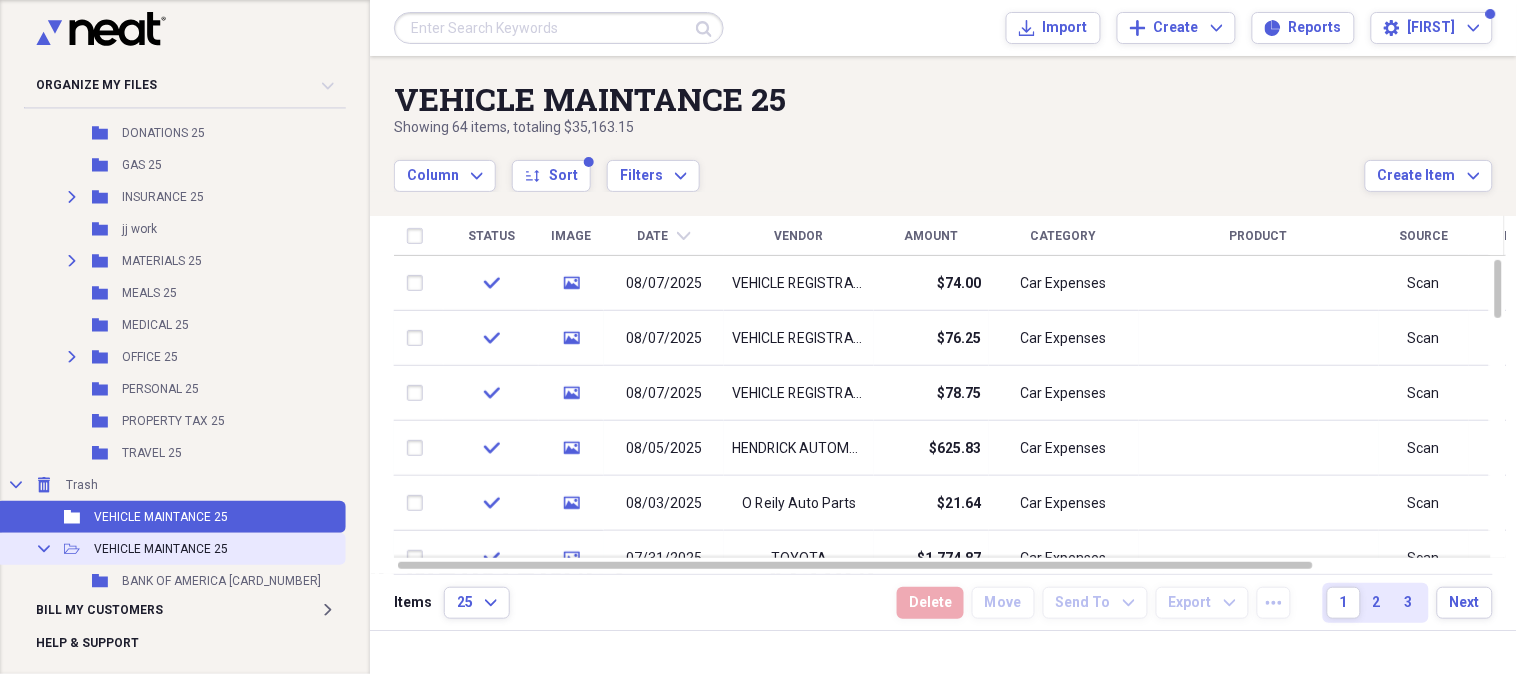 click on "VEHICLE MAINTANCE 25" at bounding box center (161, 549) 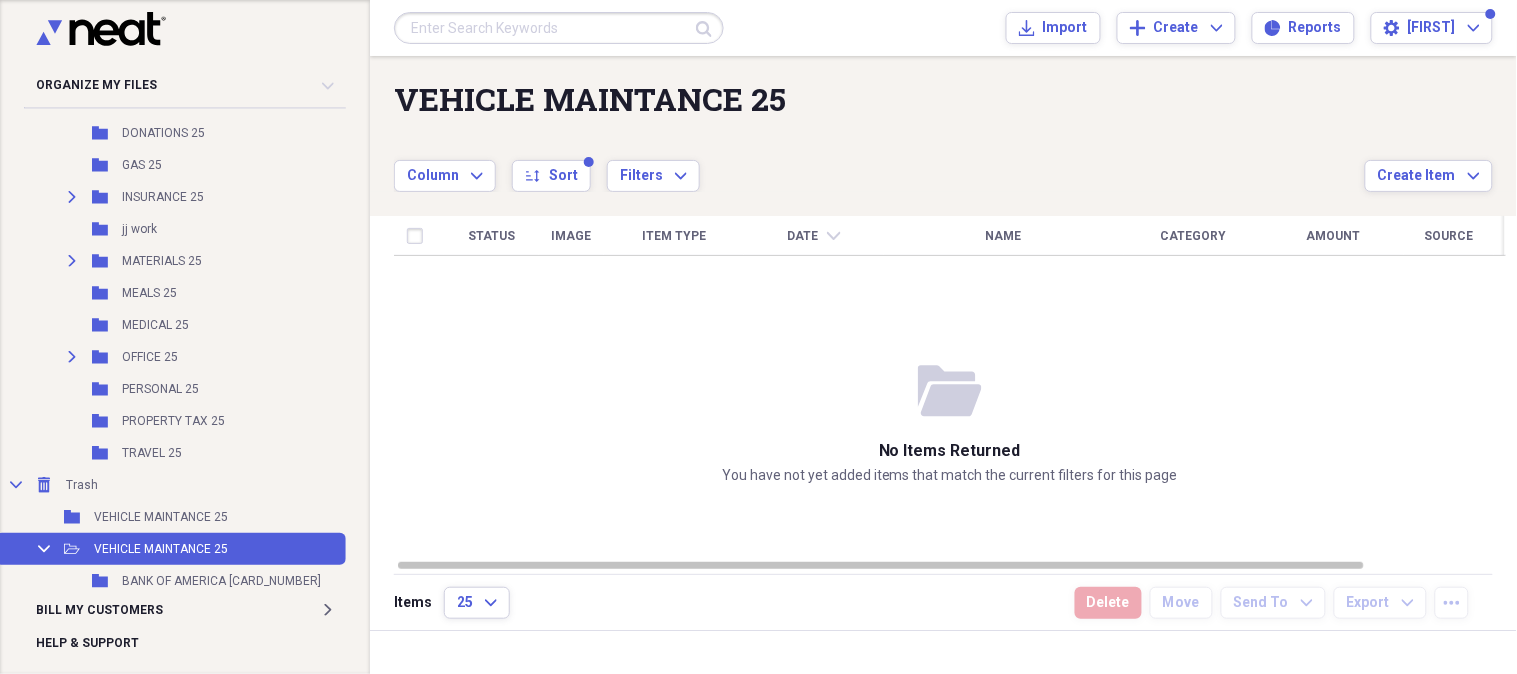 click on "VEHICLE MAINTANCE 25" at bounding box center (161, 549) 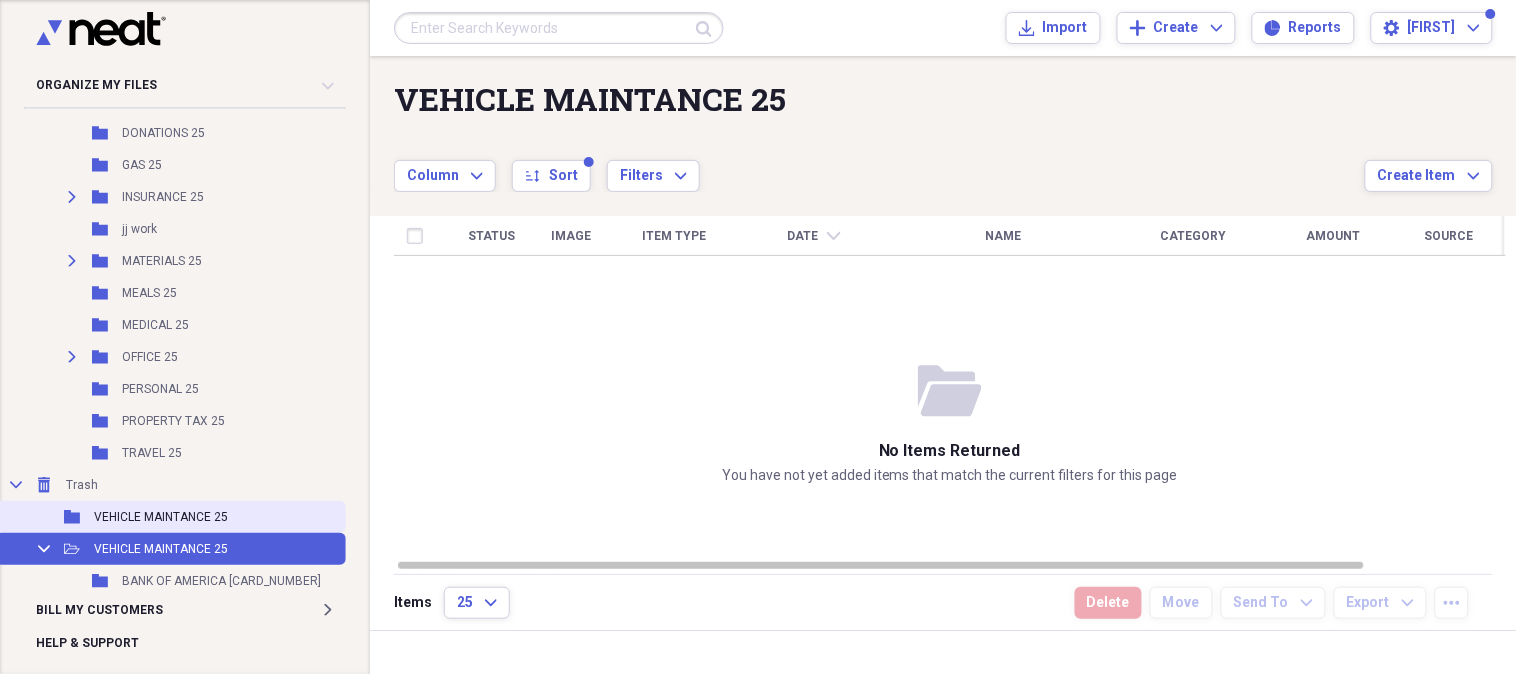 click on "VEHICLE  MAINTANCE 25" at bounding box center (161, 517) 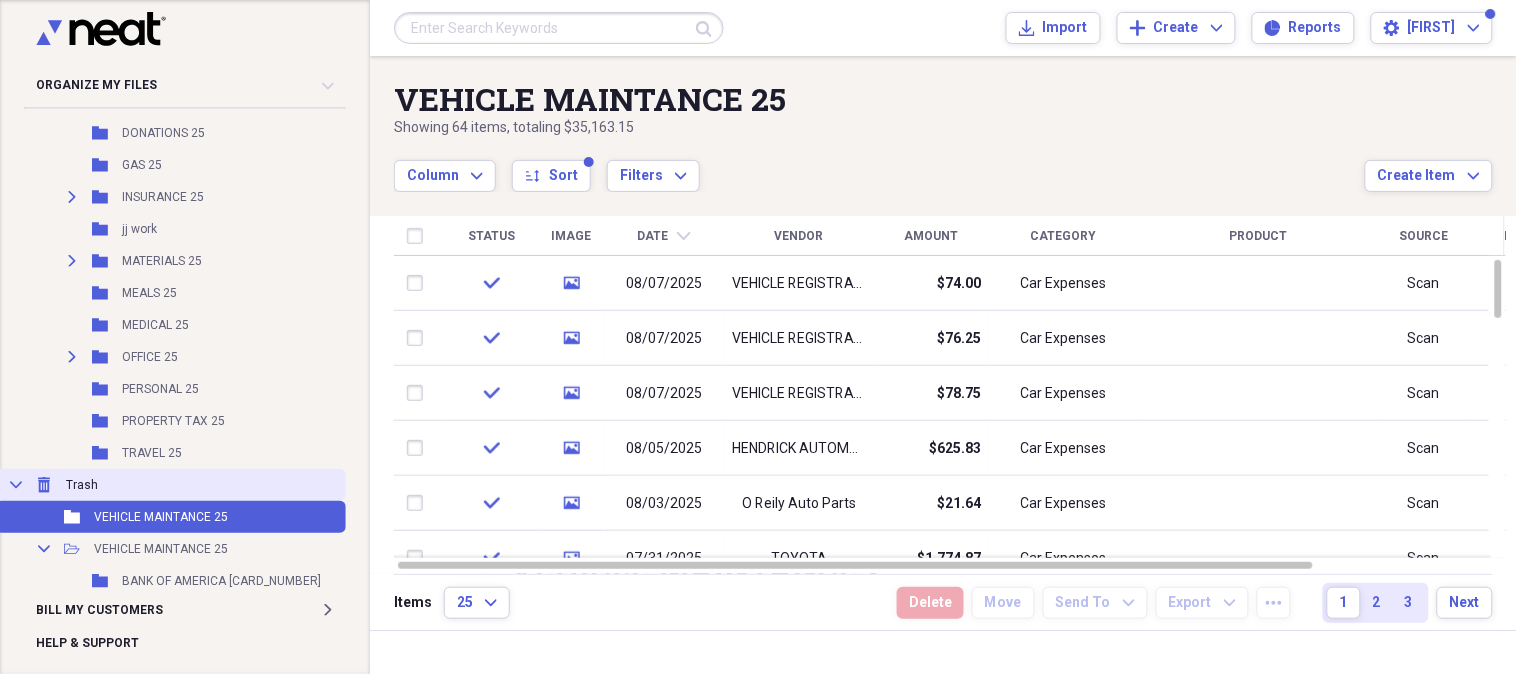 click on "Collapse" 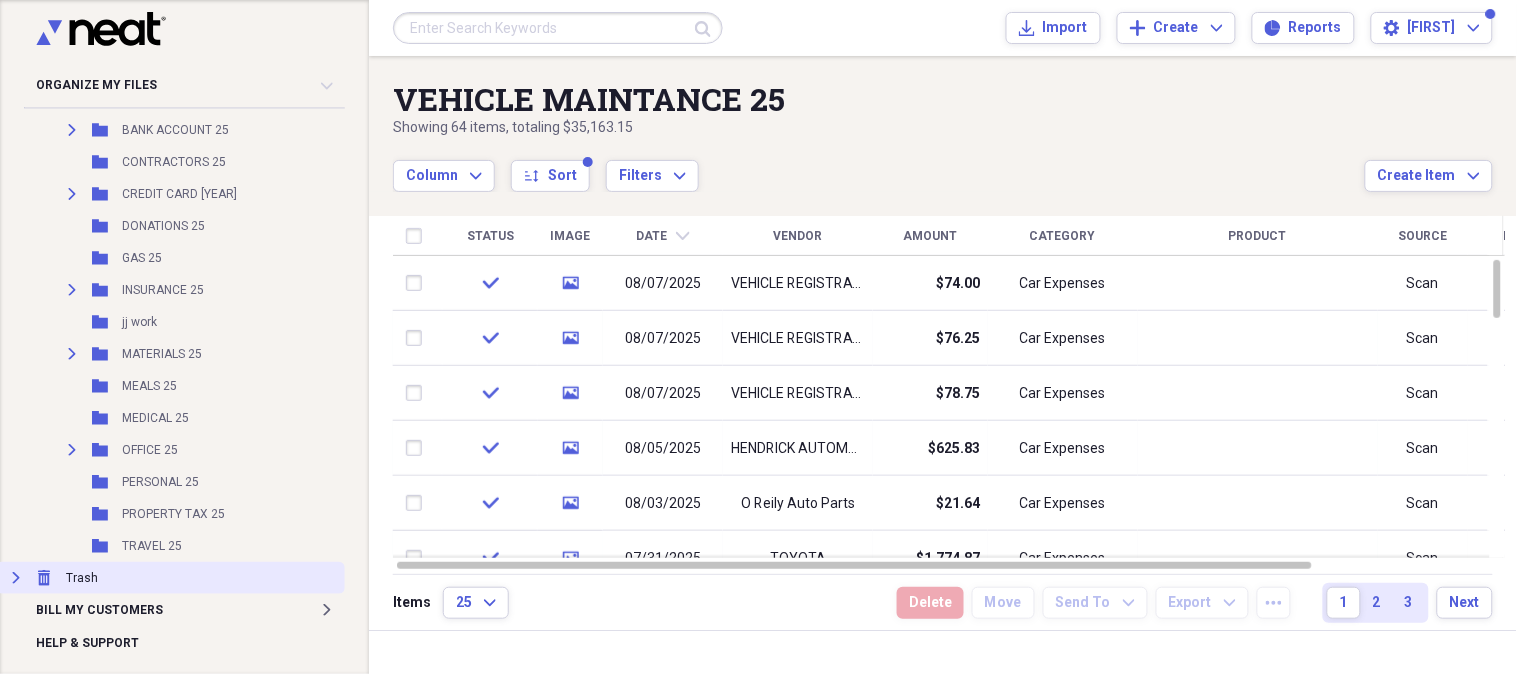 scroll, scrollTop: 1728, scrollLeft: 0, axis: vertical 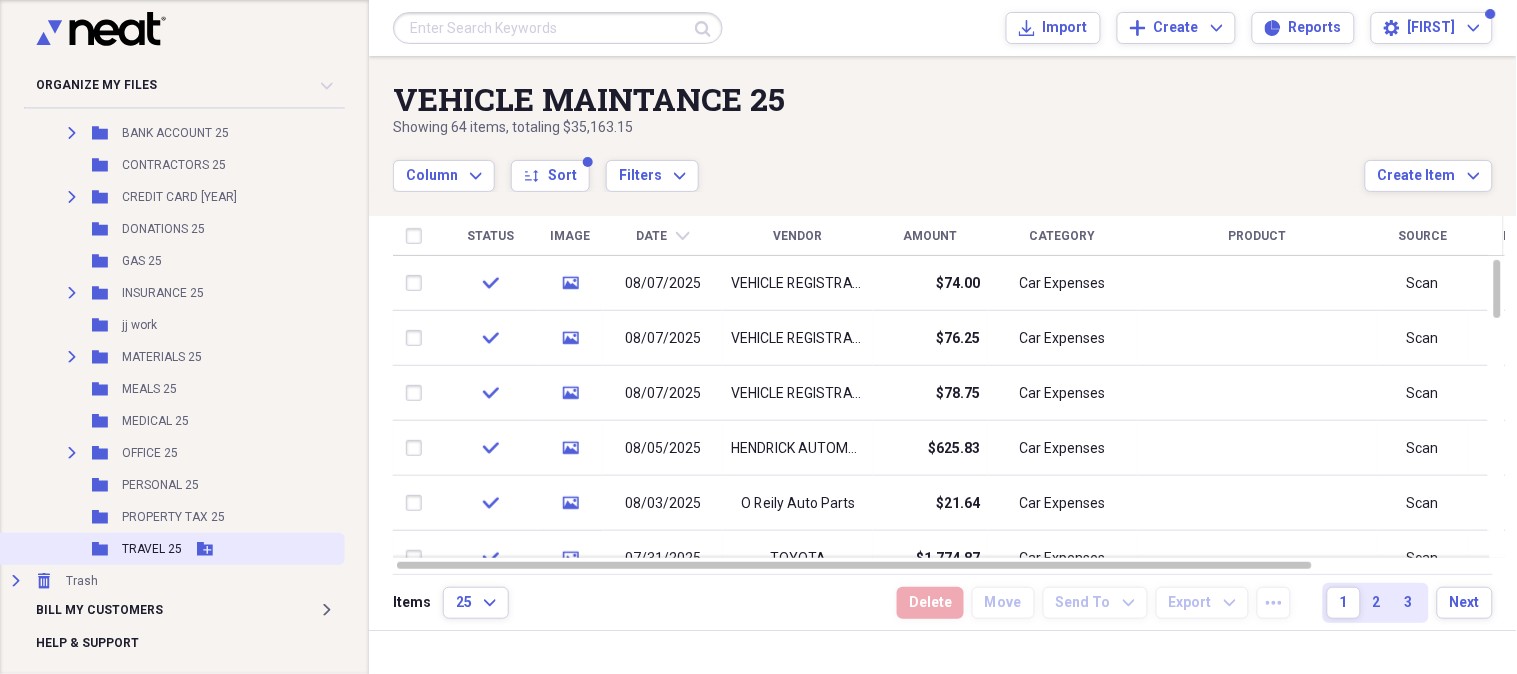 click on "Folder TRAVEL 25 Add Folder" at bounding box center (170, 549) 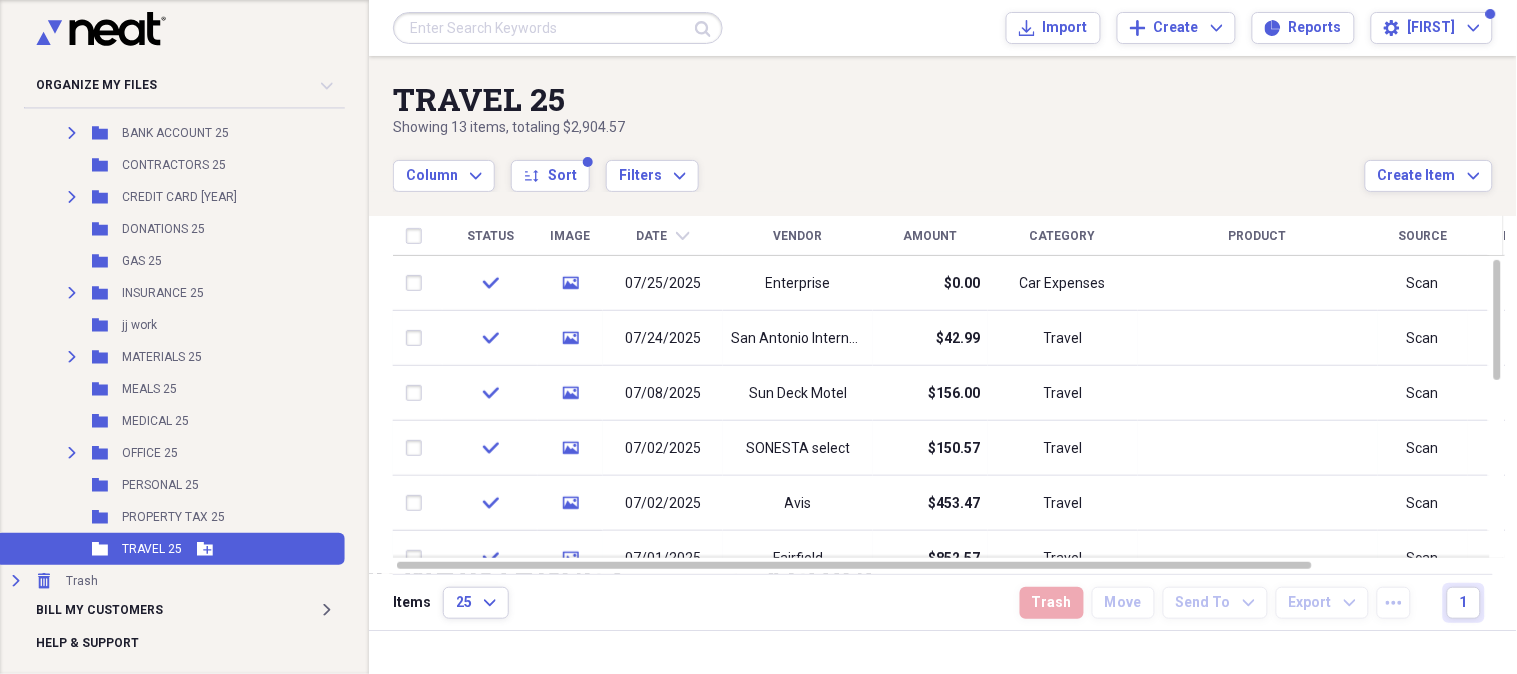 click on "Folder TRAVEL 25 Add Folder" at bounding box center [170, 549] 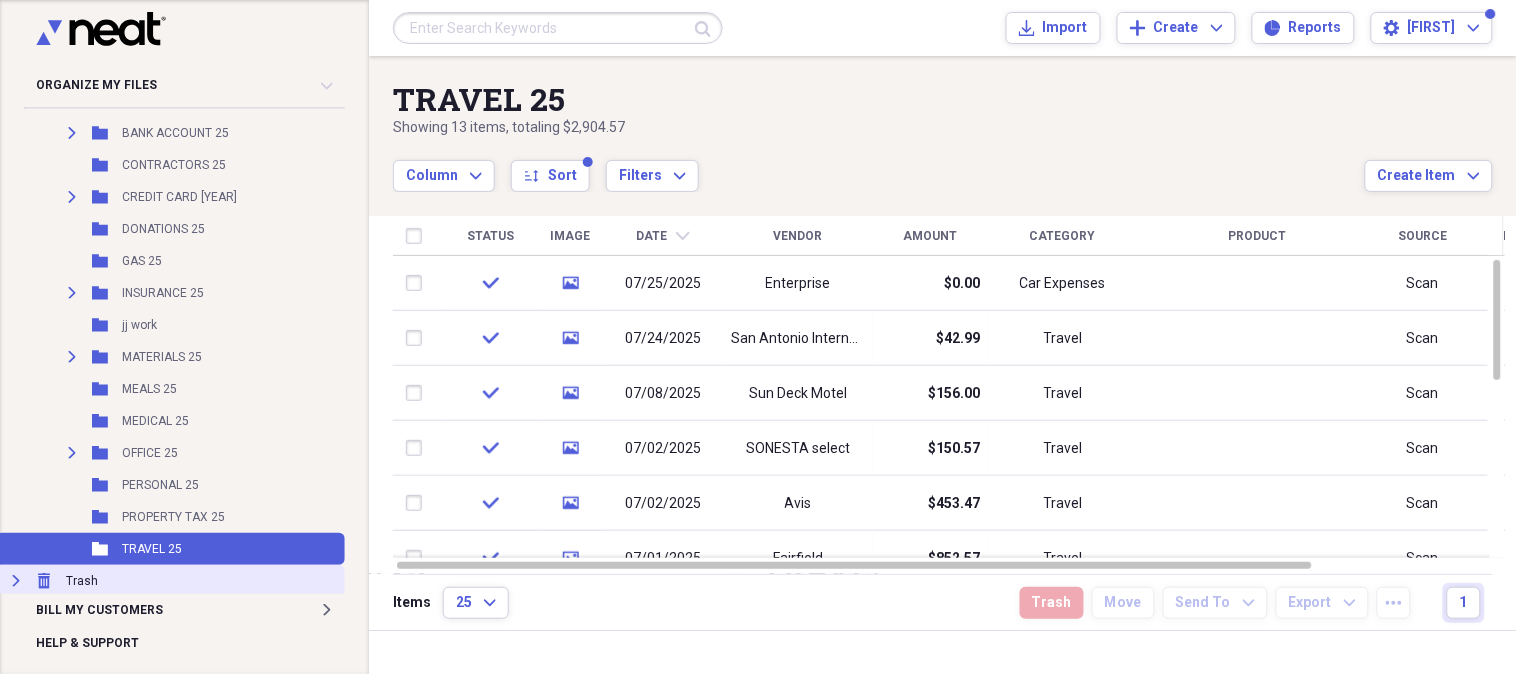 click on "Expand" 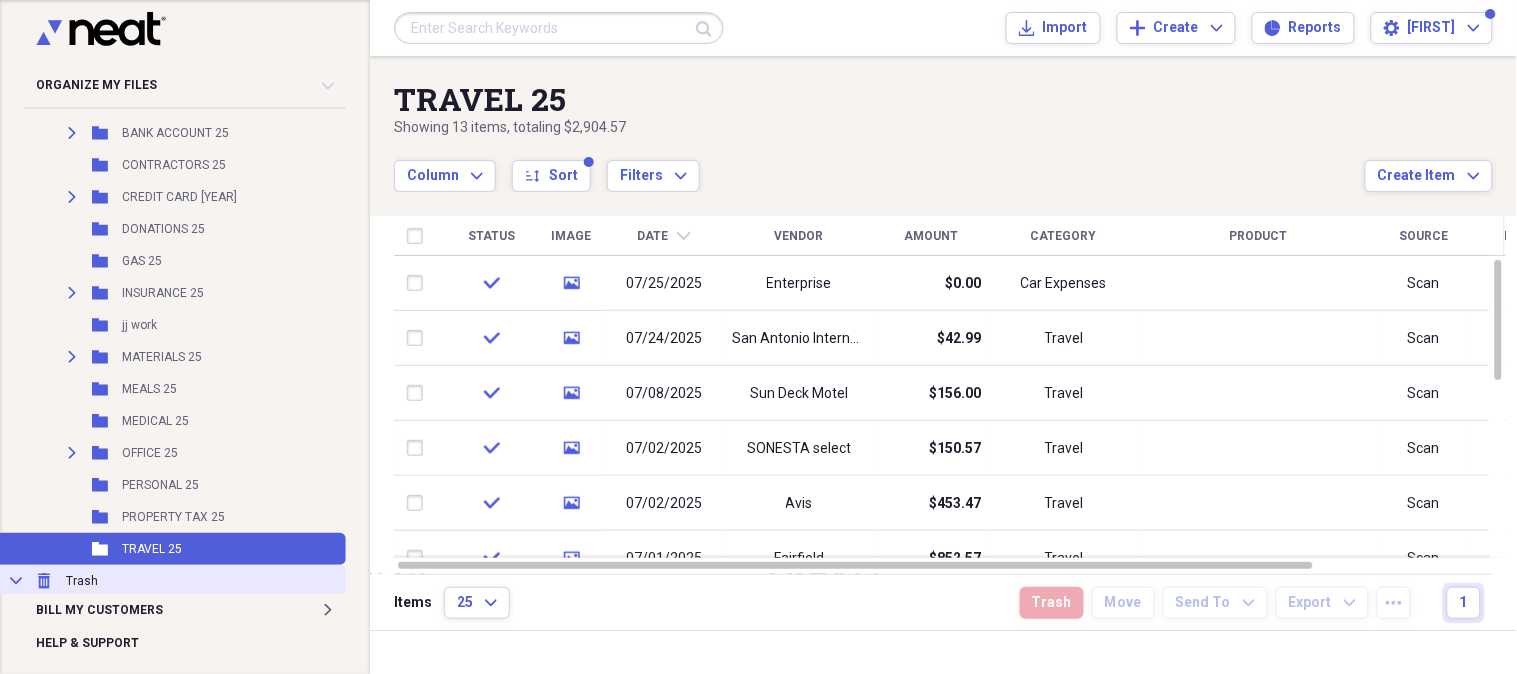 click 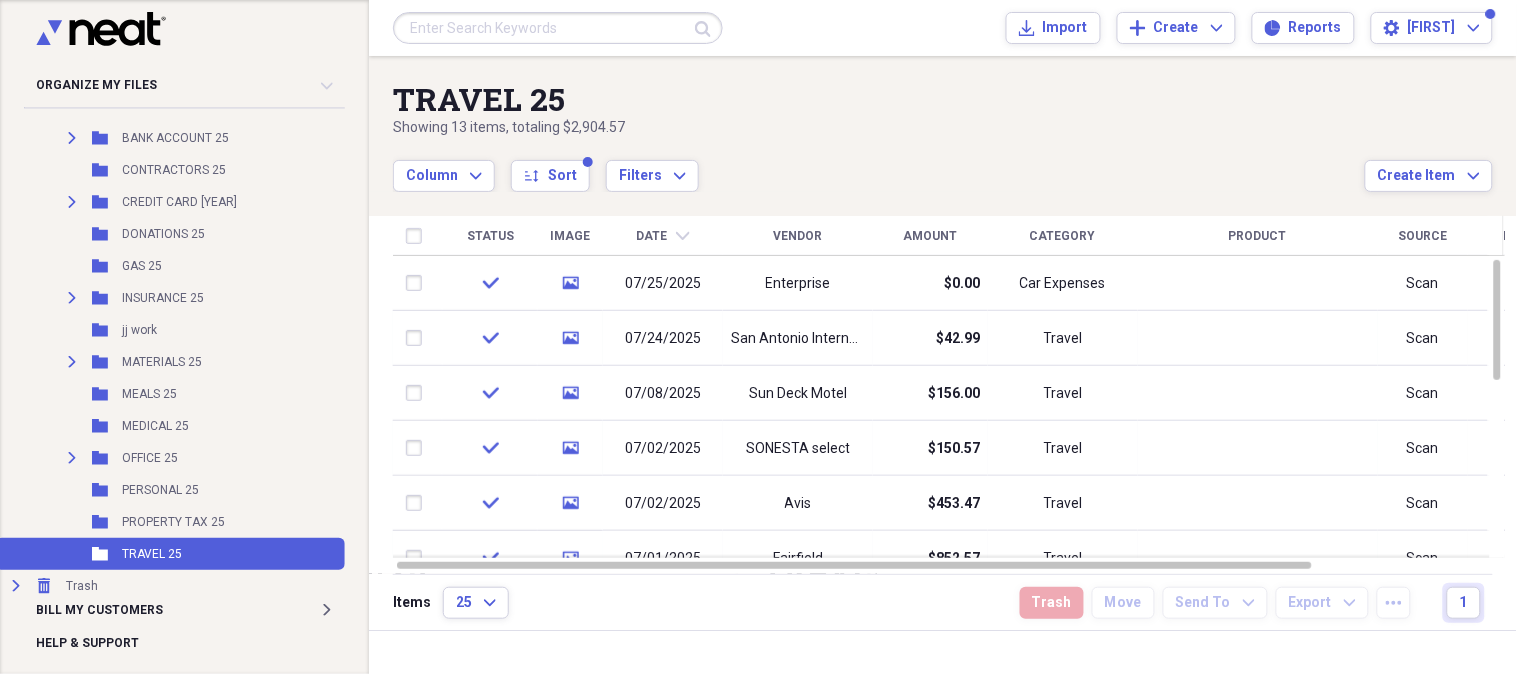 scroll, scrollTop: 1728, scrollLeft: 0, axis: vertical 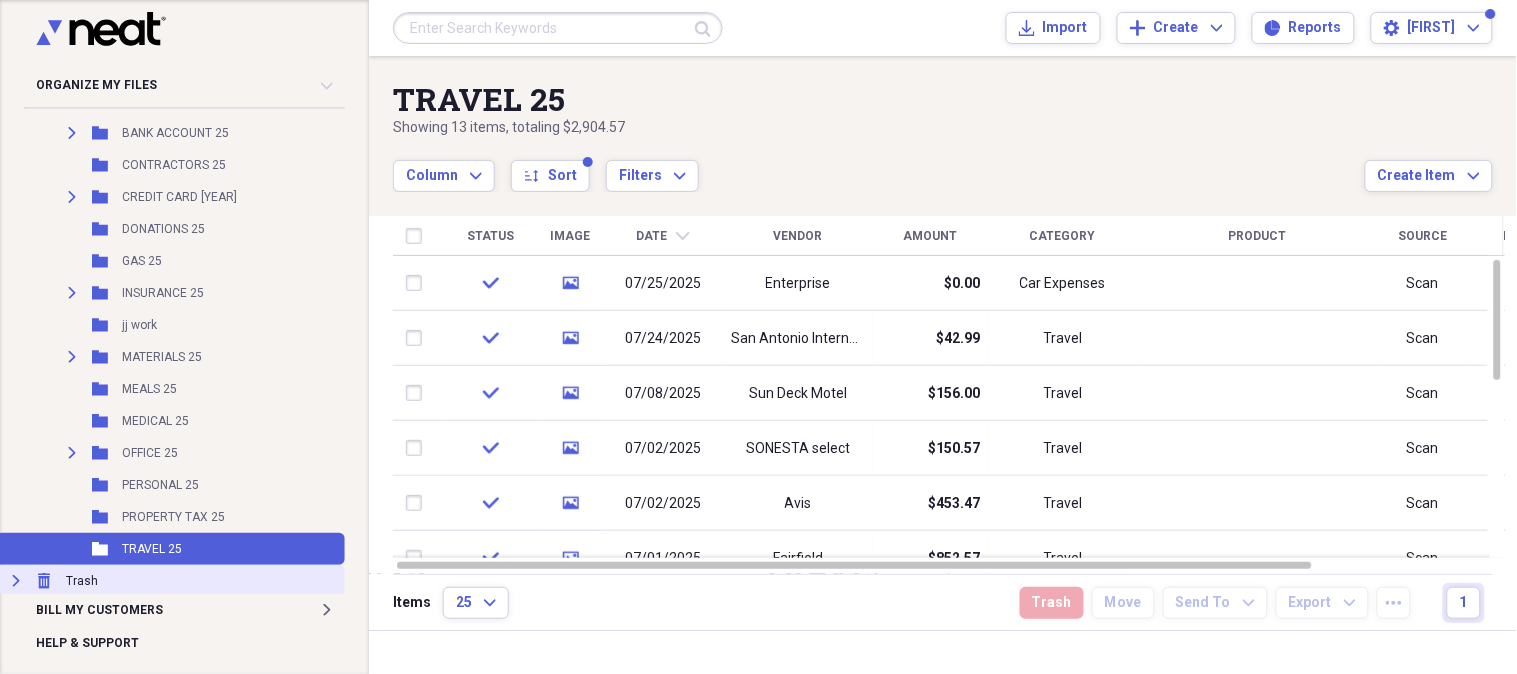click on "Expand" 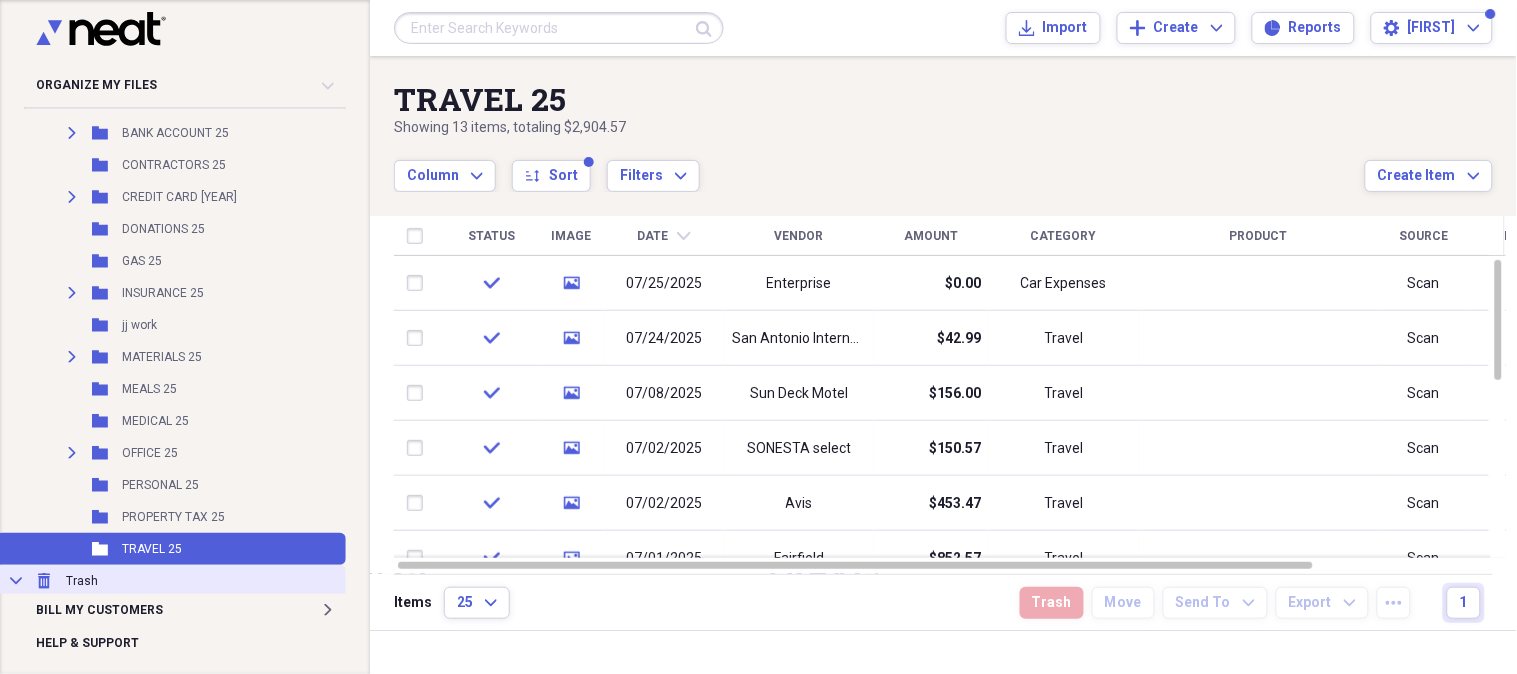 click on "Trash" at bounding box center (82, 581) 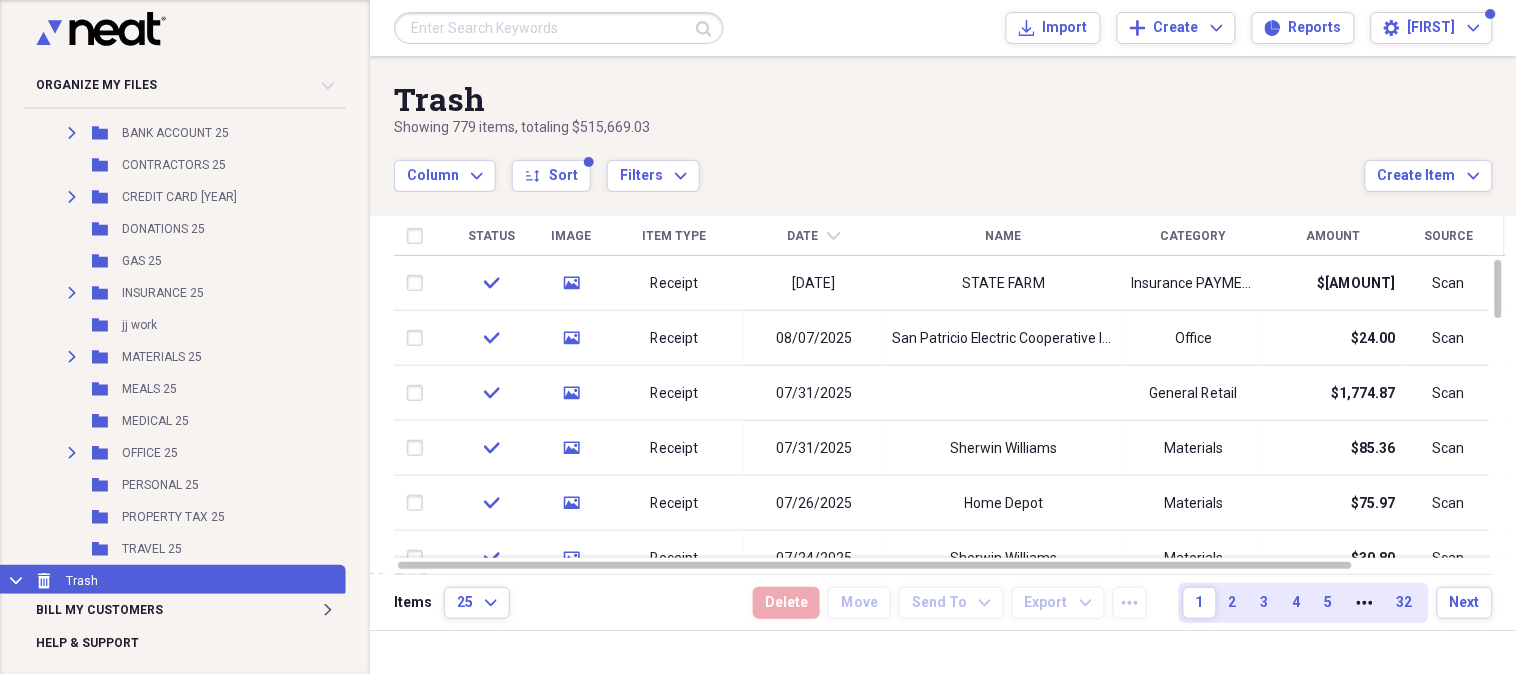 scroll, scrollTop: 1824, scrollLeft: 0, axis: vertical 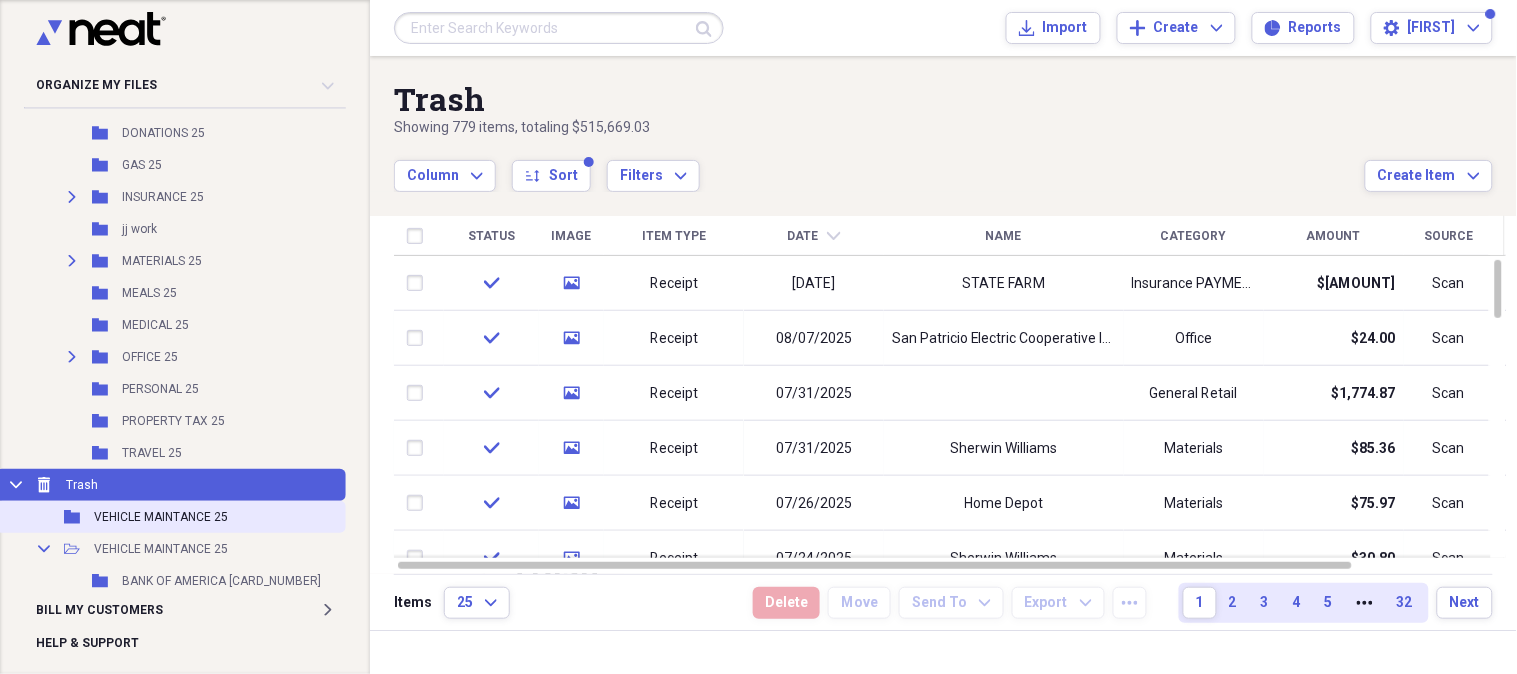 click on "VEHICLE  MAINTANCE 25" at bounding box center [161, 517] 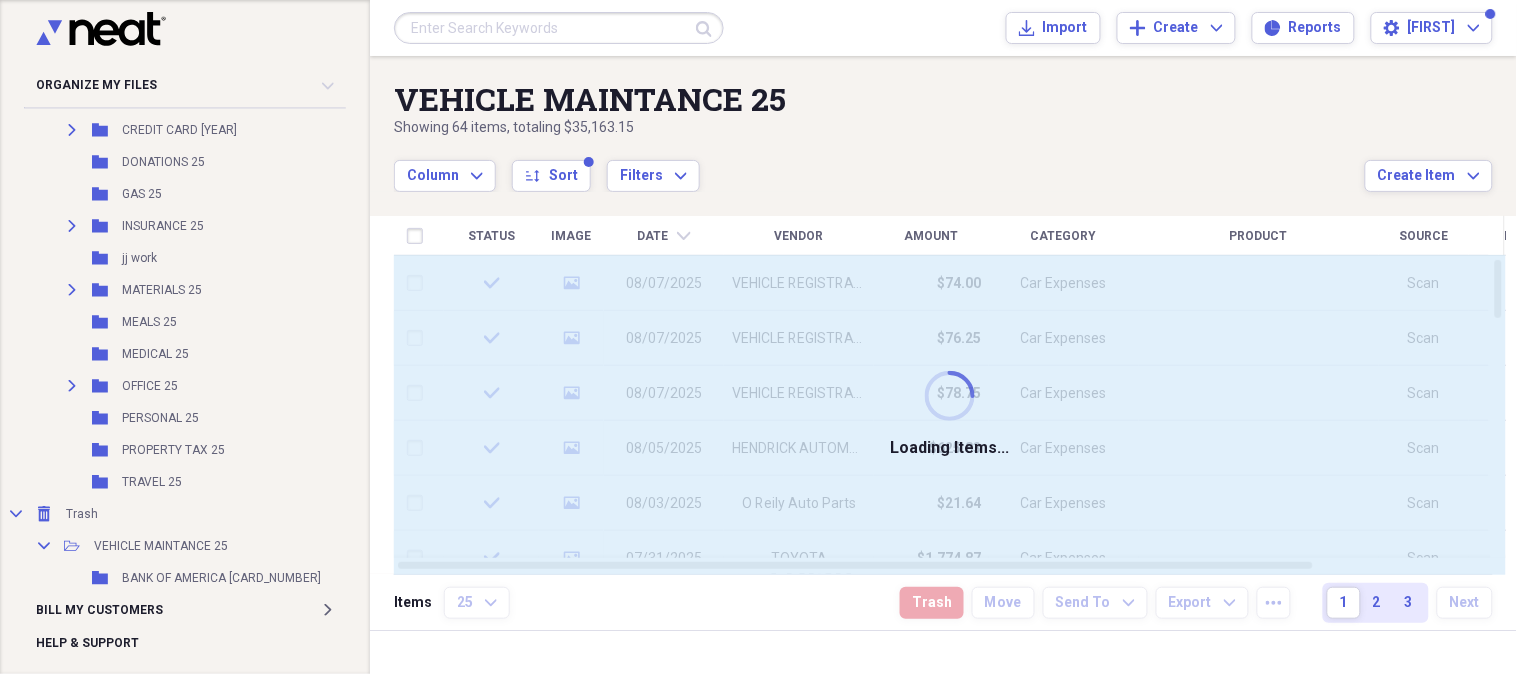 scroll, scrollTop: 1793, scrollLeft: 0, axis: vertical 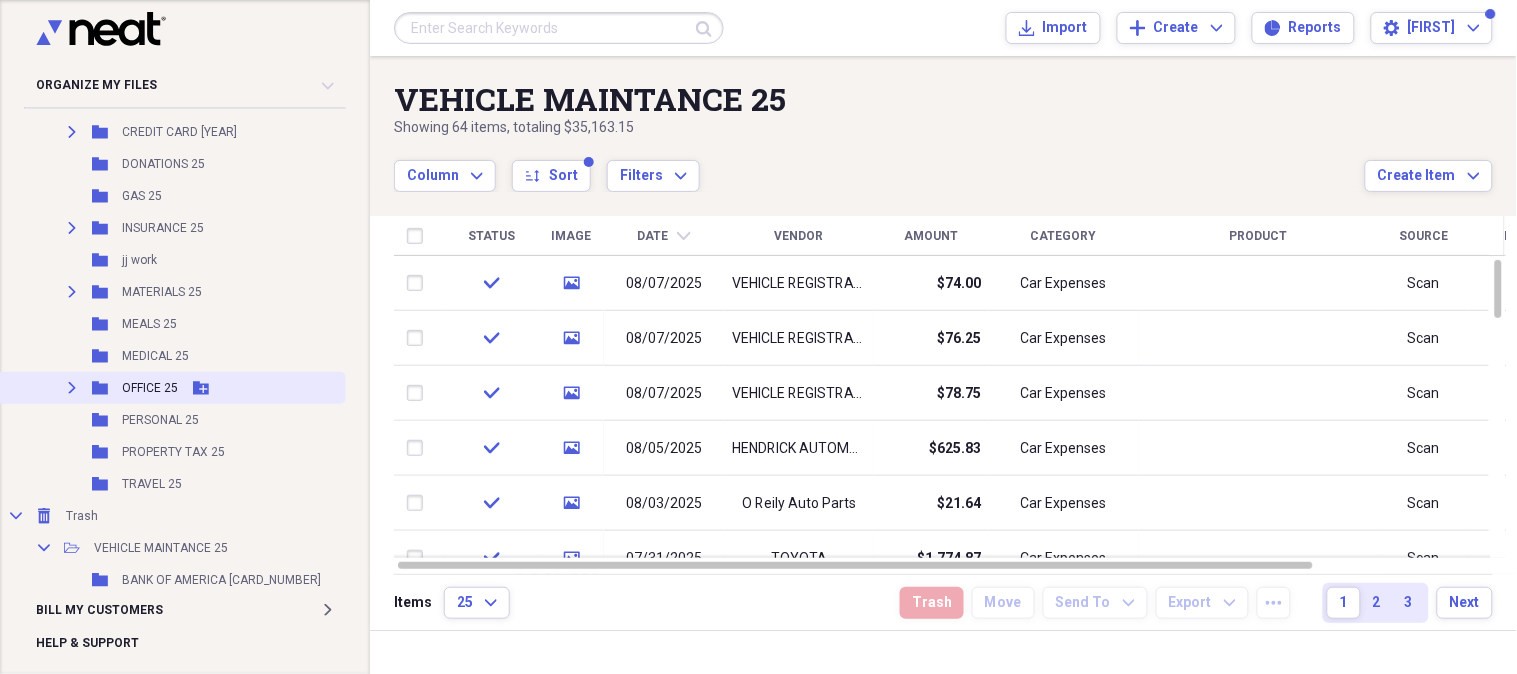click on "Expand" 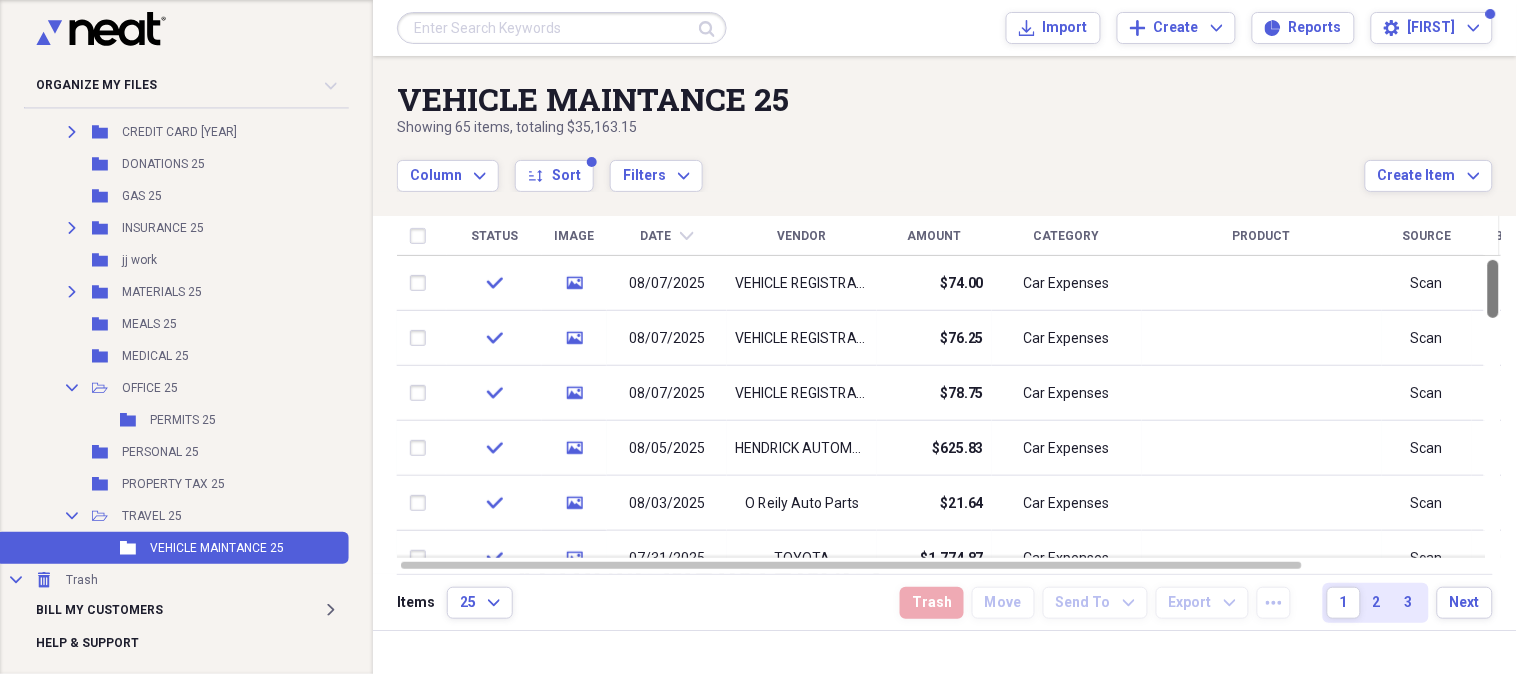 drag, startPoint x: 1513, startPoint y: 275, endPoint x: 1516, endPoint y: 310, distance: 35.128338 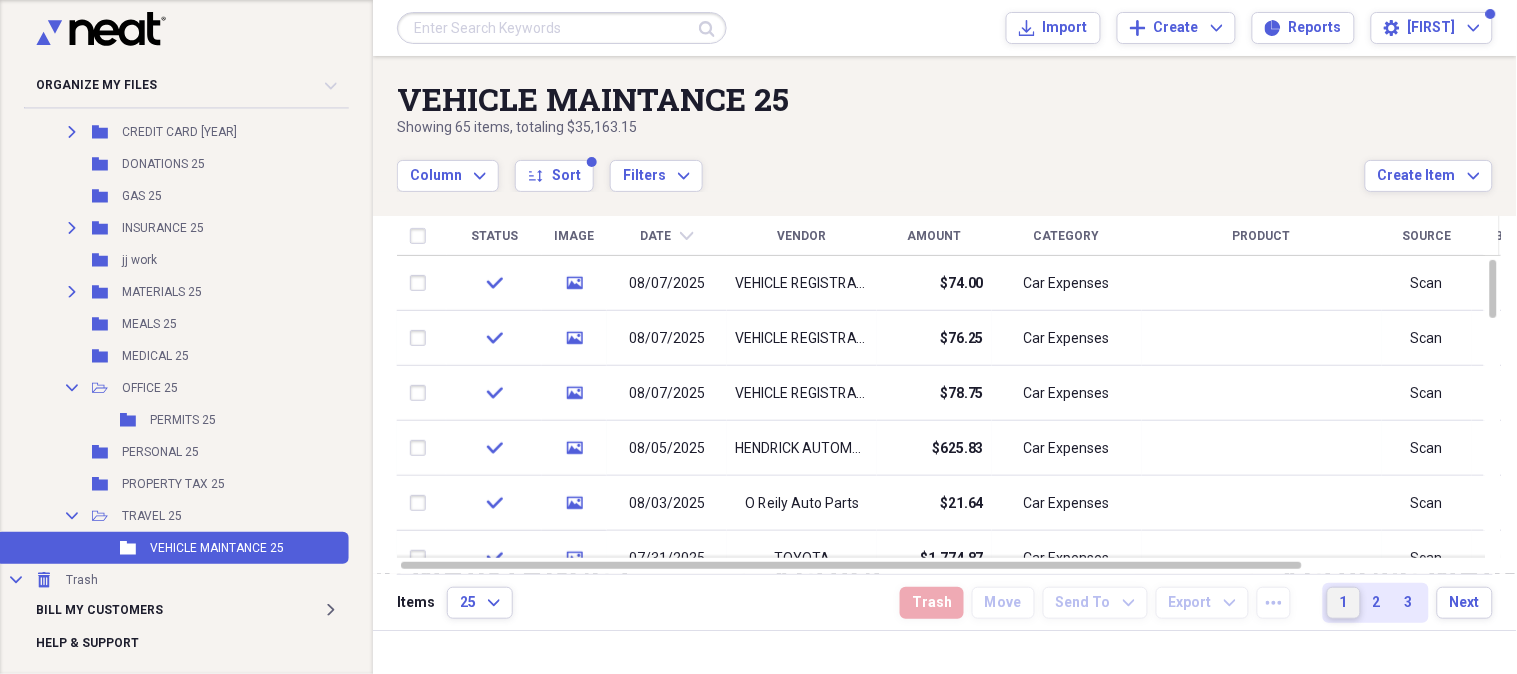 click on "3" at bounding box center (1409, 603) 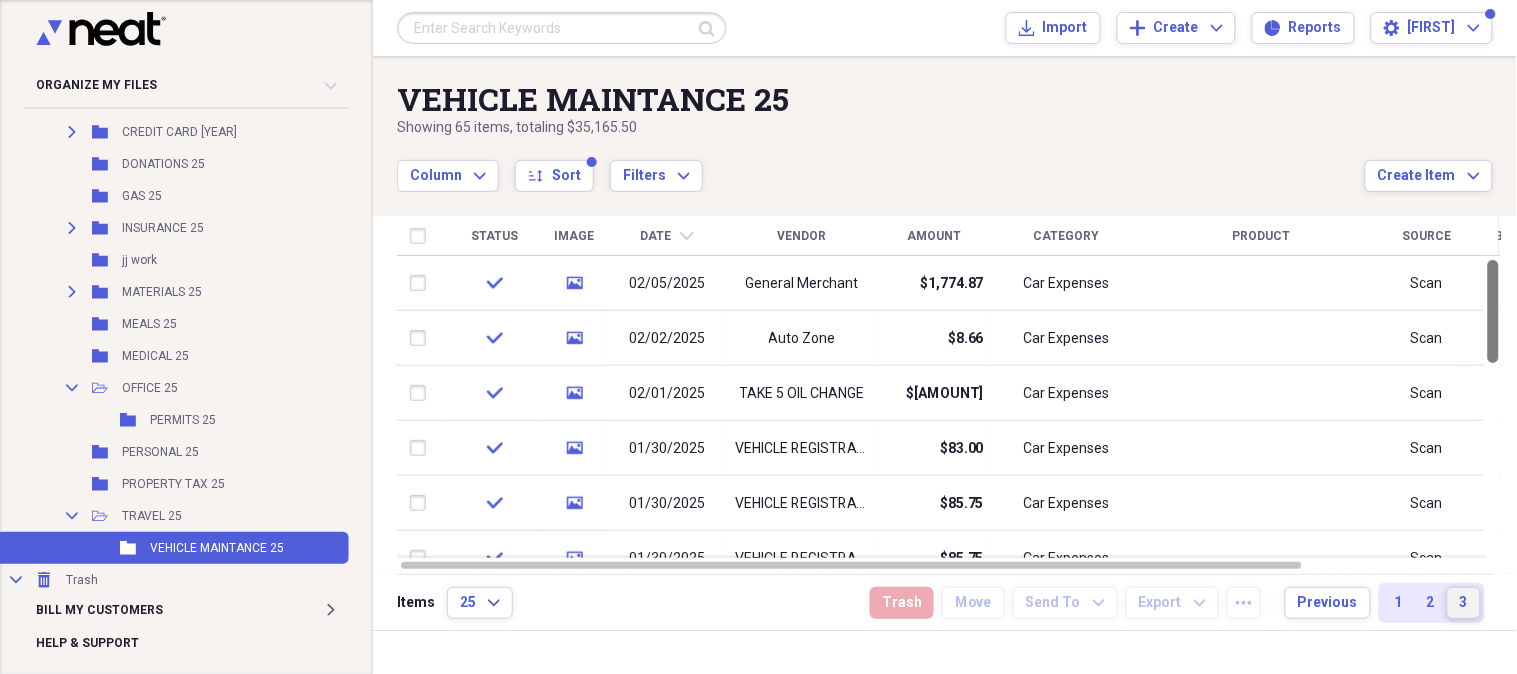 drag, startPoint x: 1505, startPoint y: 325, endPoint x: 1516, endPoint y: 168, distance: 157.38487 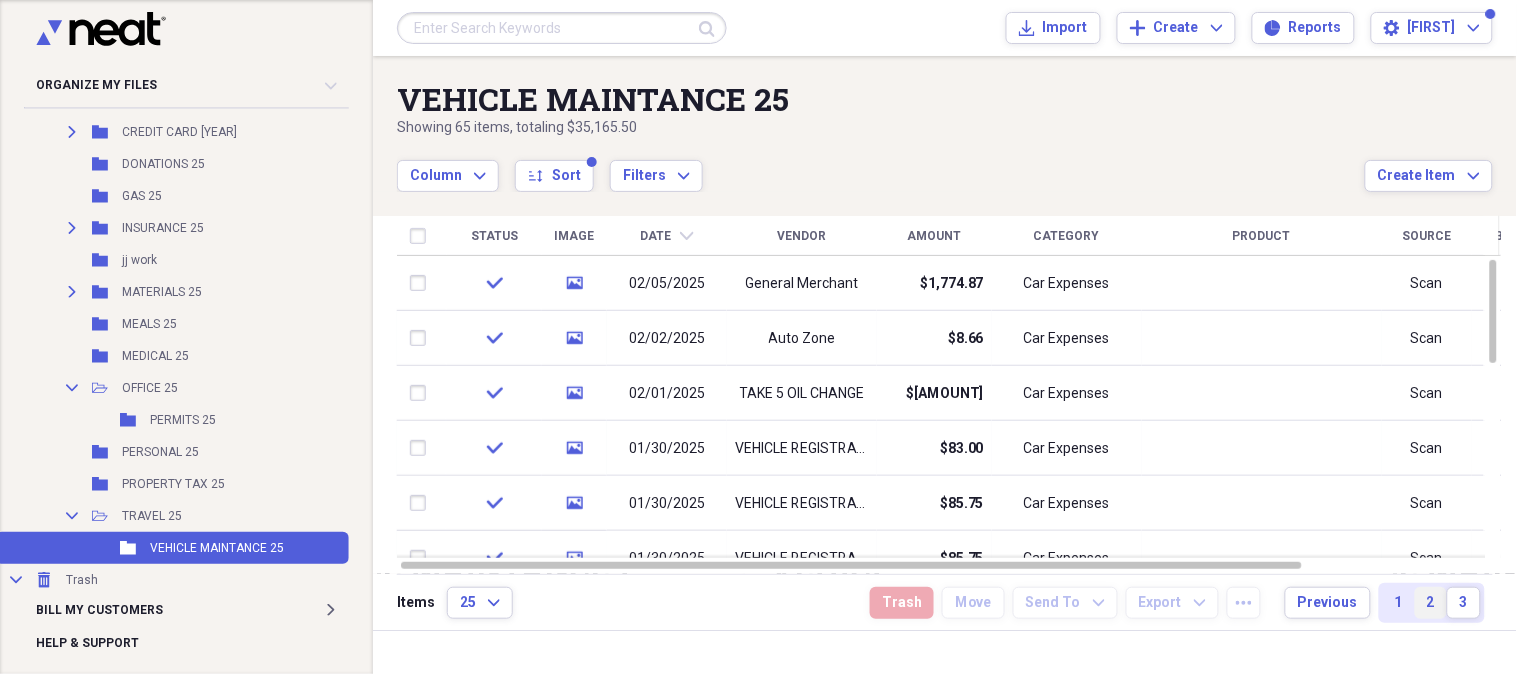 click on "2" at bounding box center (1431, 603) 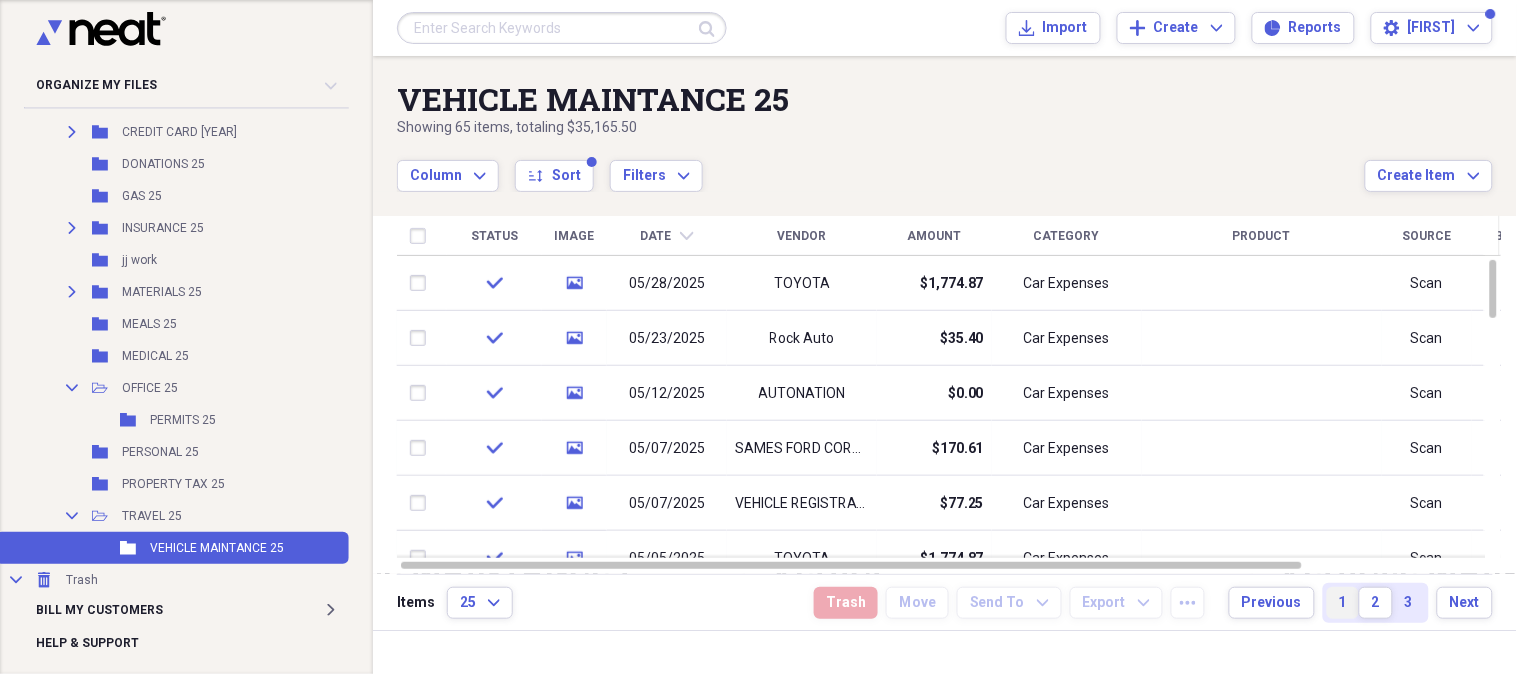 click on "1" at bounding box center (1343, 603) 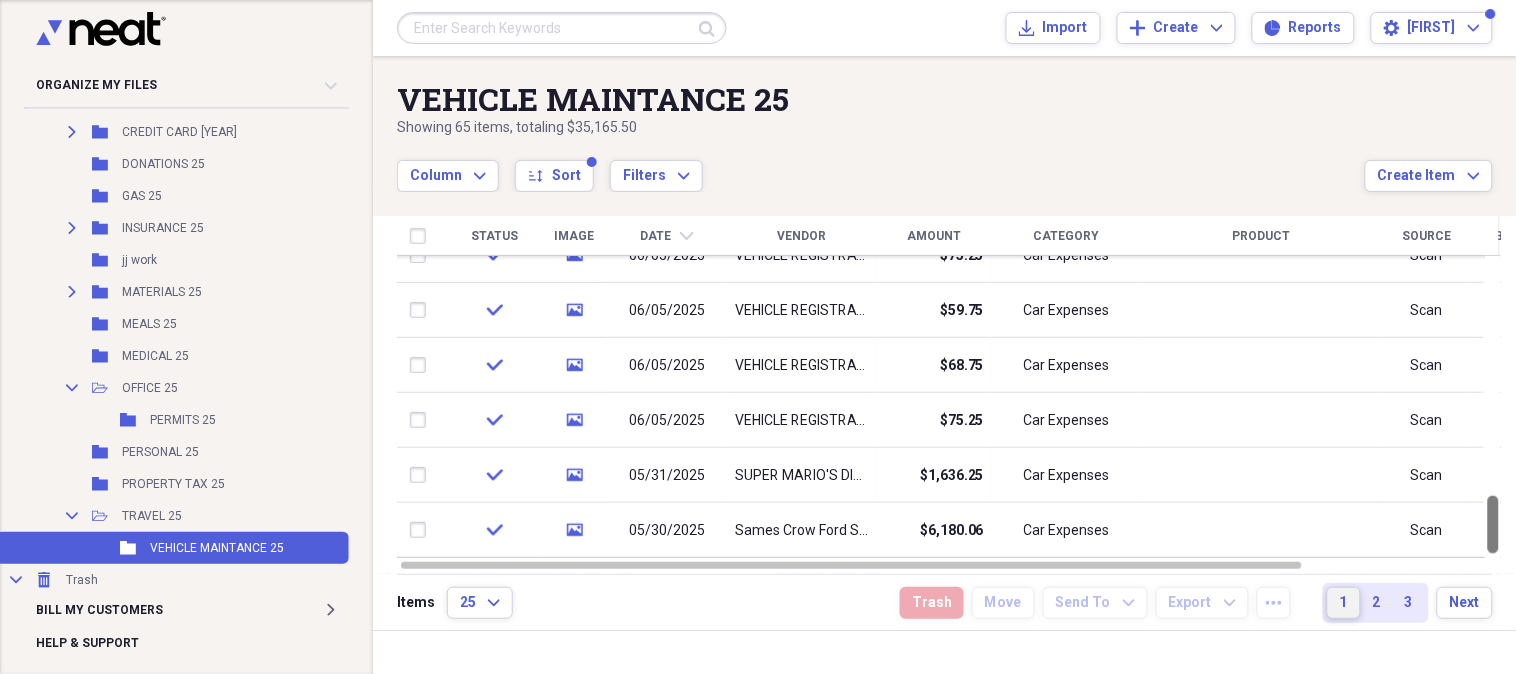 drag, startPoint x: 1508, startPoint y: 267, endPoint x: 1487, endPoint y: 578, distance: 311.7082 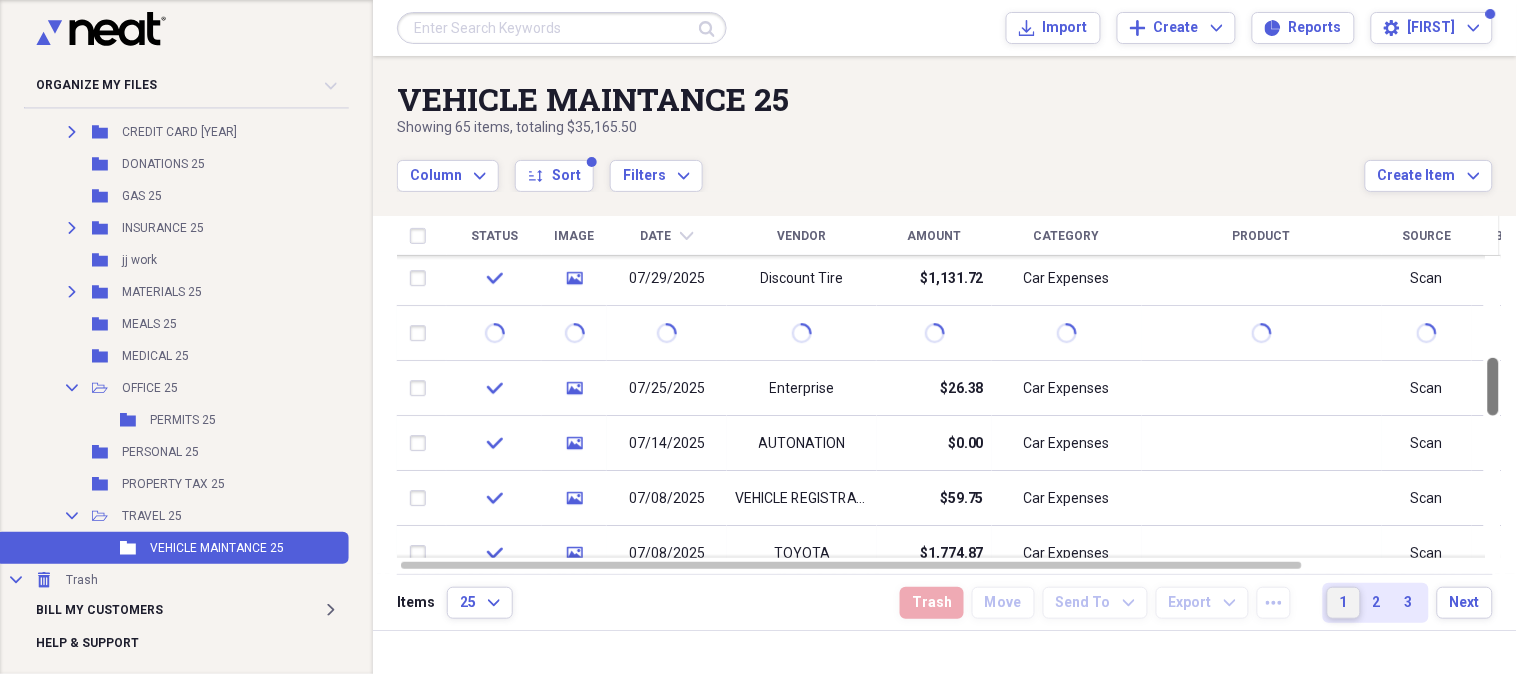 drag, startPoint x: 1512, startPoint y: 532, endPoint x: 1516, endPoint y: 394, distance: 138.05795 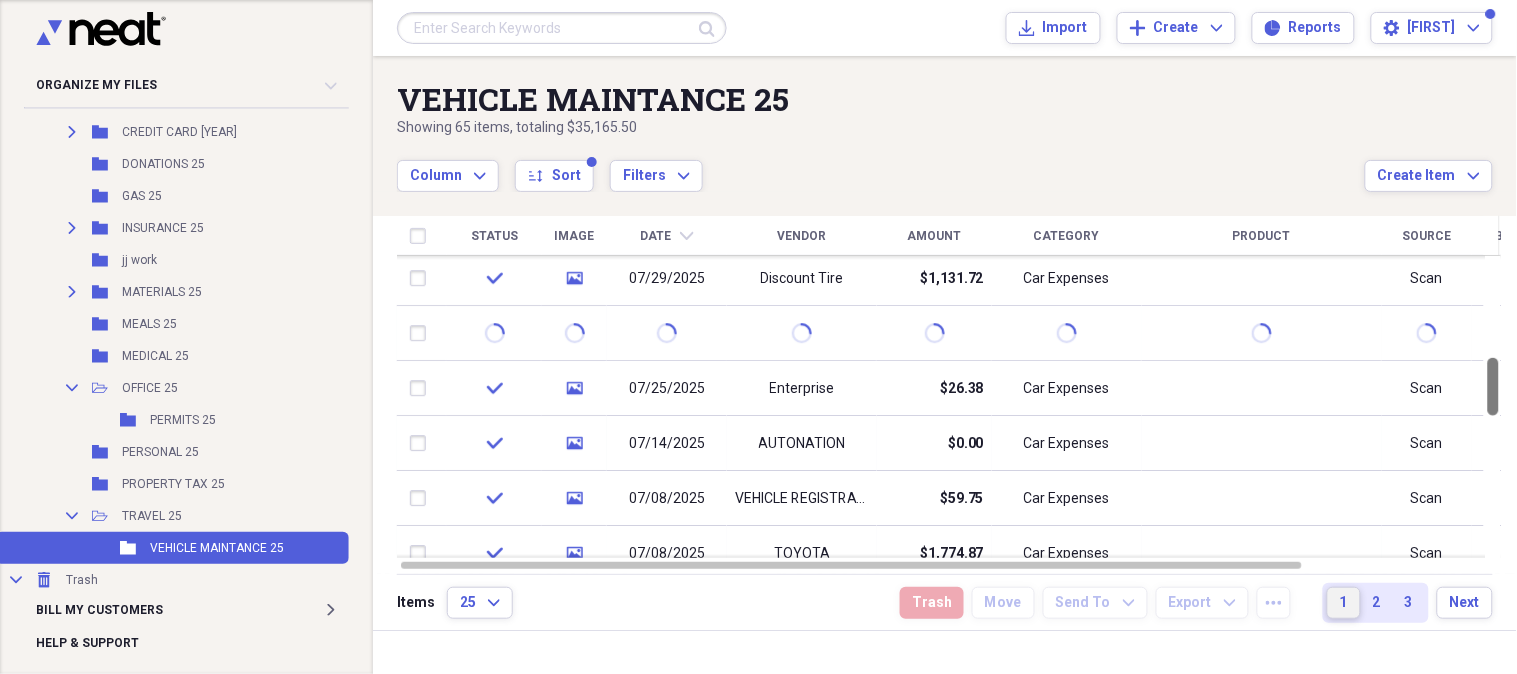 click at bounding box center [1493, 387] 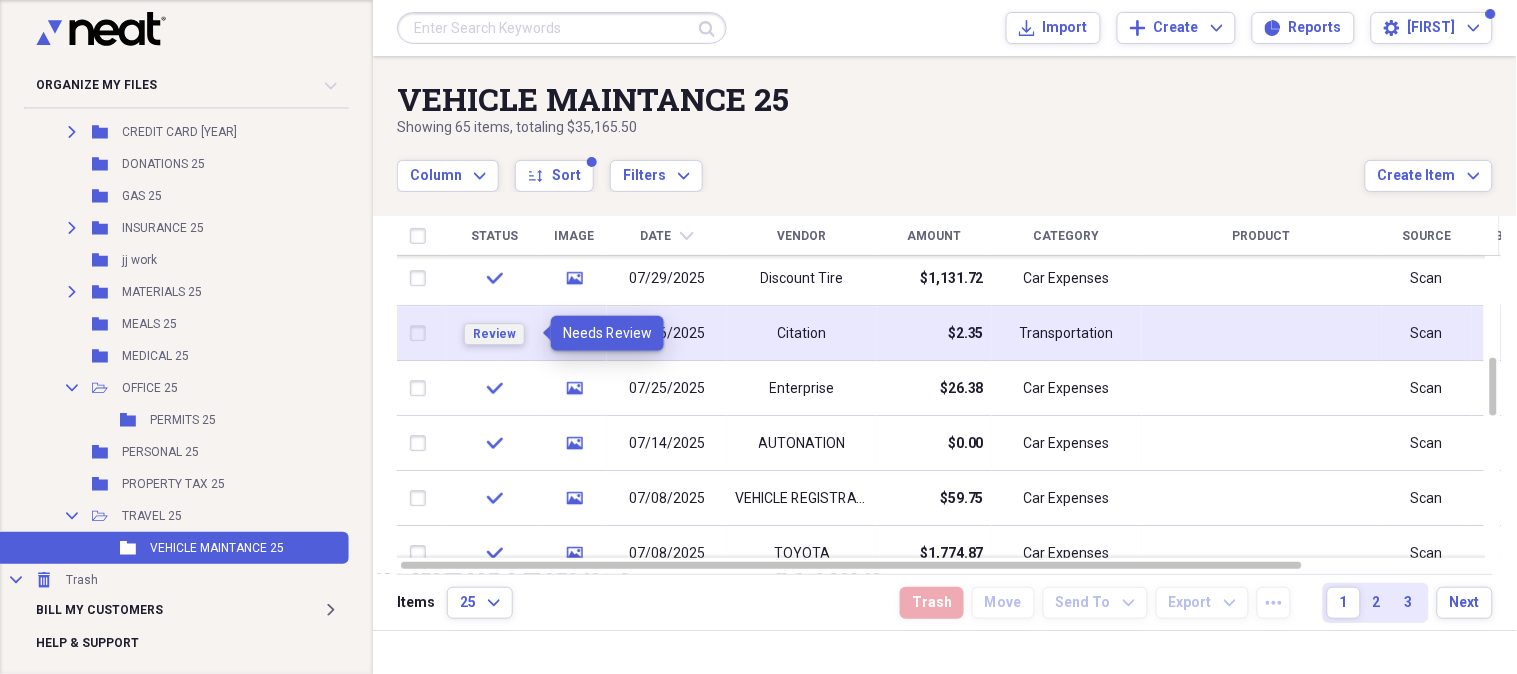 click on "Review" at bounding box center (494, 334) 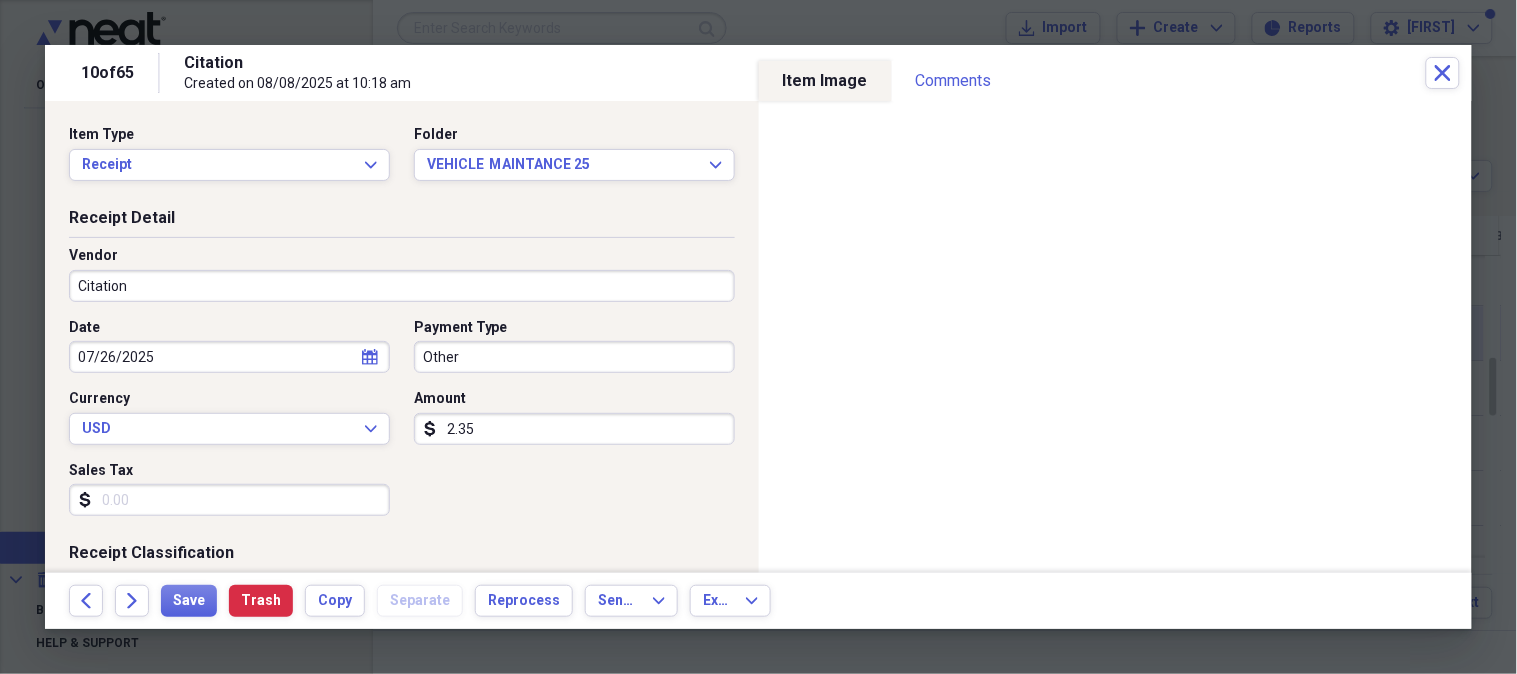 click on "Citation" at bounding box center [402, 286] 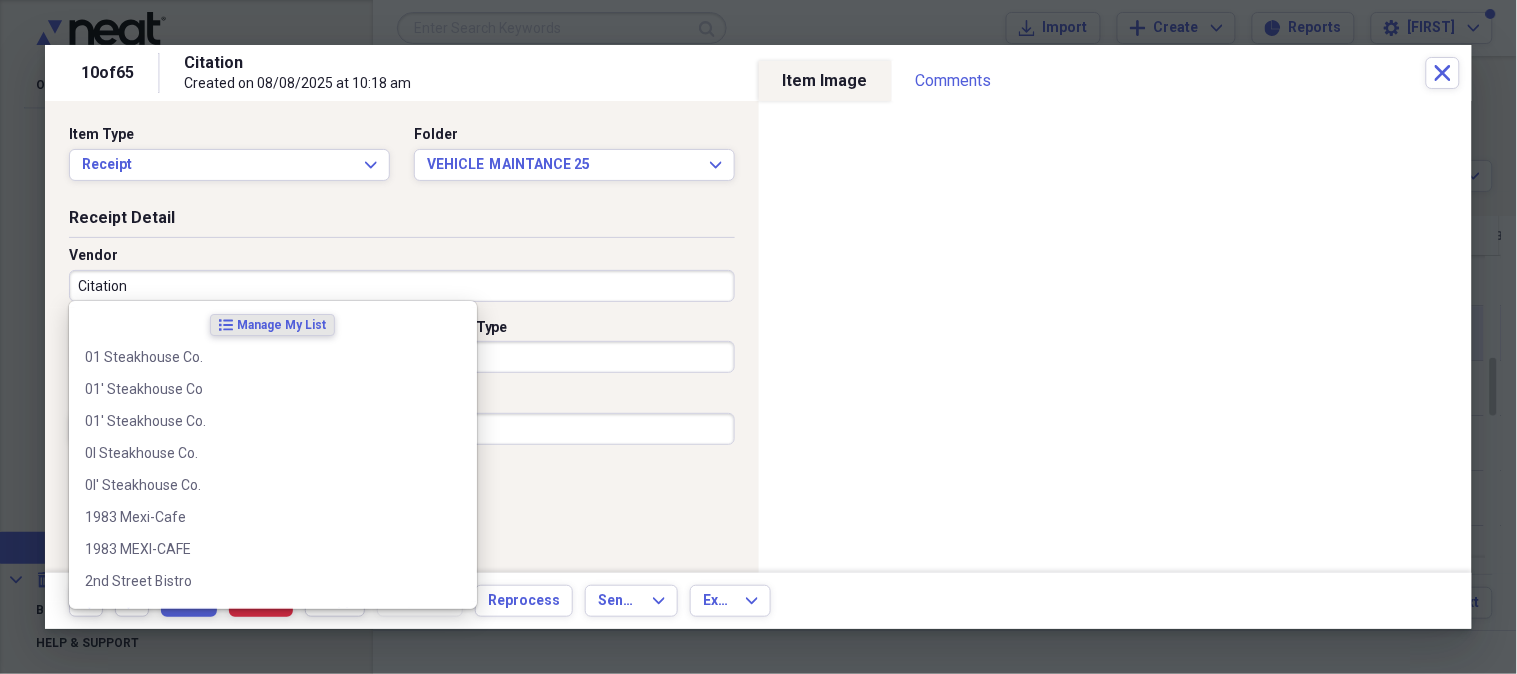 click on "Citation" at bounding box center [402, 286] 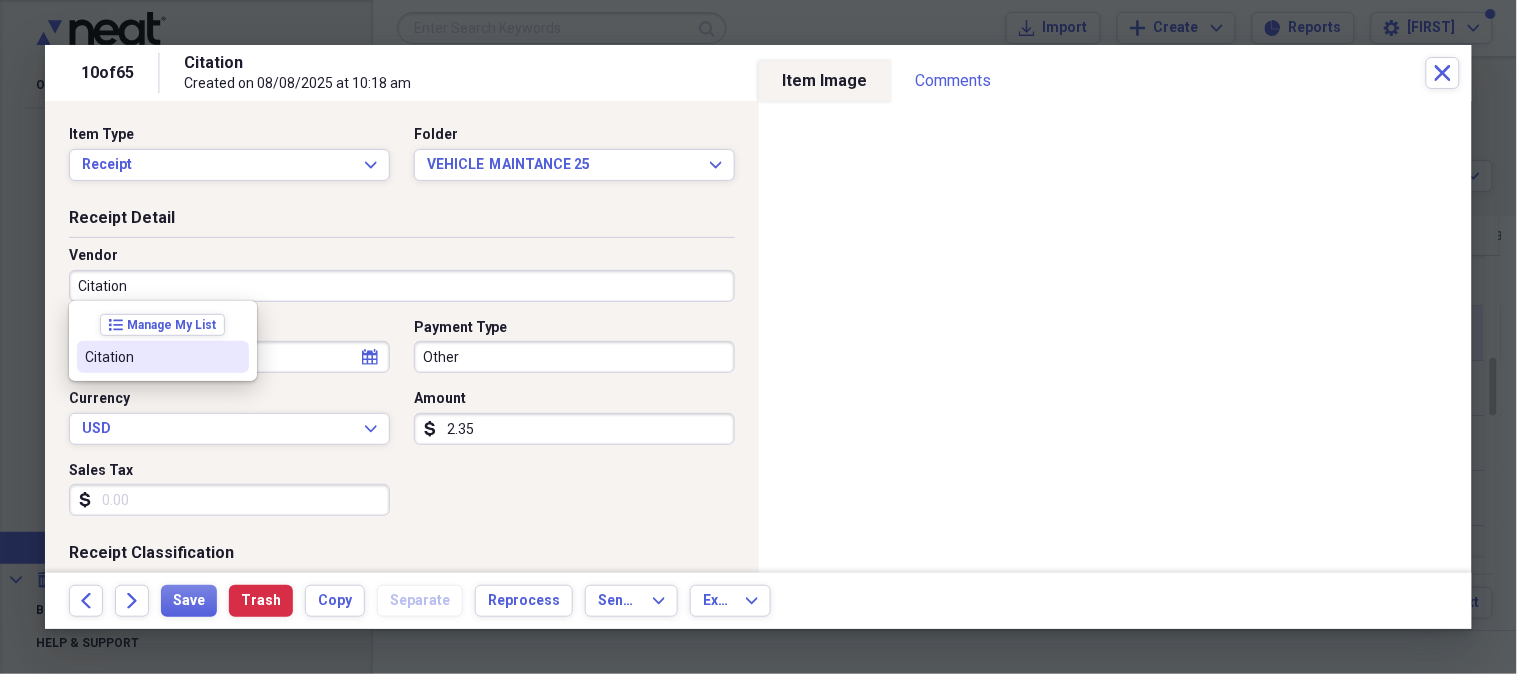 click on "Citation" at bounding box center [151, 357] 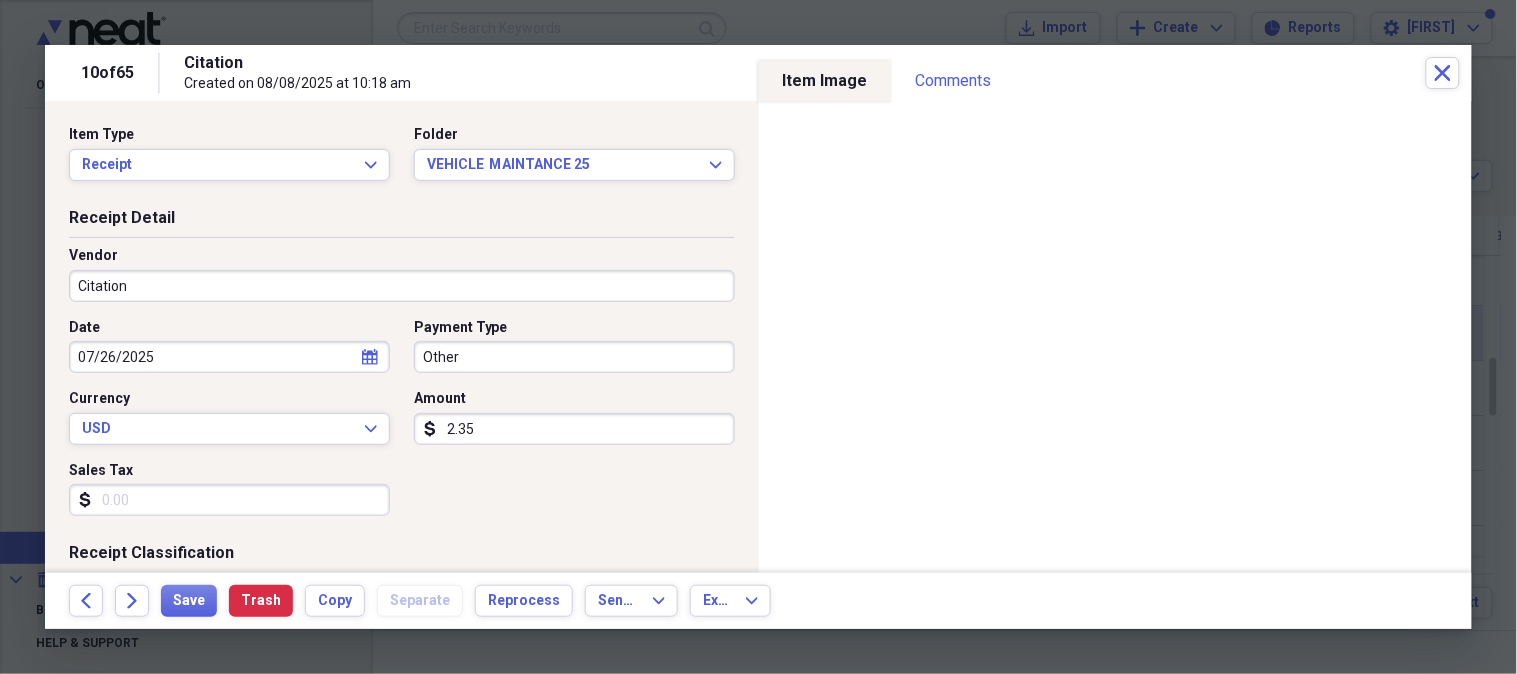 click on "Other" at bounding box center [574, 357] 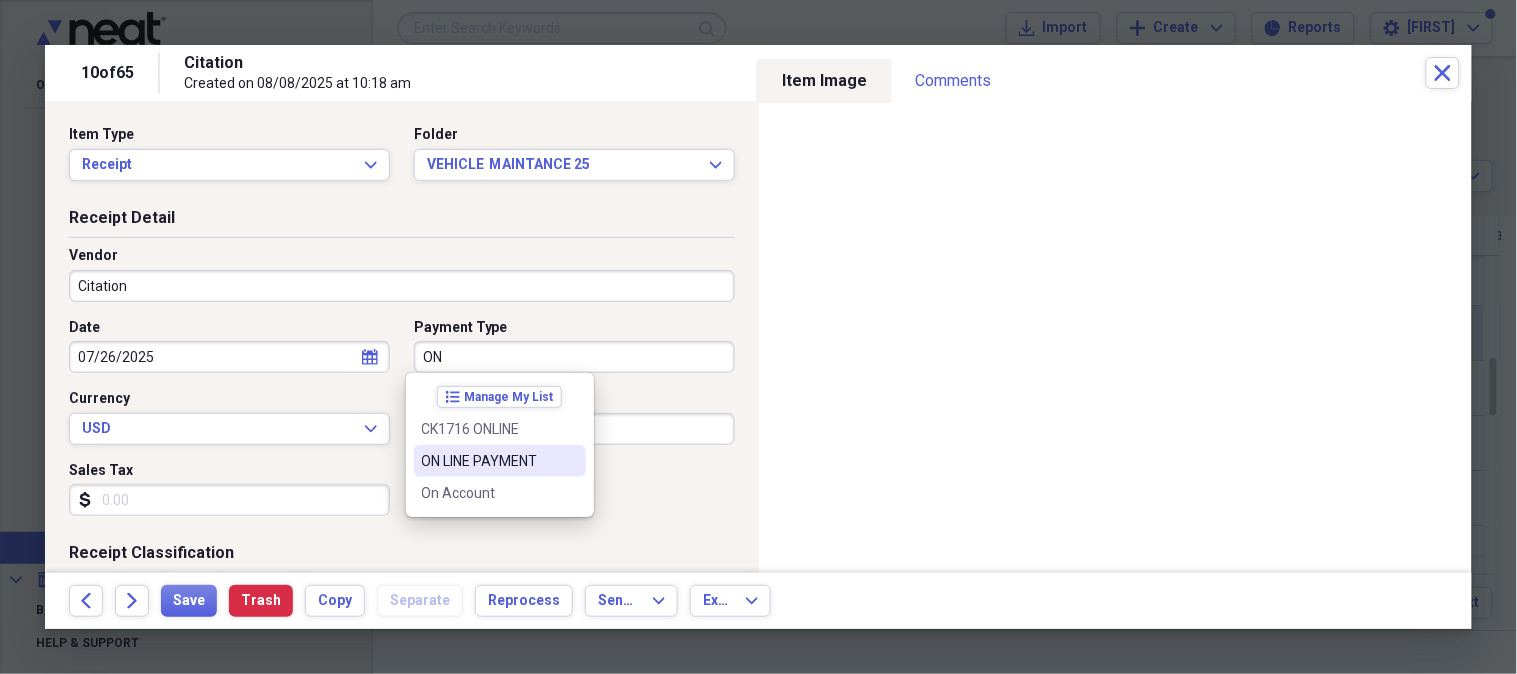 click on "ON LINE PAYMENT" at bounding box center (488, 461) 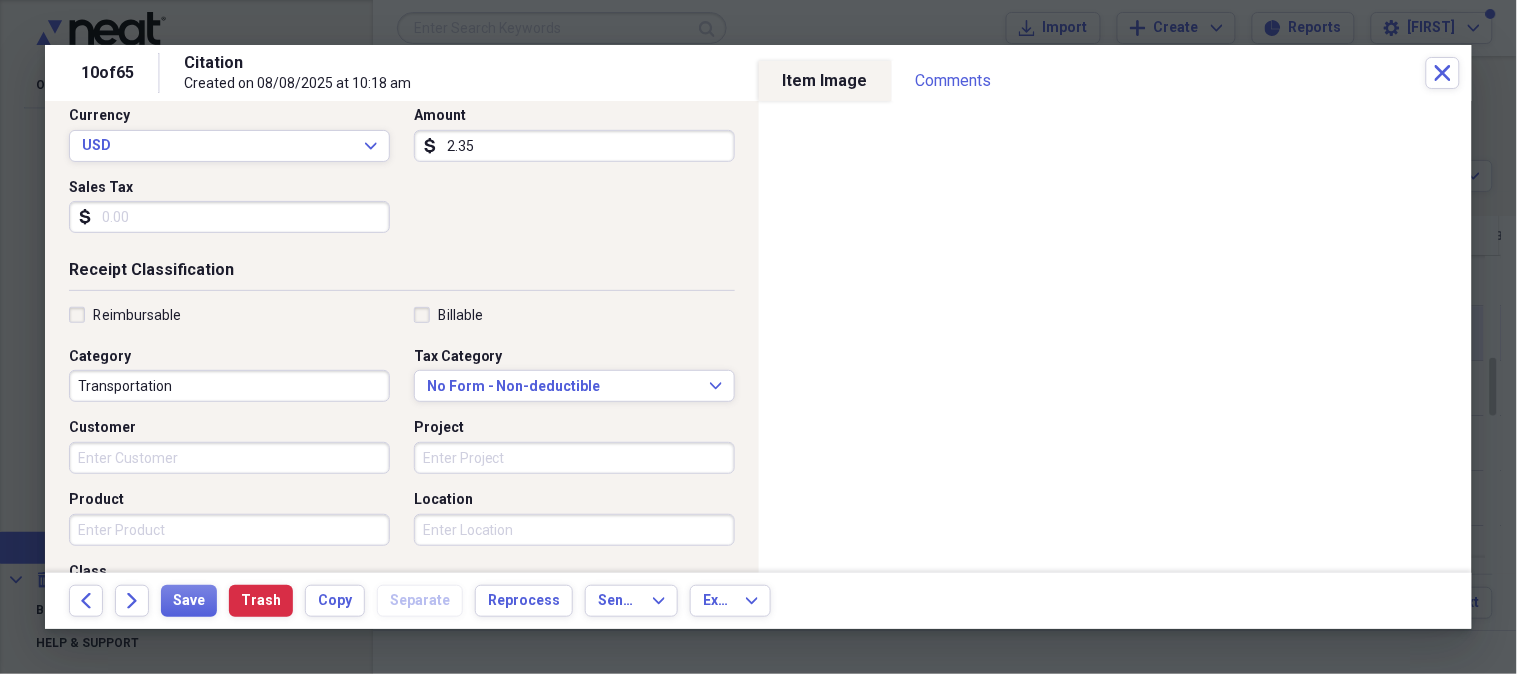 scroll, scrollTop: 0, scrollLeft: 0, axis: both 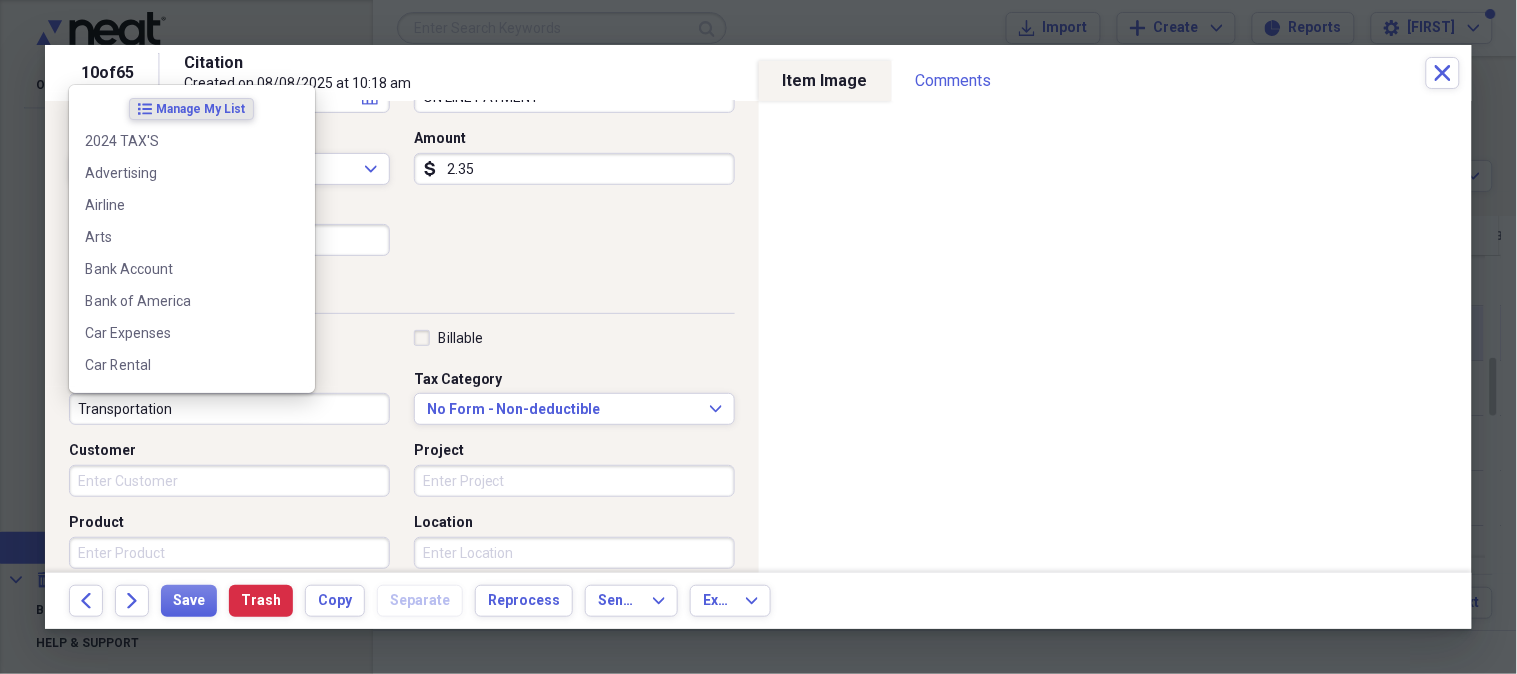 click on "Transportation" at bounding box center (229, 409) 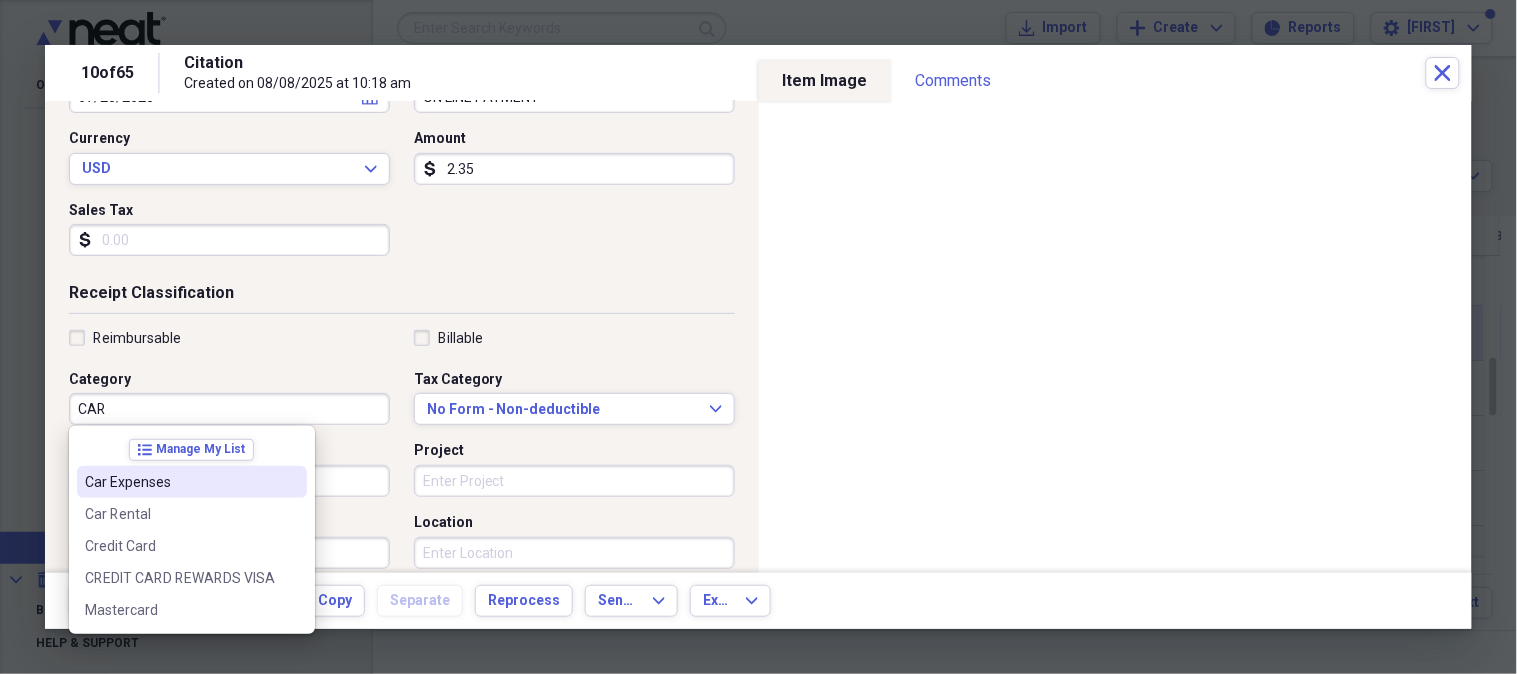 click on "Car Expenses" at bounding box center (180, 482) 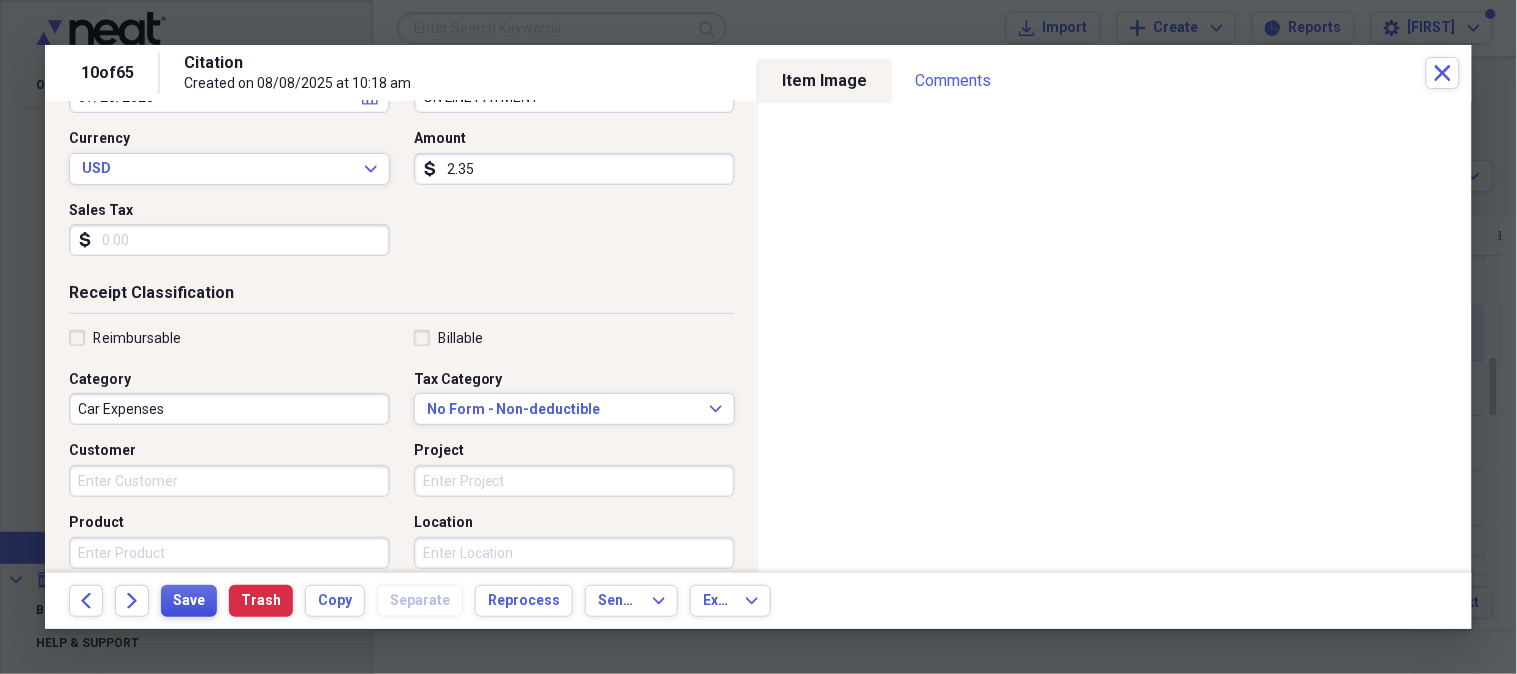 click on "Save" at bounding box center (189, 601) 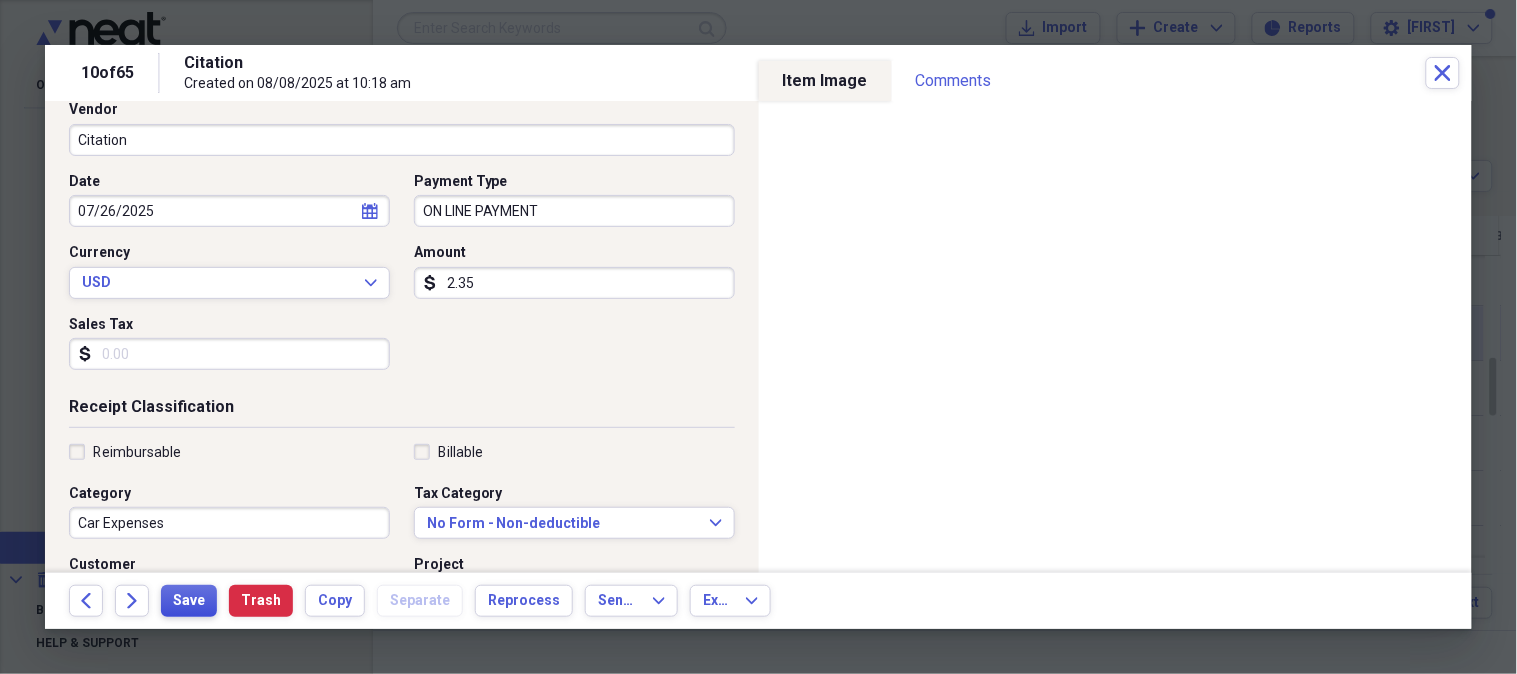 scroll, scrollTop: 0, scrollLeft: 0, axis: both 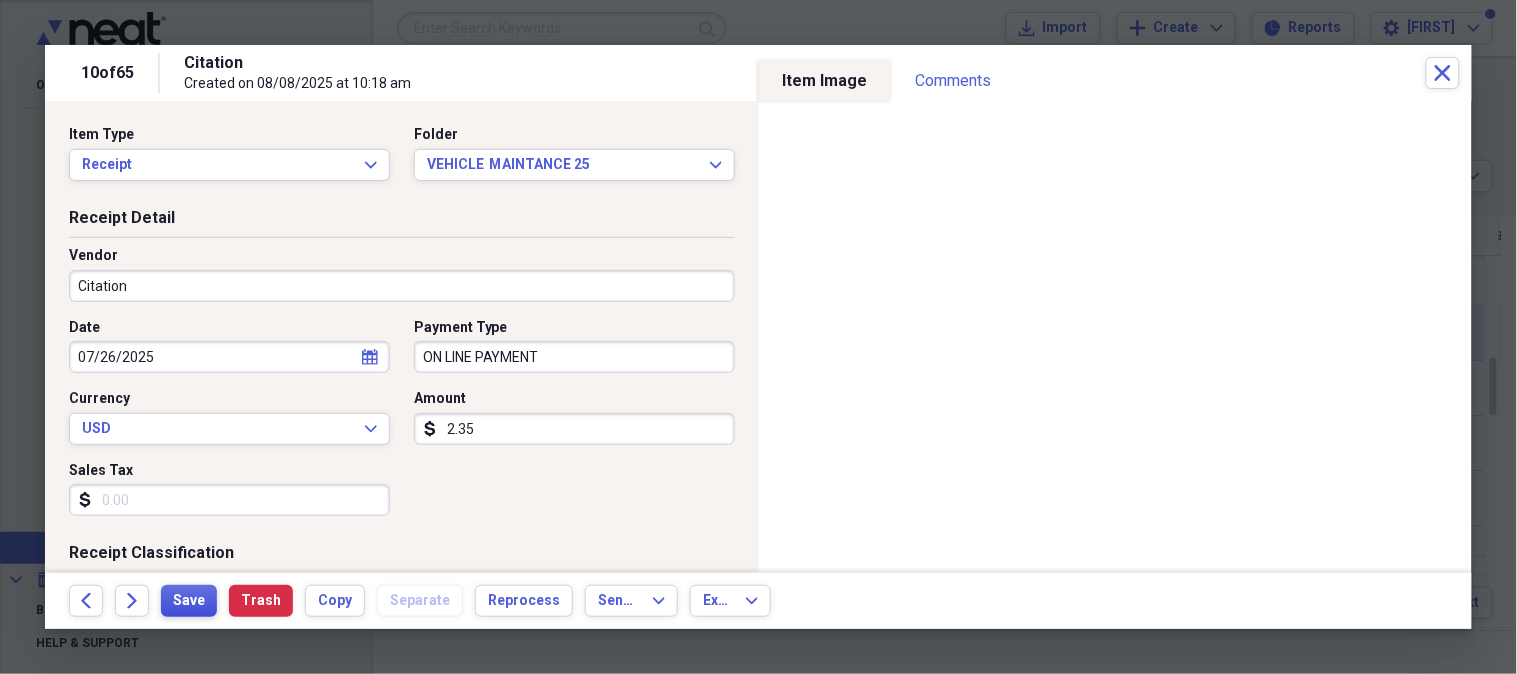 click on "Save" at bounding box center (189, 601) 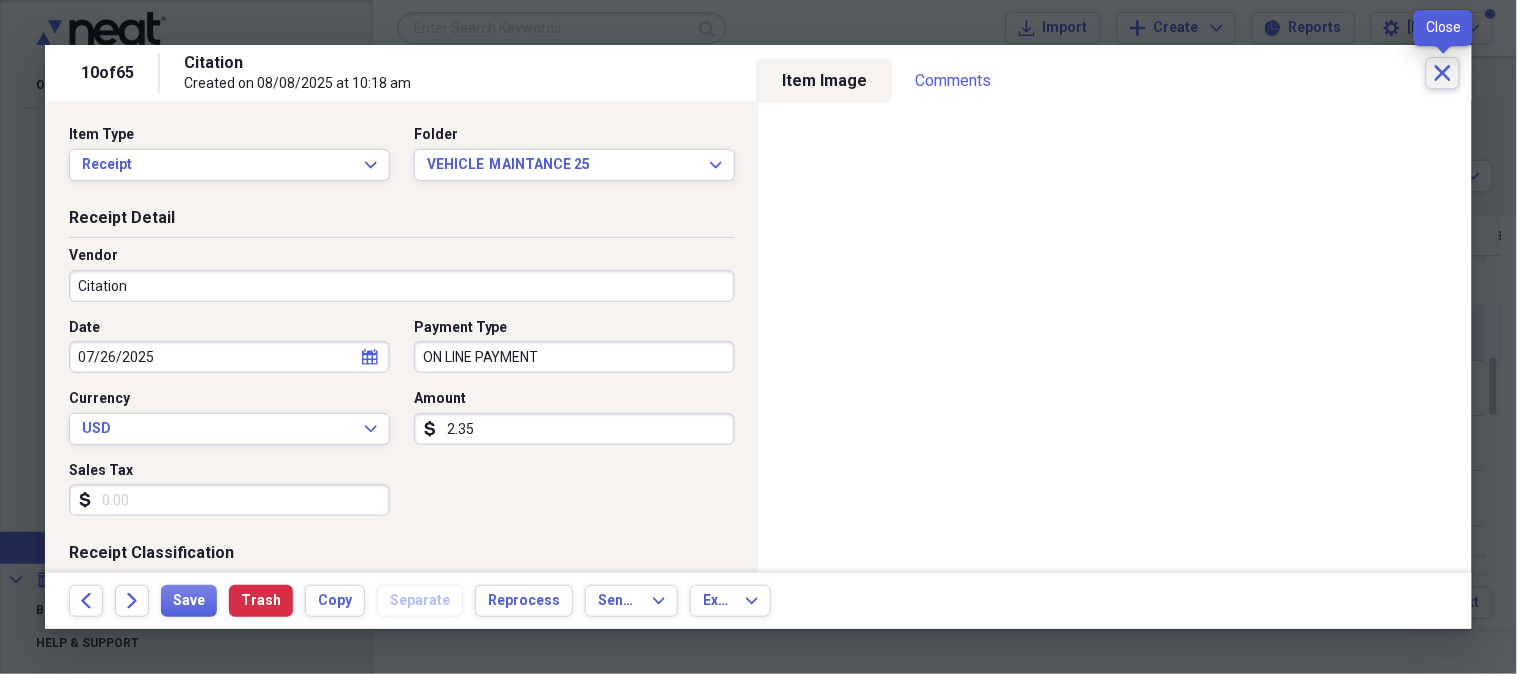 click on "Close" 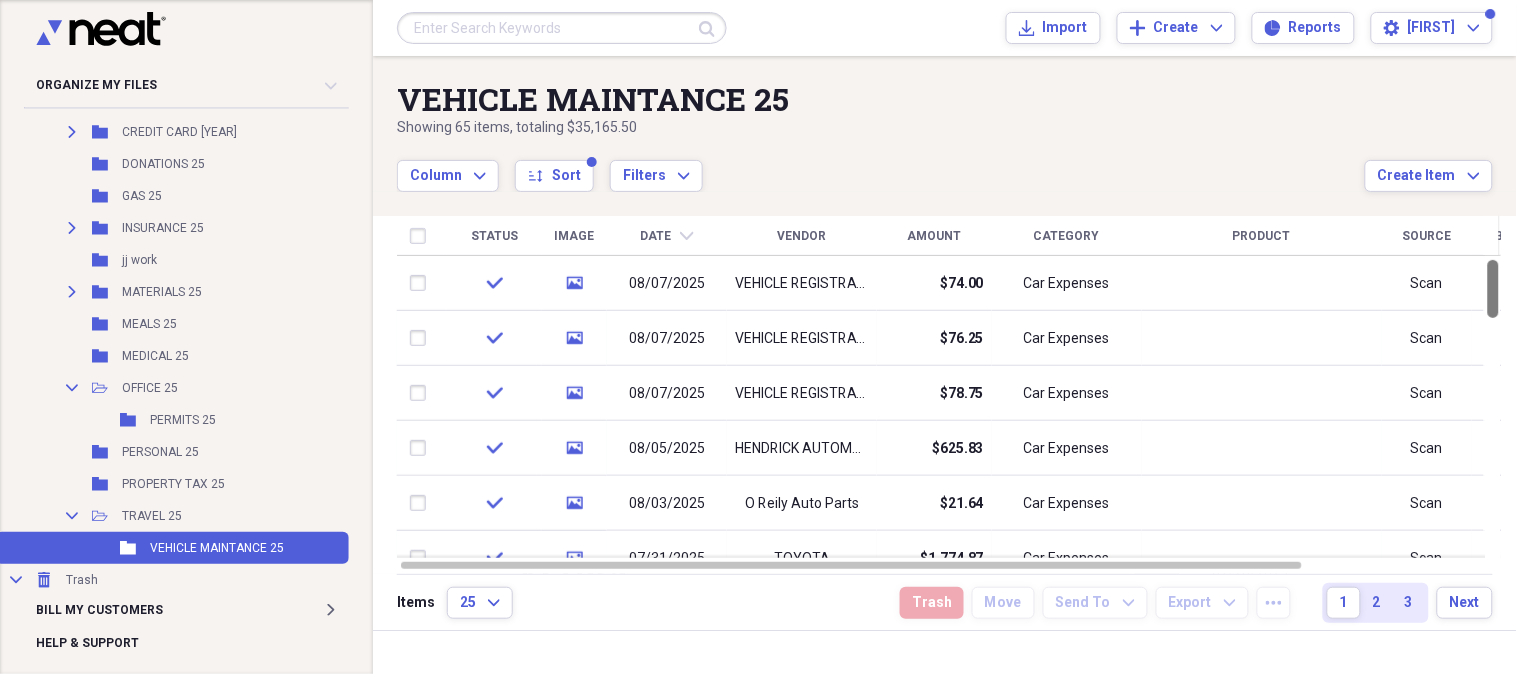 drag, startPoint x: 1508, startPoint y: 391, endPoint x: 1508, endPoint y: 223, distance: 168 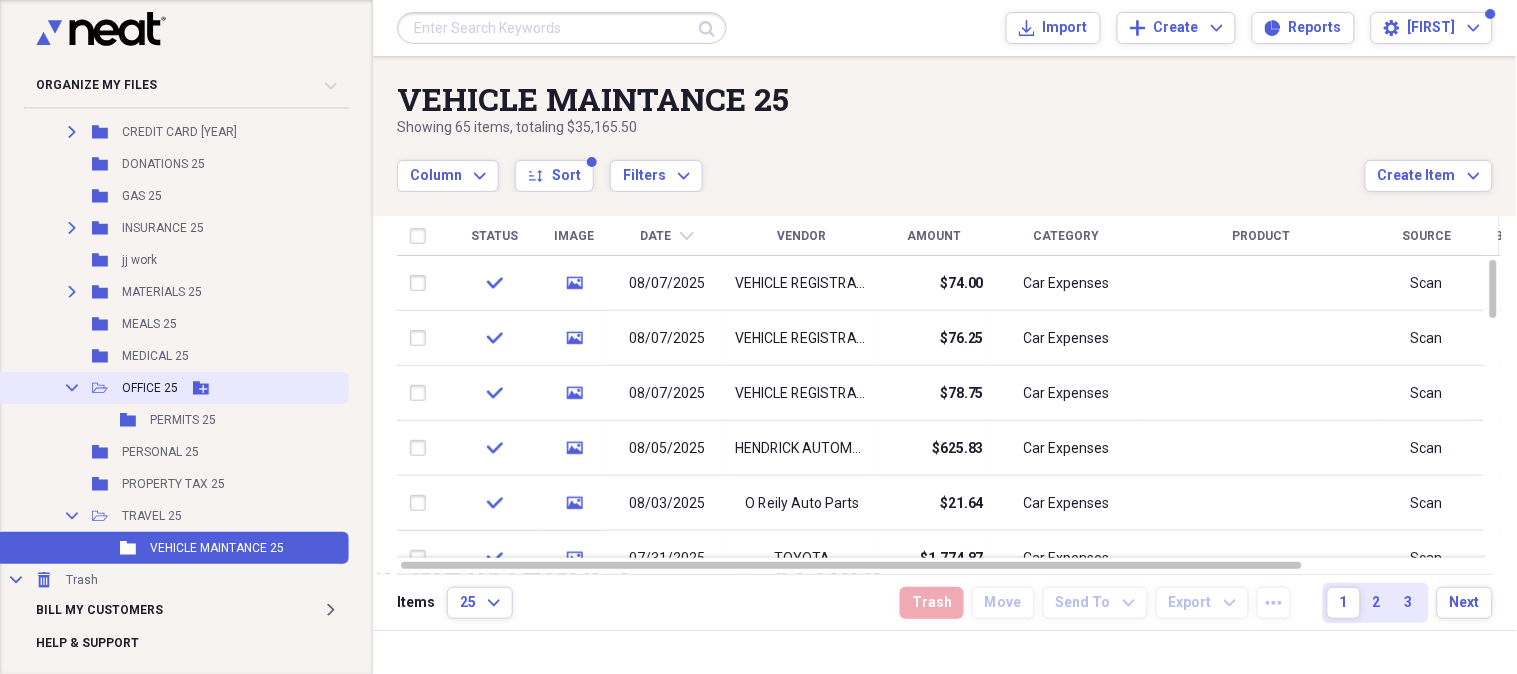 click on "OFFICE 25" at bounding box center [150, 388] 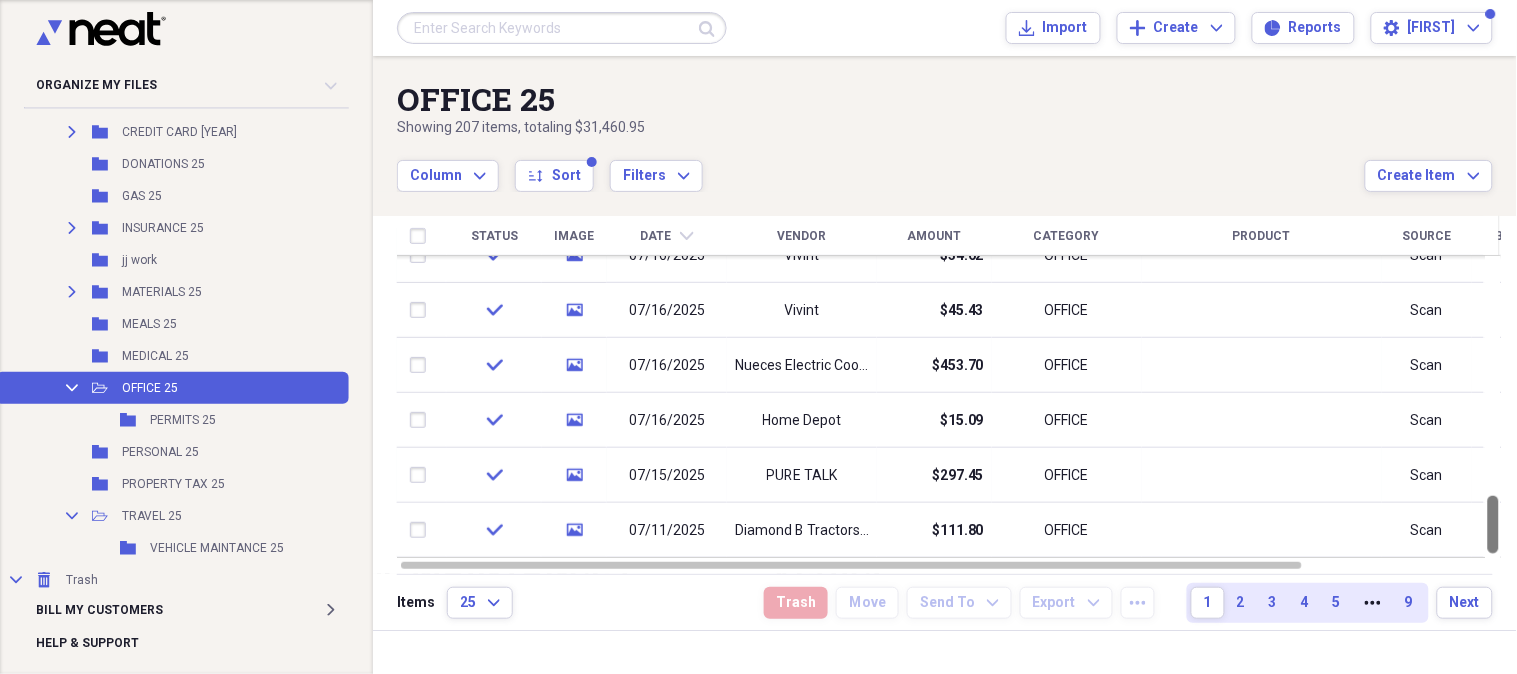 drag, startPoint x: 1507, startPoint y: 275, endPoint x: 1516, endPoint y: 538, distance: 263.15396 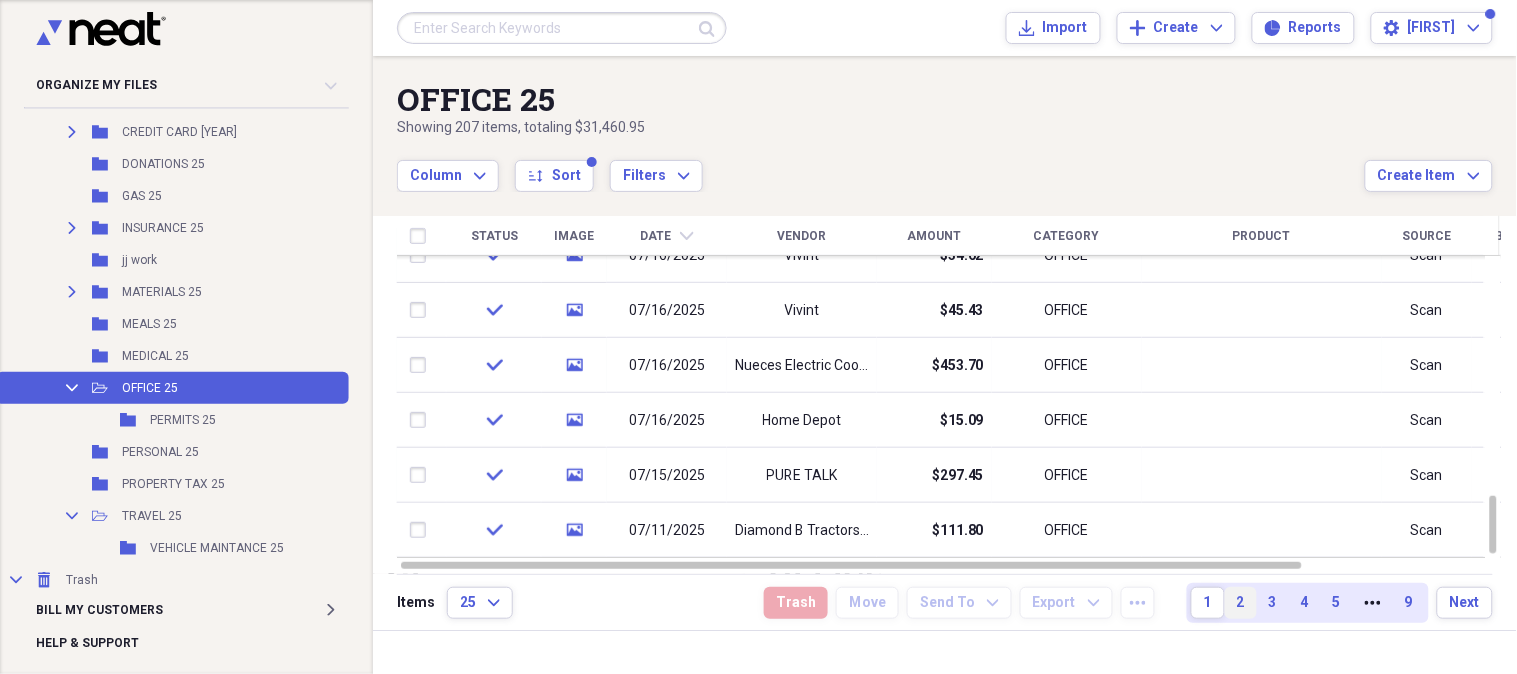 click on "2" at bounding box center (1241, 603) 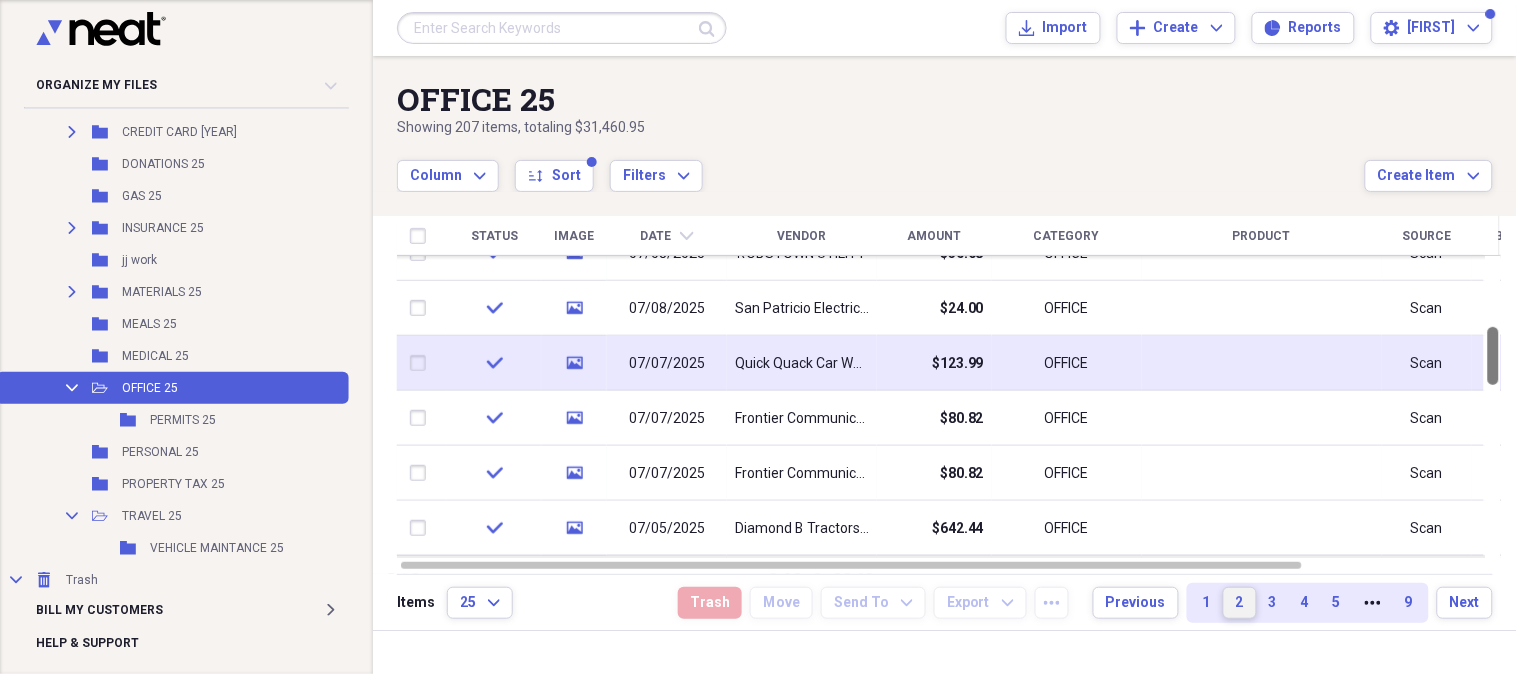 drag, startPoint x: 1511, startPoint y: 287, endPoint x: 1484, endPoint y: 354, distance: 72.235725 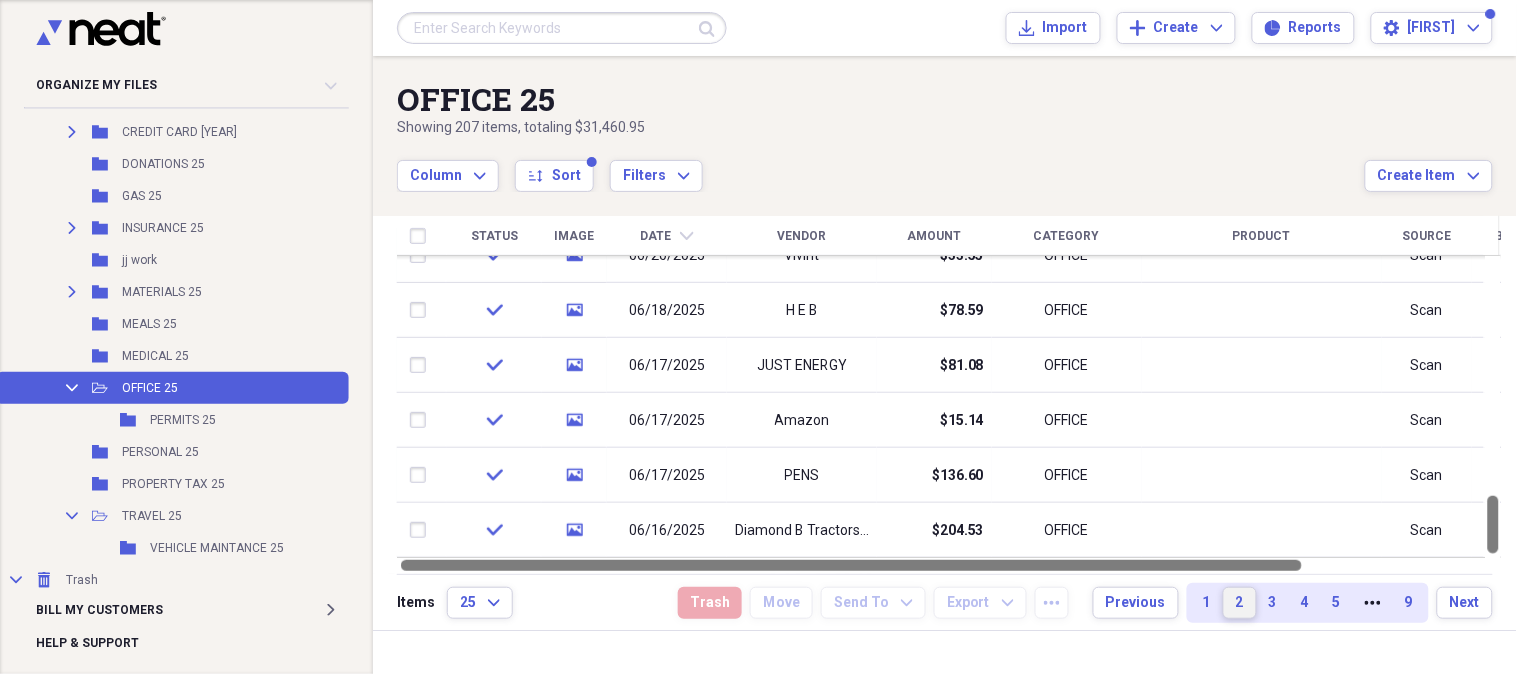 drag, startPoint x: 1510, startPoint y: 357, endPoint x: 1480, endPoint y: 557, distance: 202.23749 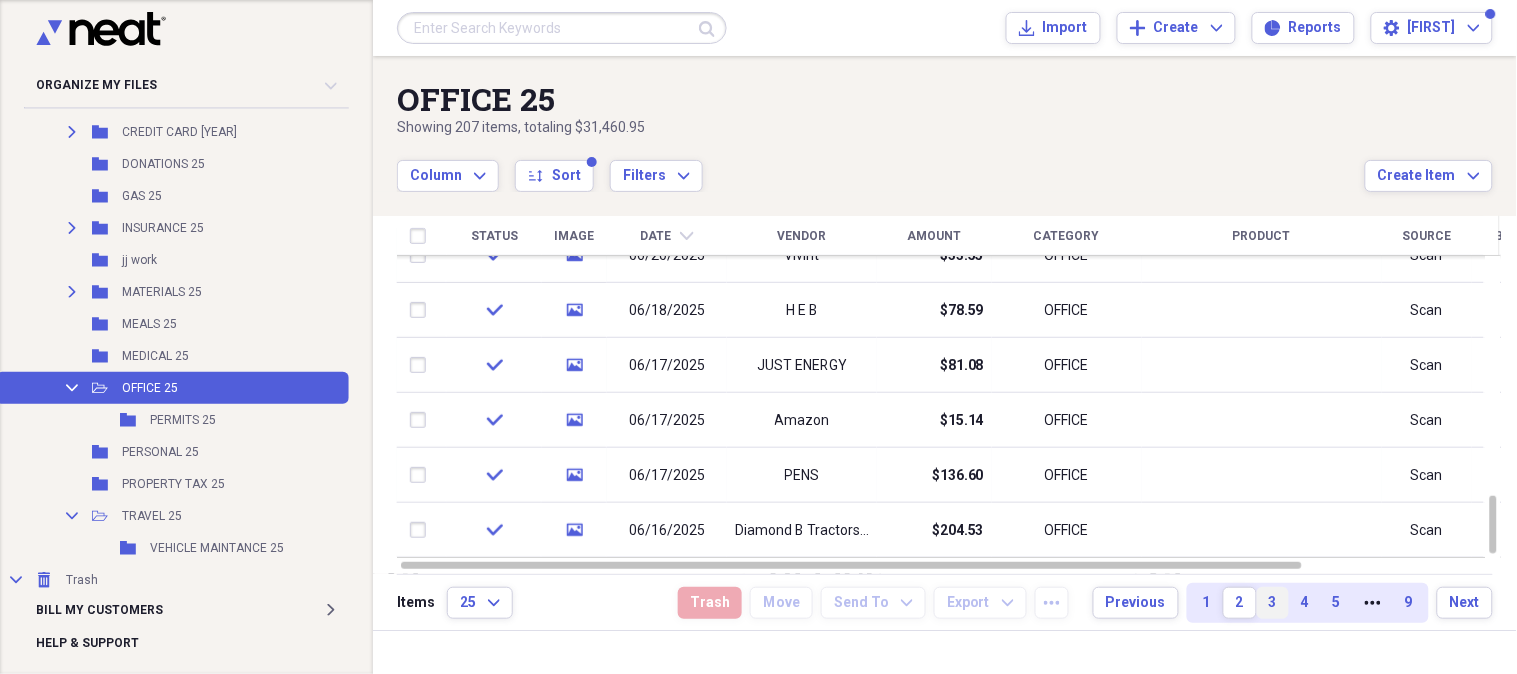 click on "3" at bounding box center (1273, 603) 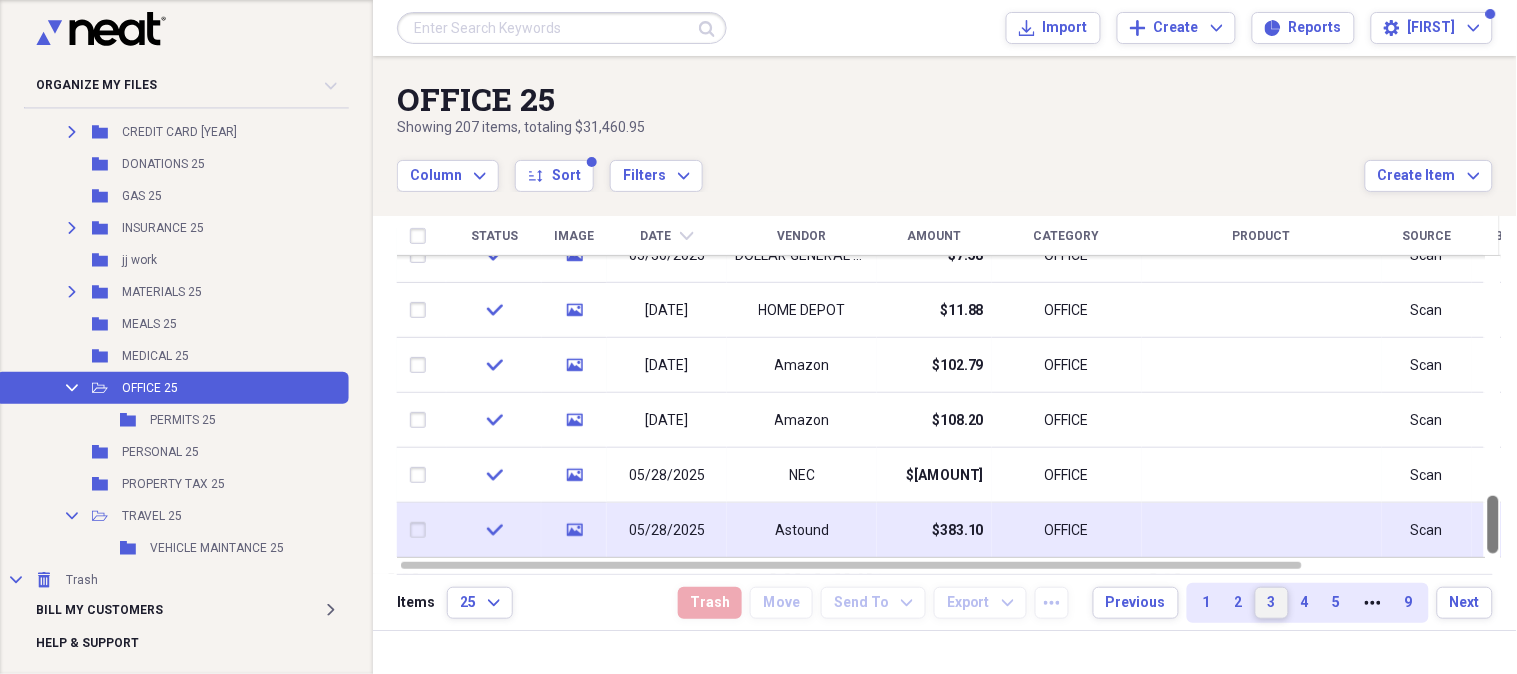 drag, startPoint x: 1513, startPoint y: 277, endPoint x: 1480, endPoint y: 542, distance: 267.0468 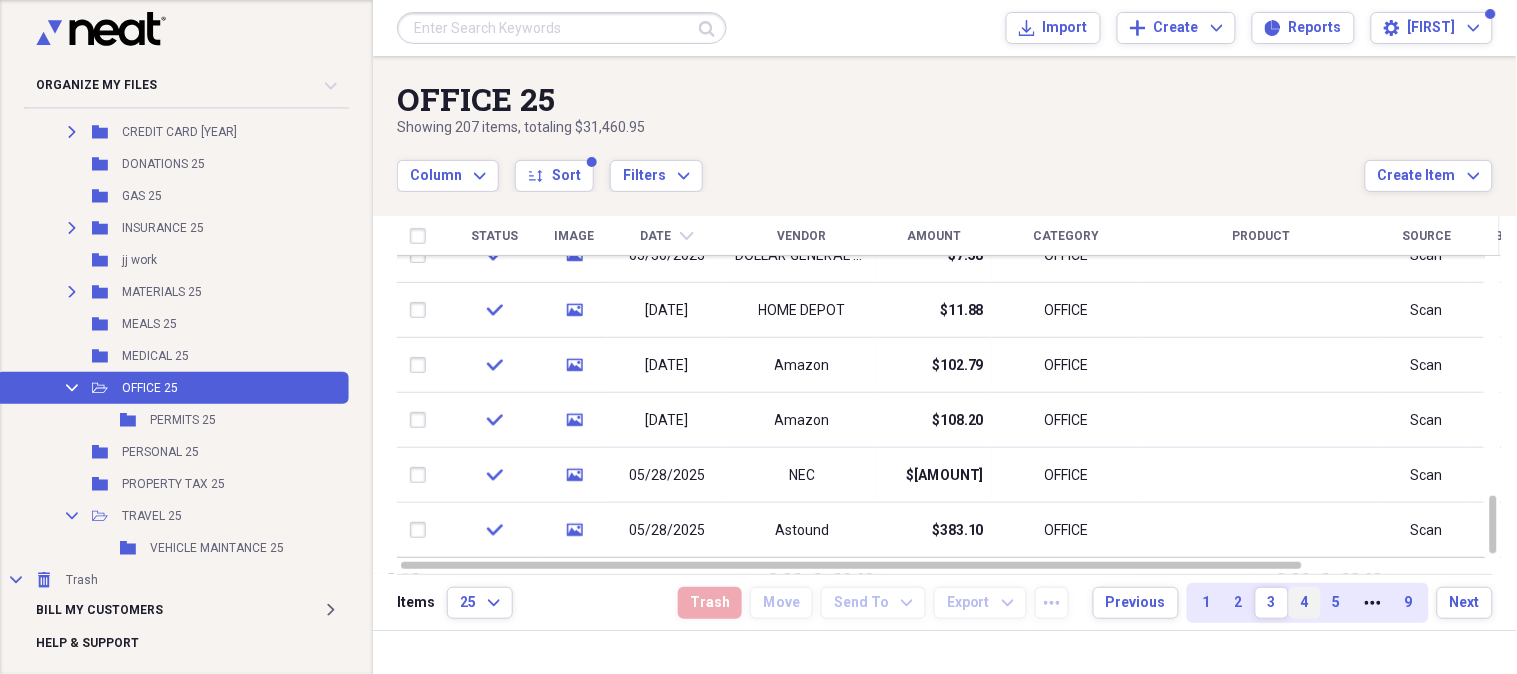 click on "4" at bounding box center [1305, 603] 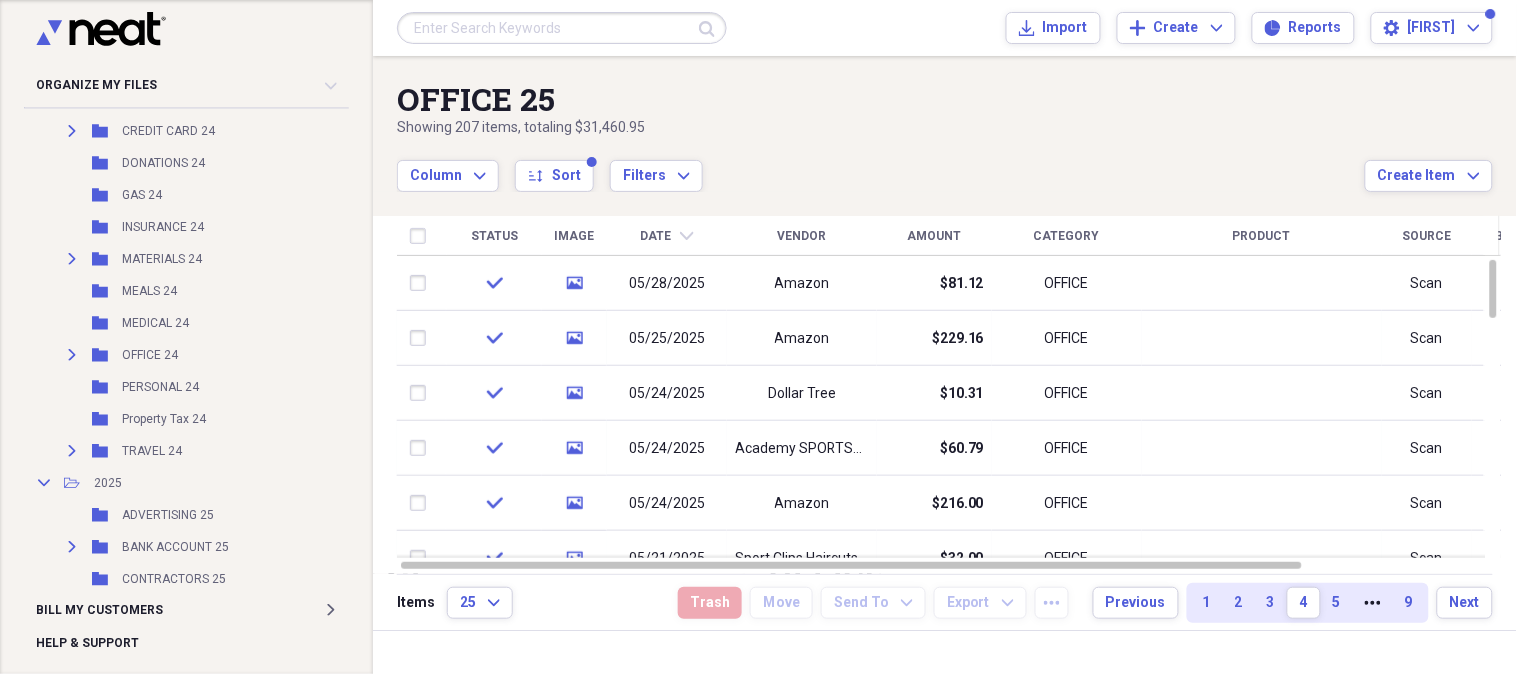 scroll, scrollTop: 1296, scrollLeft: 0, axis: vertical 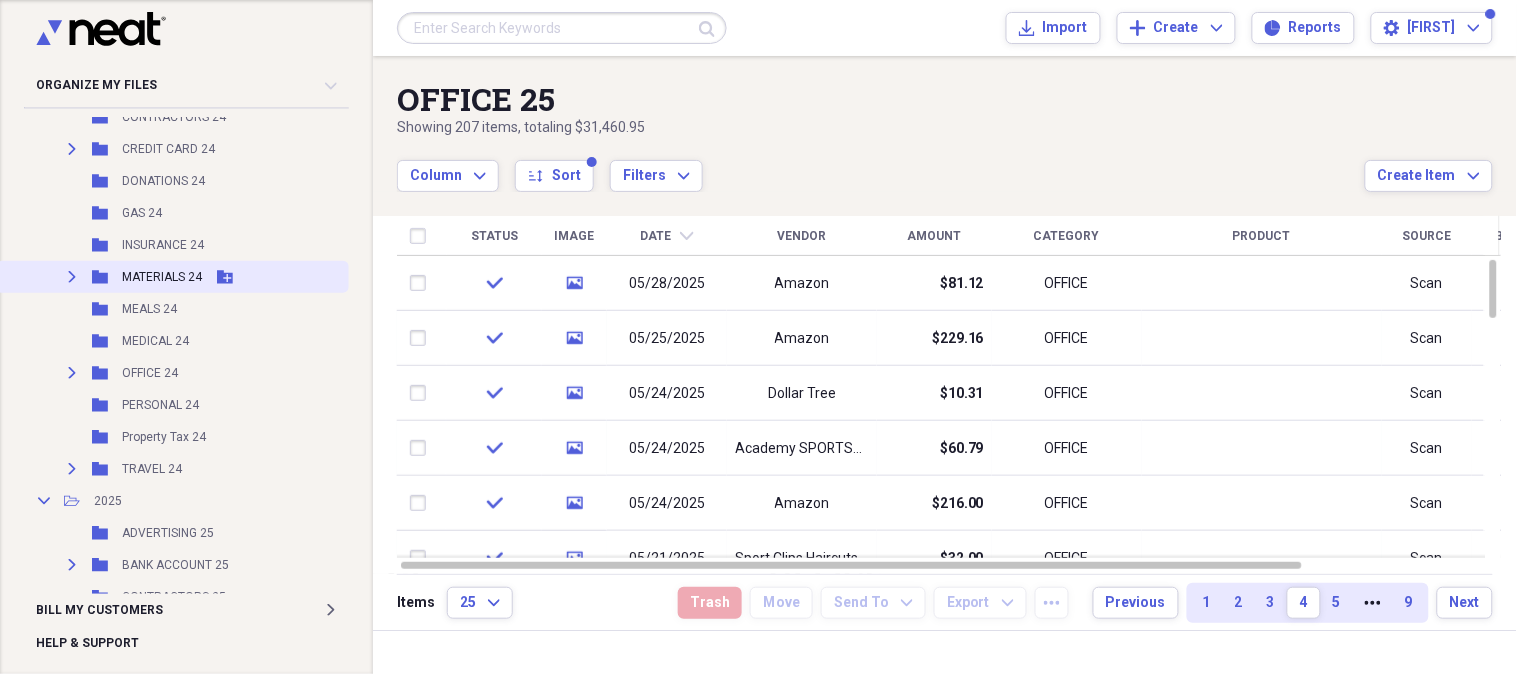 click on "Expand" 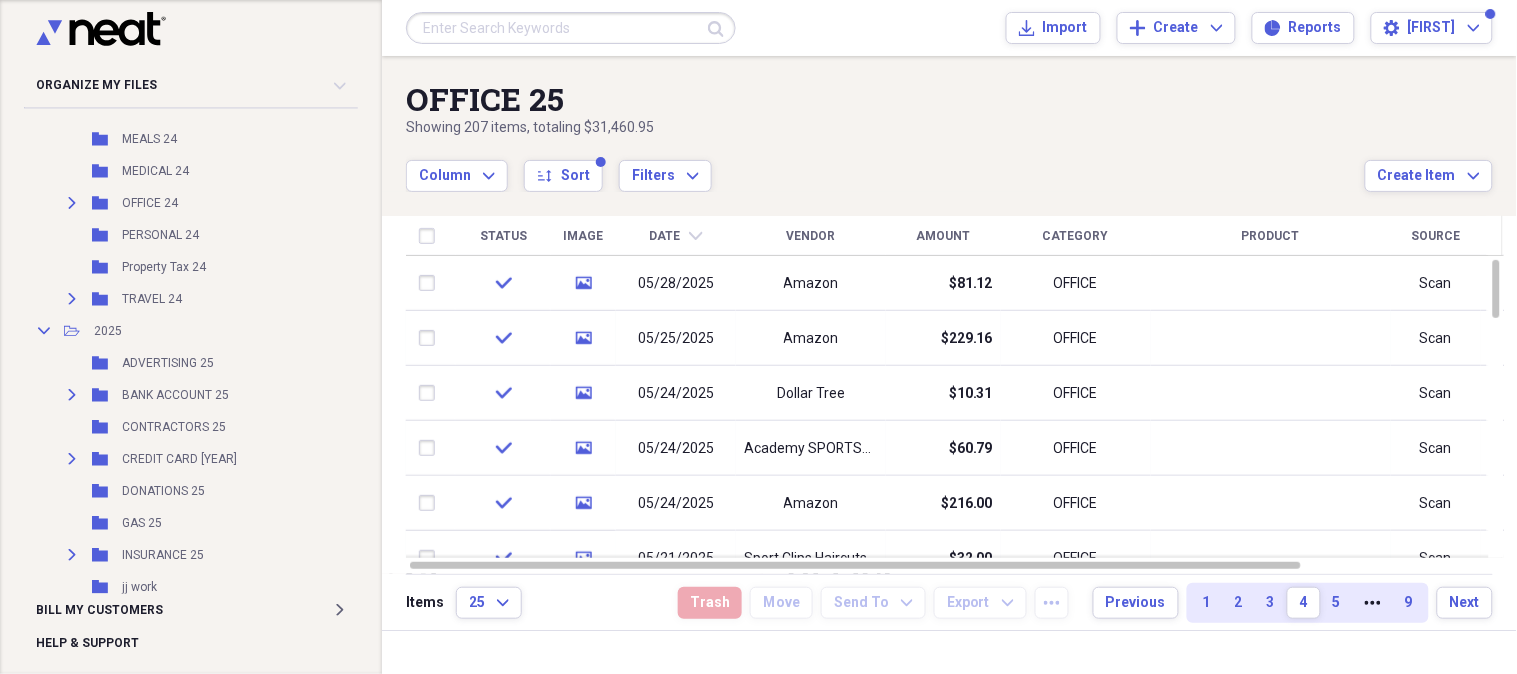 scroll, scrollTop: 1766, scrollLeft: 0, axis: vertical 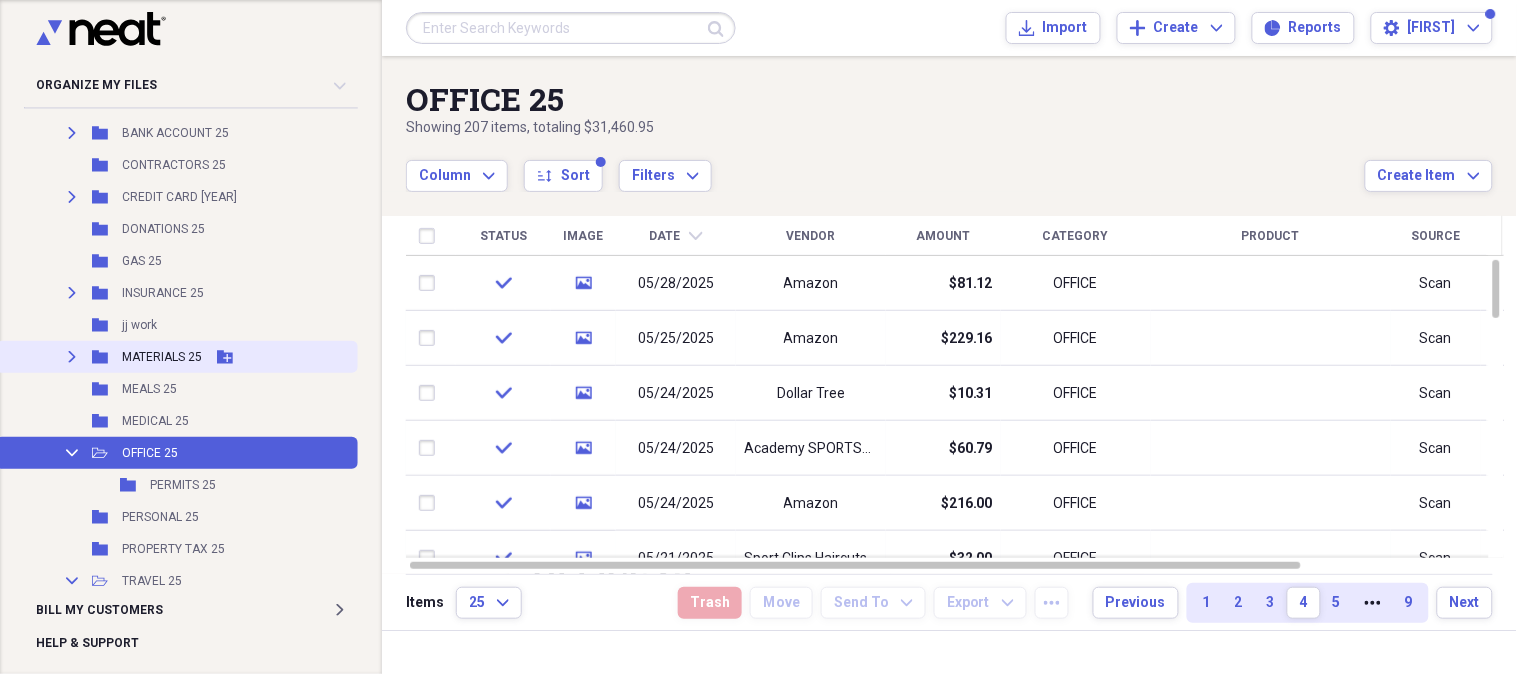 click on "Expand" 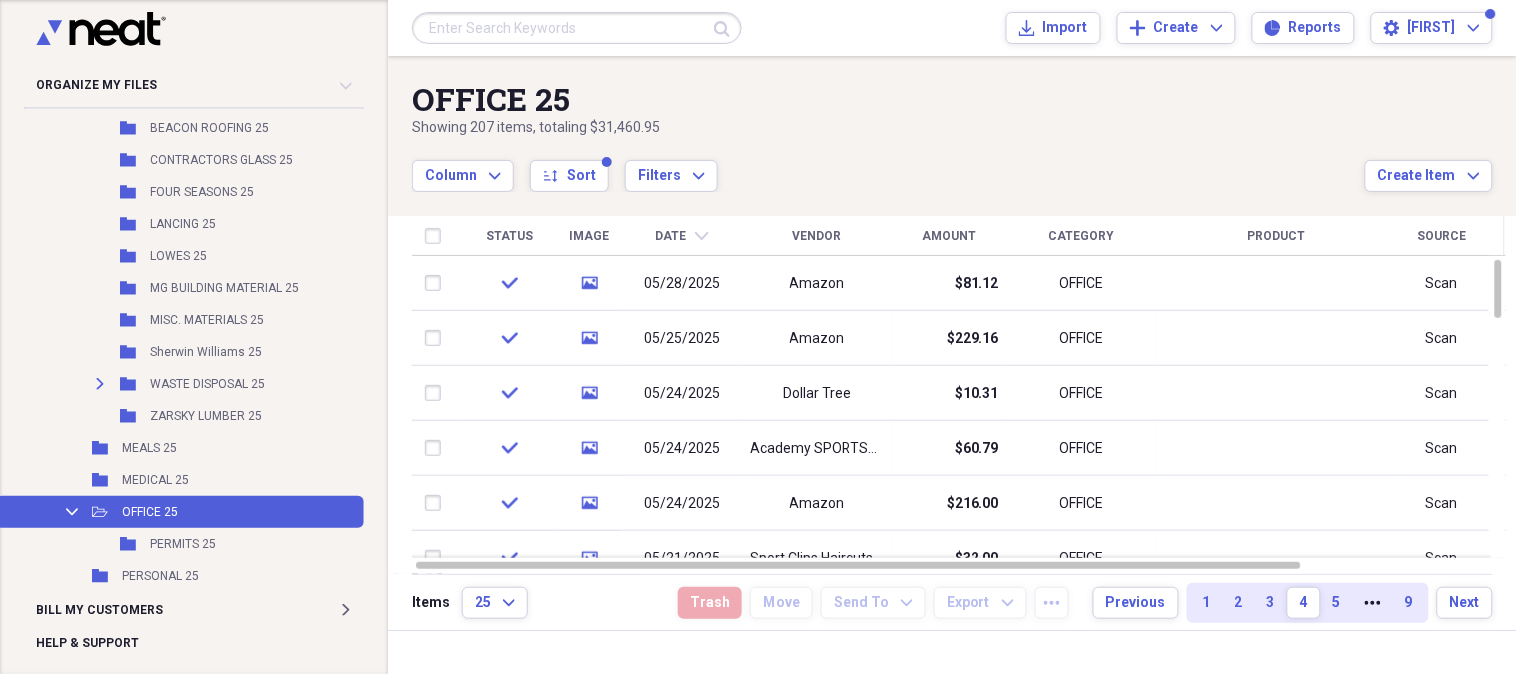 scroll, scrollTop: 2365, scrollLeft: 0, axis: vertical 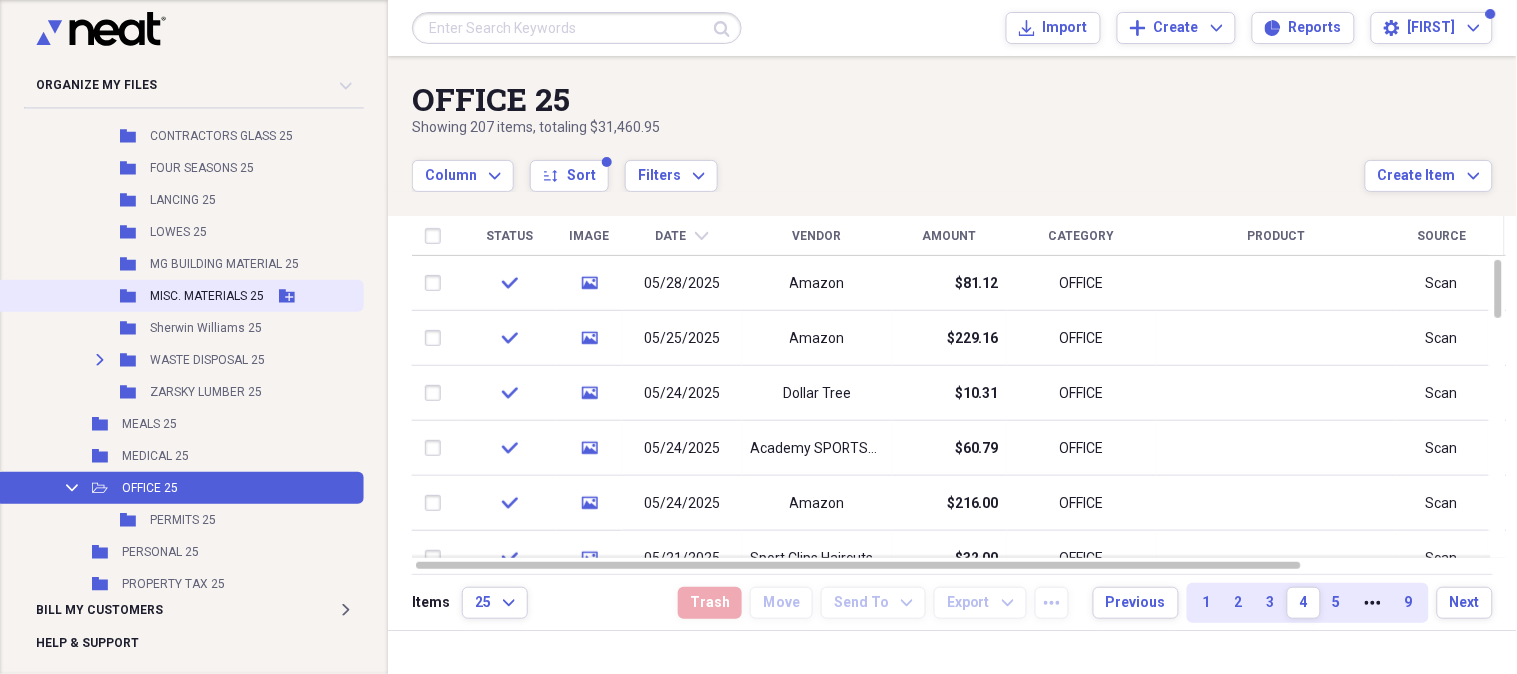 click on "MISC. MATERIALS 25" at bounding box center (207, 296) 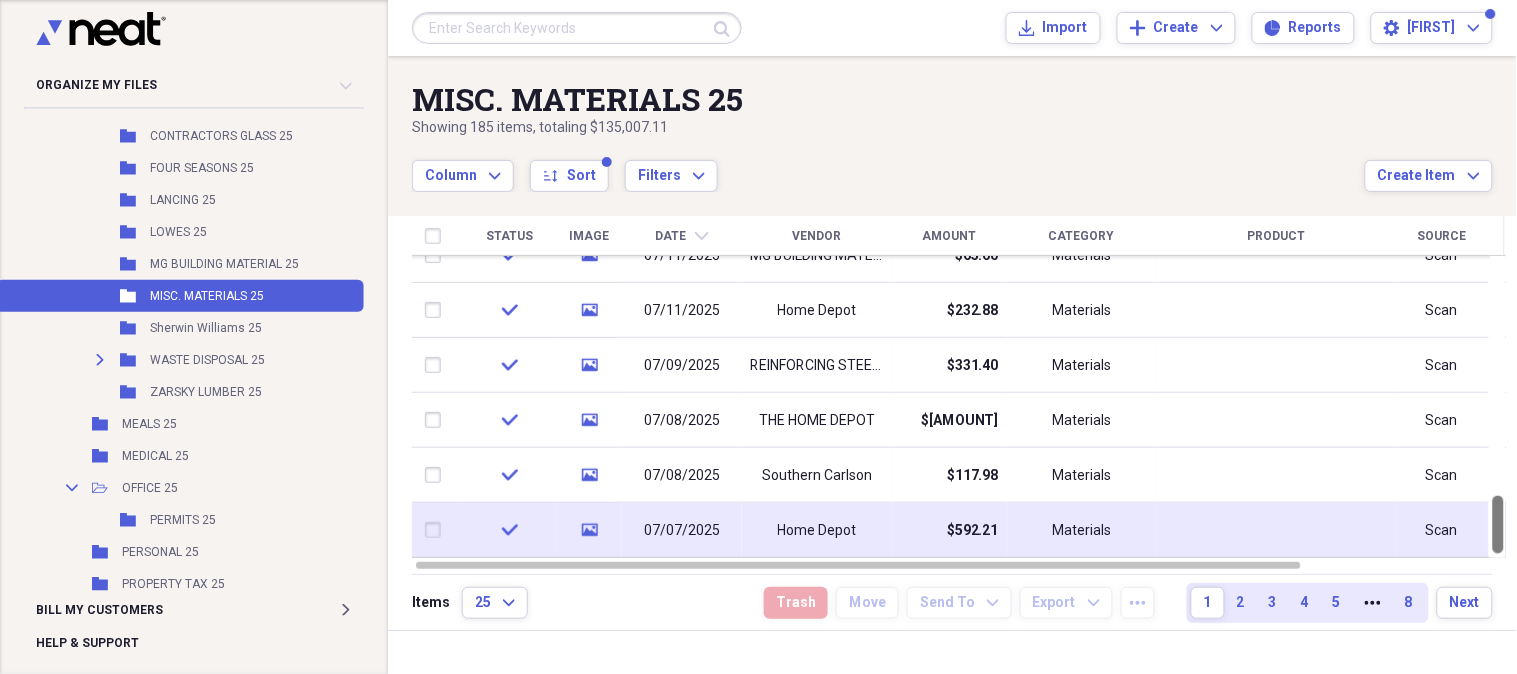 drag, startPoint x: 1506, startPoint y: 284, endPoint x: 1462, endPoint y: 533, distance: 252.85767 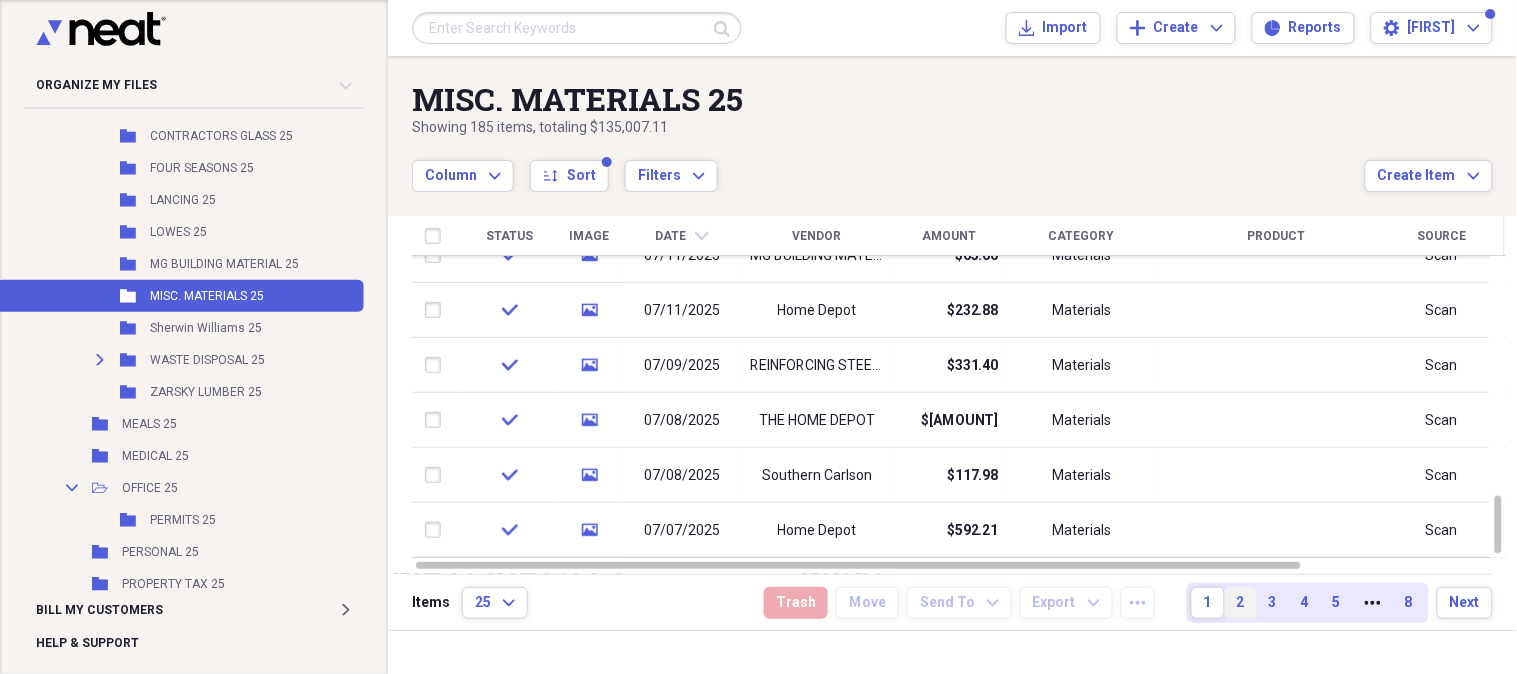 click on "2" at bounding box center (1241, 603) 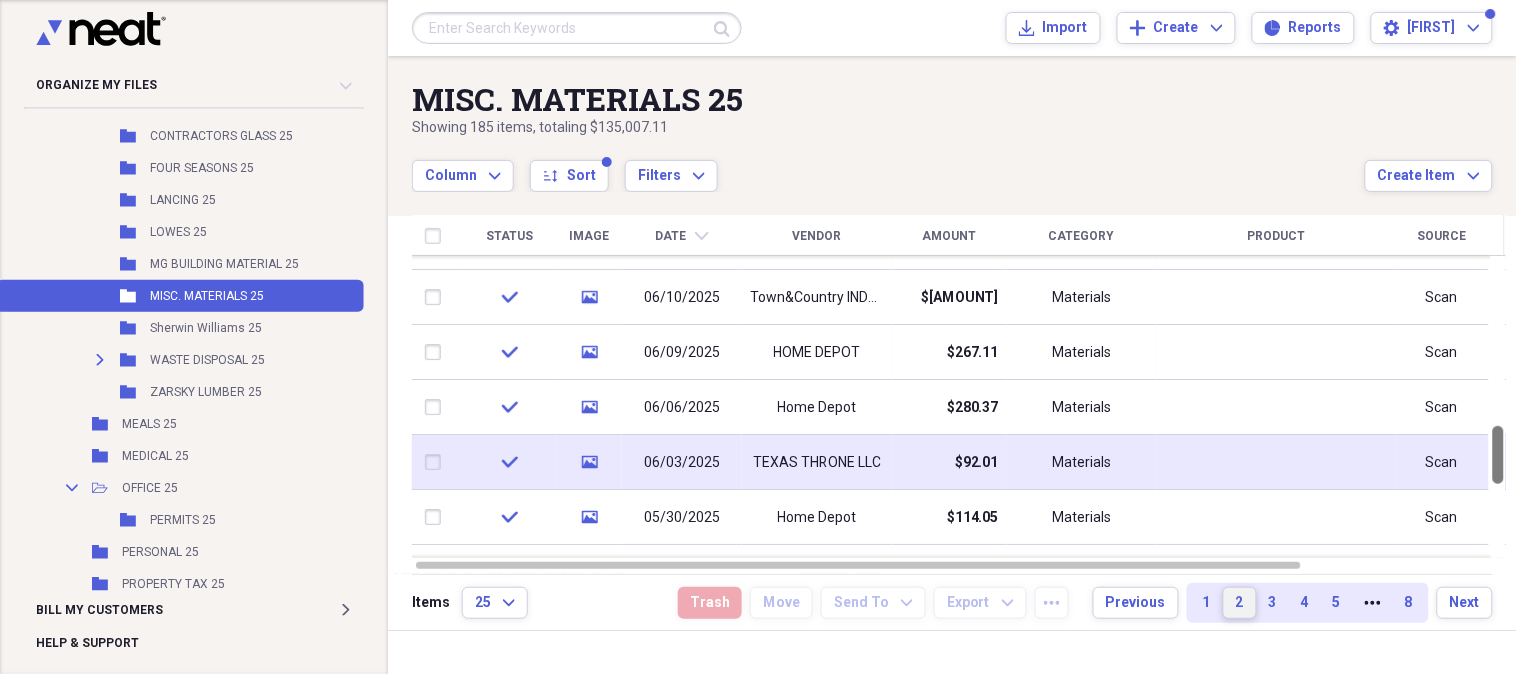 drag, startPoint x: 1507, startPoint y: 286, endPoint x: 1490, endPoint y: 452, distance: 166.86821 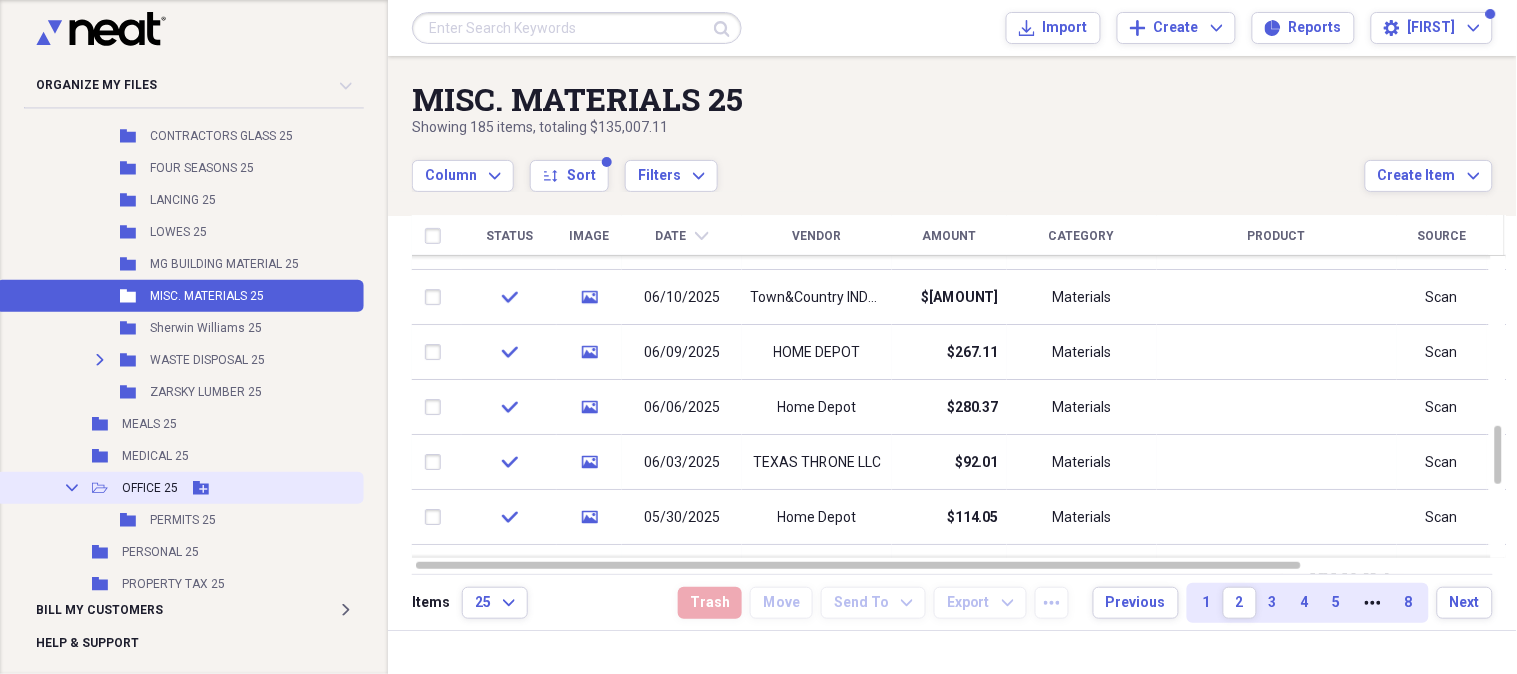 click on "OFFICE 25" at bounding box center (150, 488) 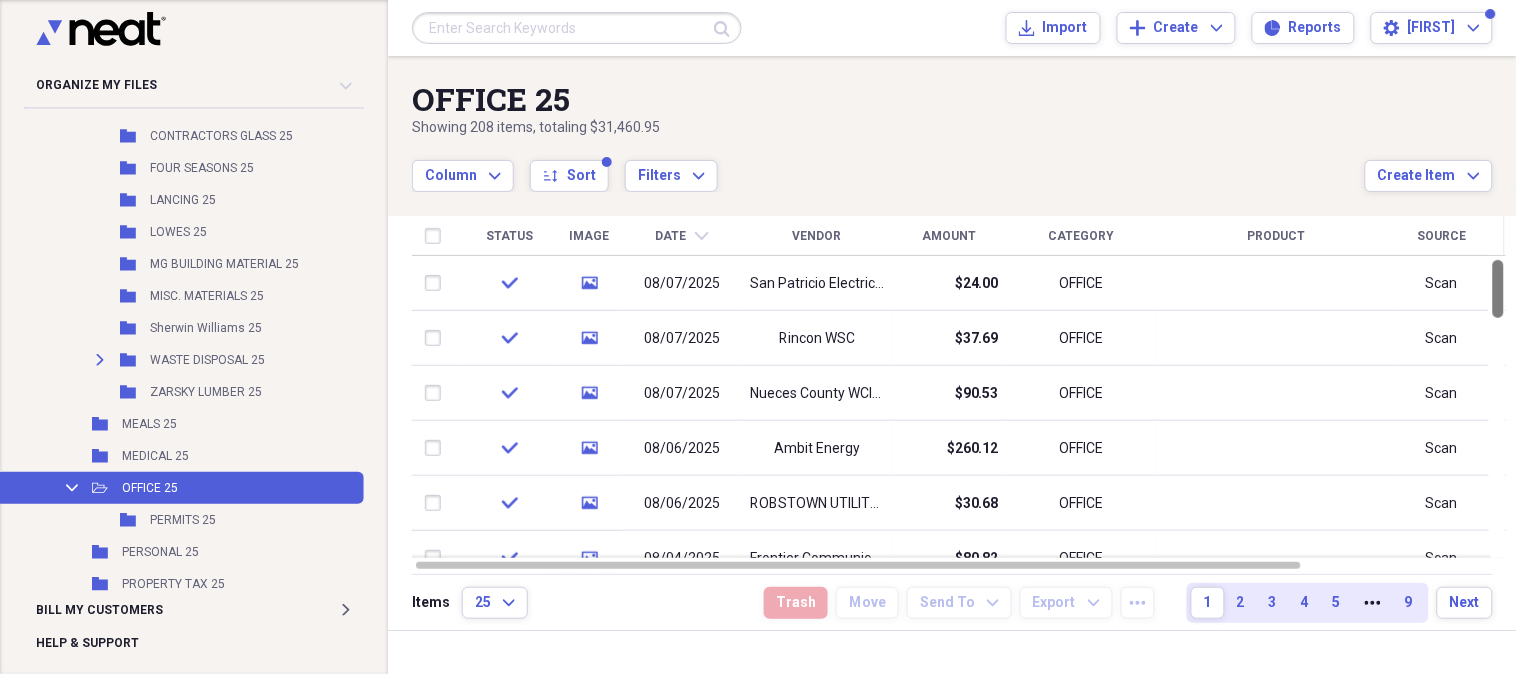 drag, startPoint x: 1507, startPoint y: 288, endPoint x: 1515, endPoint y: 396, distance: 108.29589 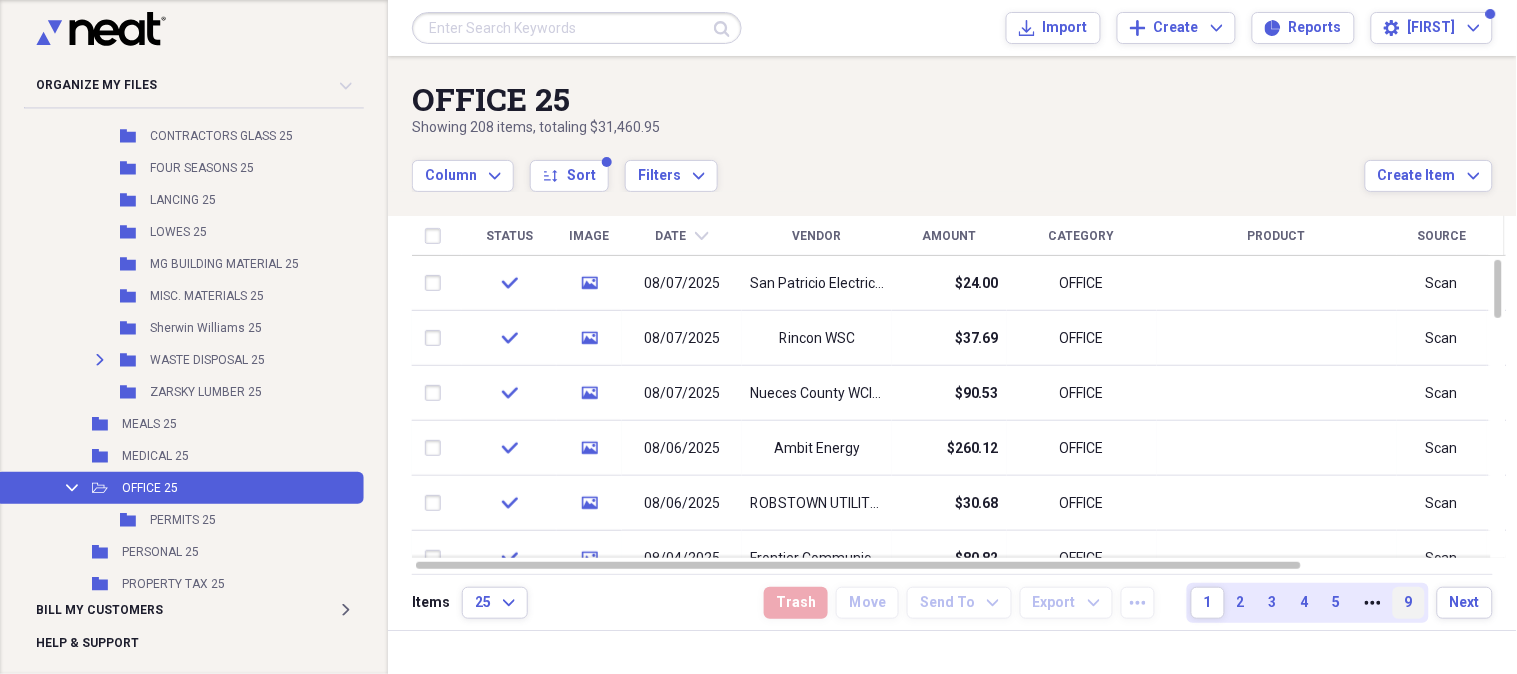 click on "9" at bounding box center [1409, 603] 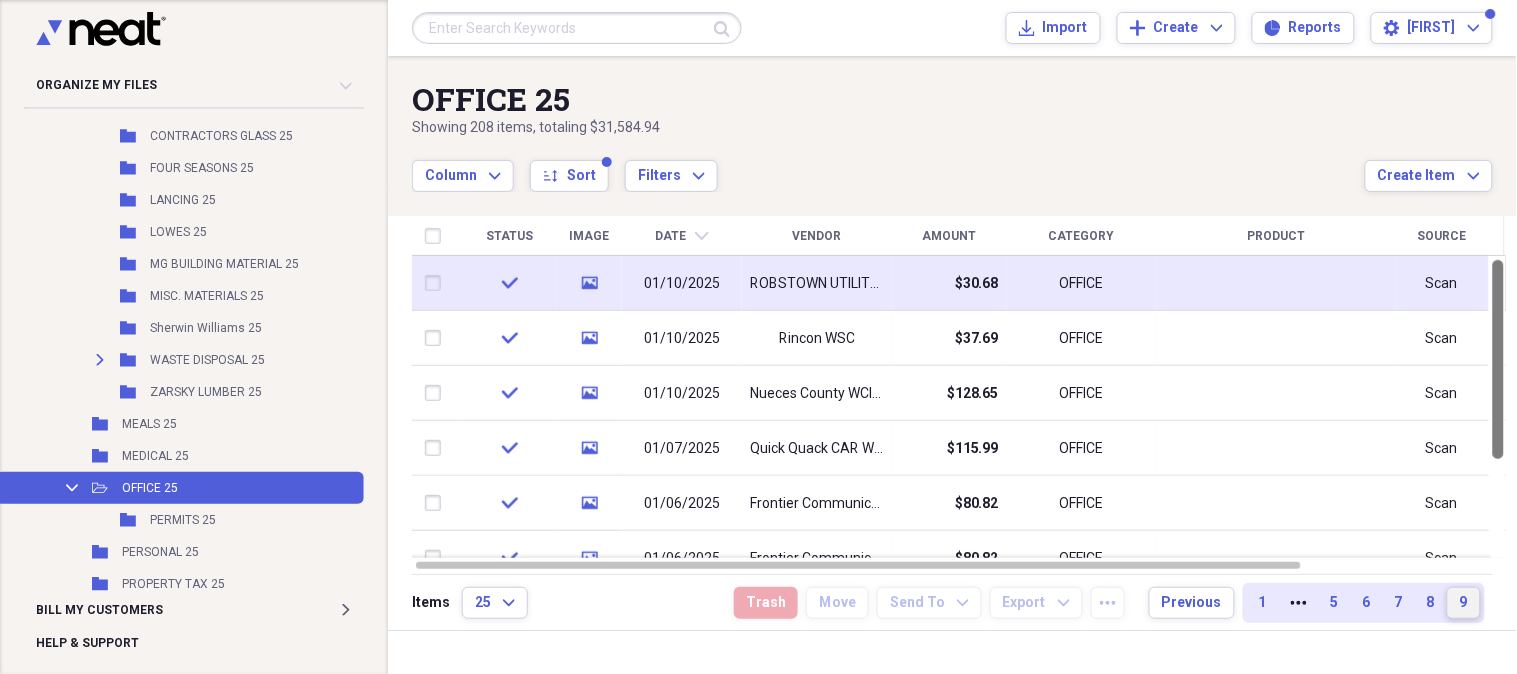 click on "check media [DATE] ROBSTOWN UTILITY SYSTEMS STATEMENT $[AMOUNT] OFFICE Scan check media [DATE] Rincon WSC $[AMOUNT] OFFICE Scan check media [DATE] Nueces County WCID #3 $[AMOUNT] OFFICE Scan check media [DATE] Quick Quack CAR WASH $[AMOUNT] OFFICE Scan check media [DATE] Frontier Communications $[AMOUNT] OFFICE Scan check media [DATE] Frontier Communications $[AMOUNT] OFFICE Scan check media [DATE] Academy SPORTS+OUTDOORS $[AMOUNT] OFFICE Scan check media [DATE] H E B $[AMOUNT] OFFICE Scan" at bounding box center [959, 395] 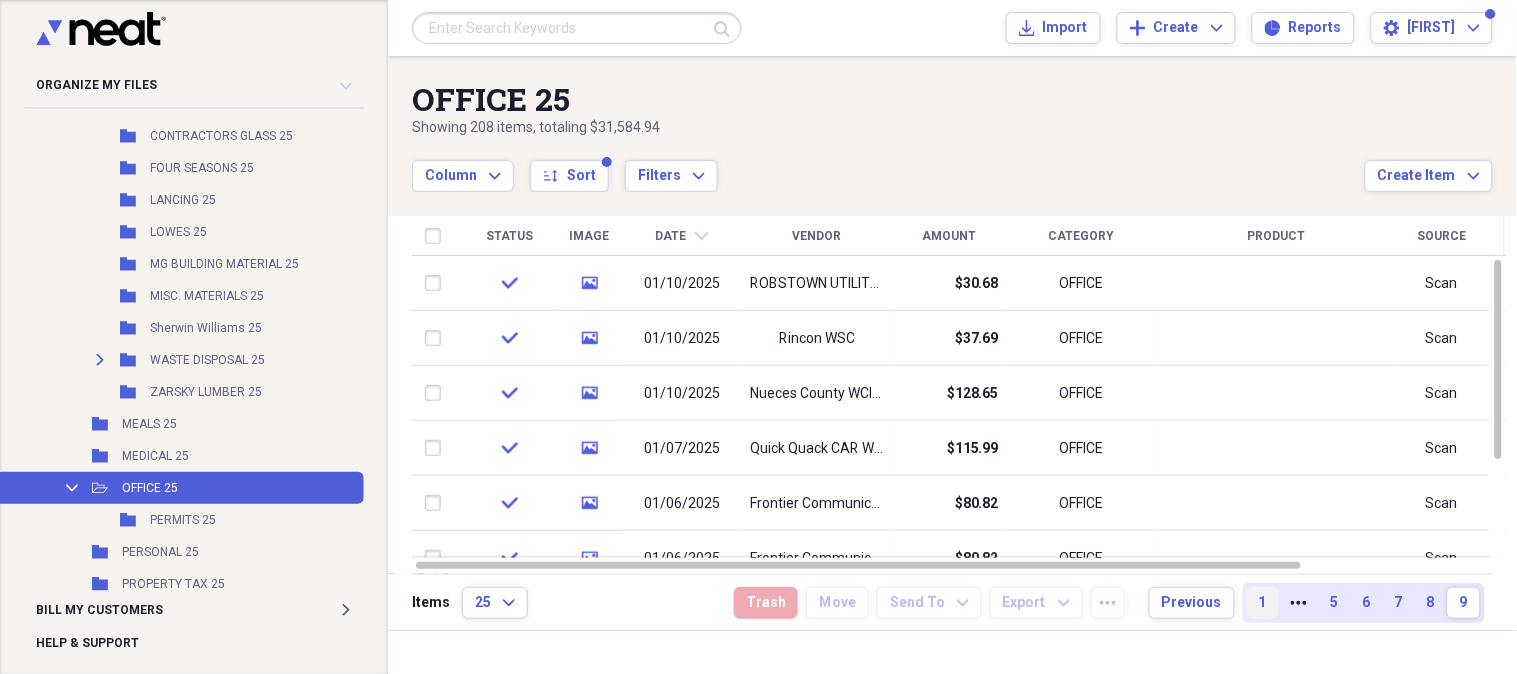 click on "1" at bounding box center [1263, 603] 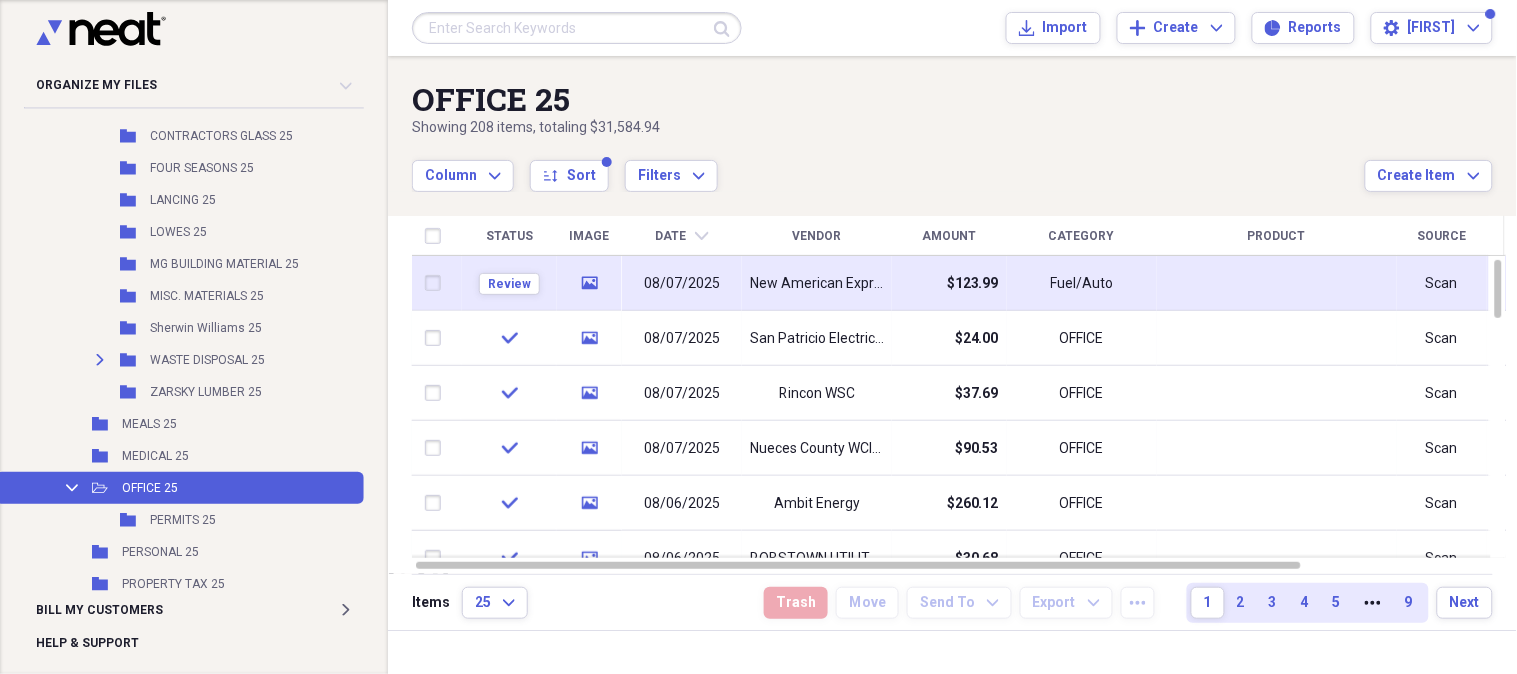 click on "08/07/2025" at bounding box center [682, 283] 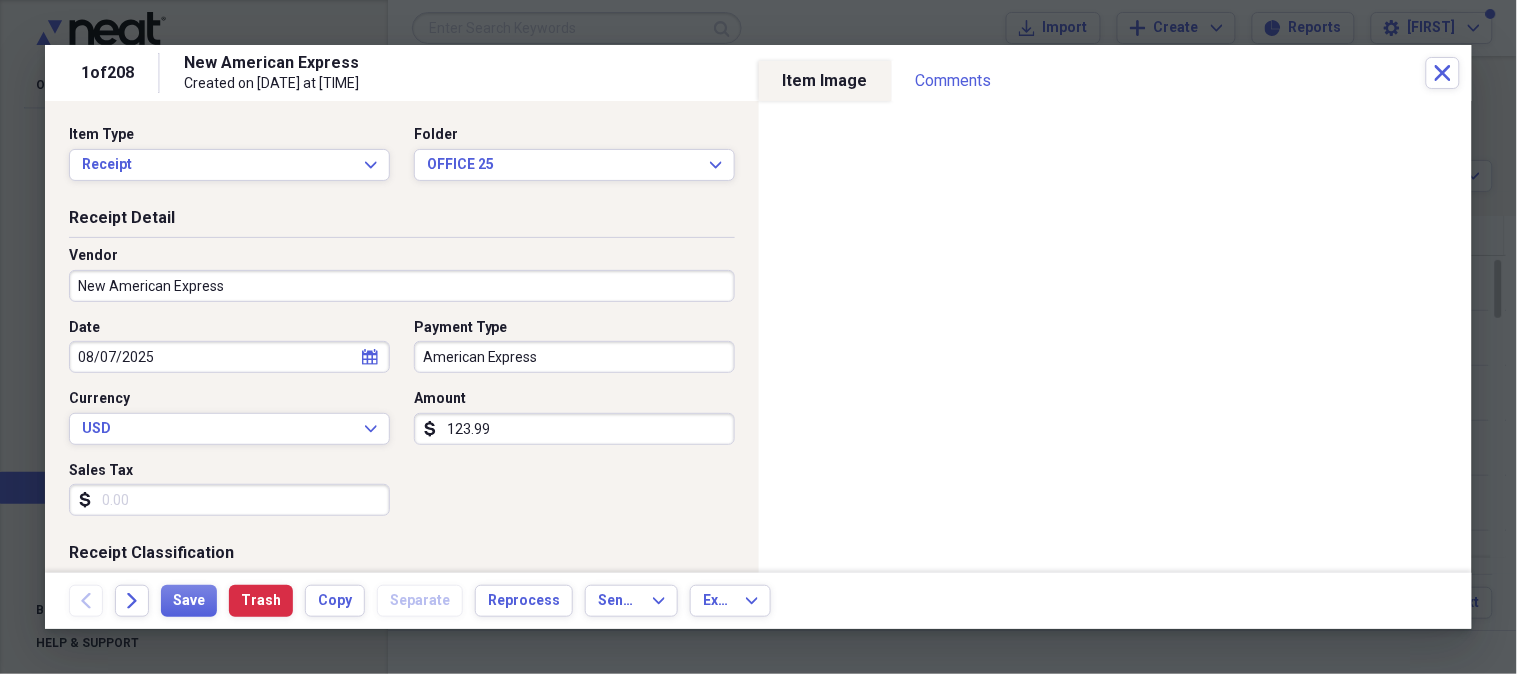 click on "New American Express" at bounding box center [402, 286] 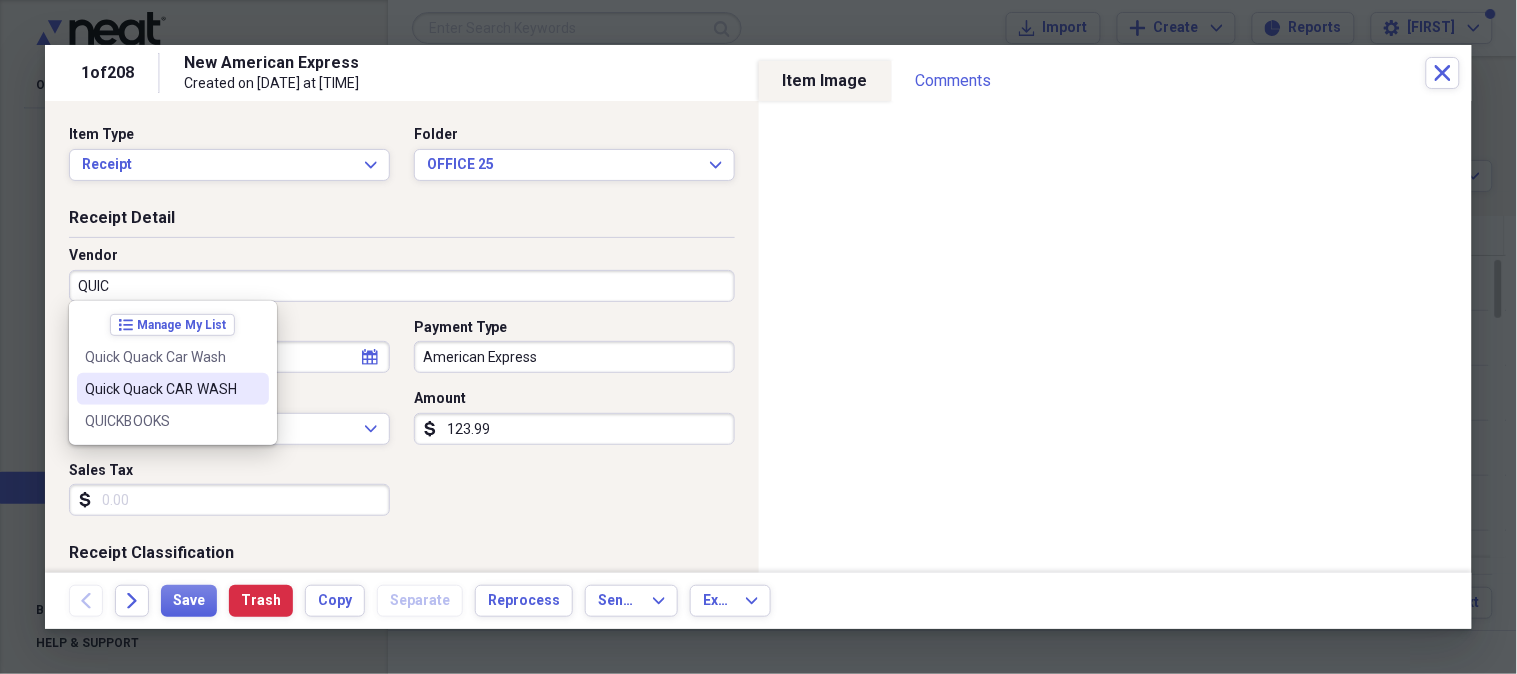 click on "Quick Quack CAR WASH" at bounding box center (161, 389) 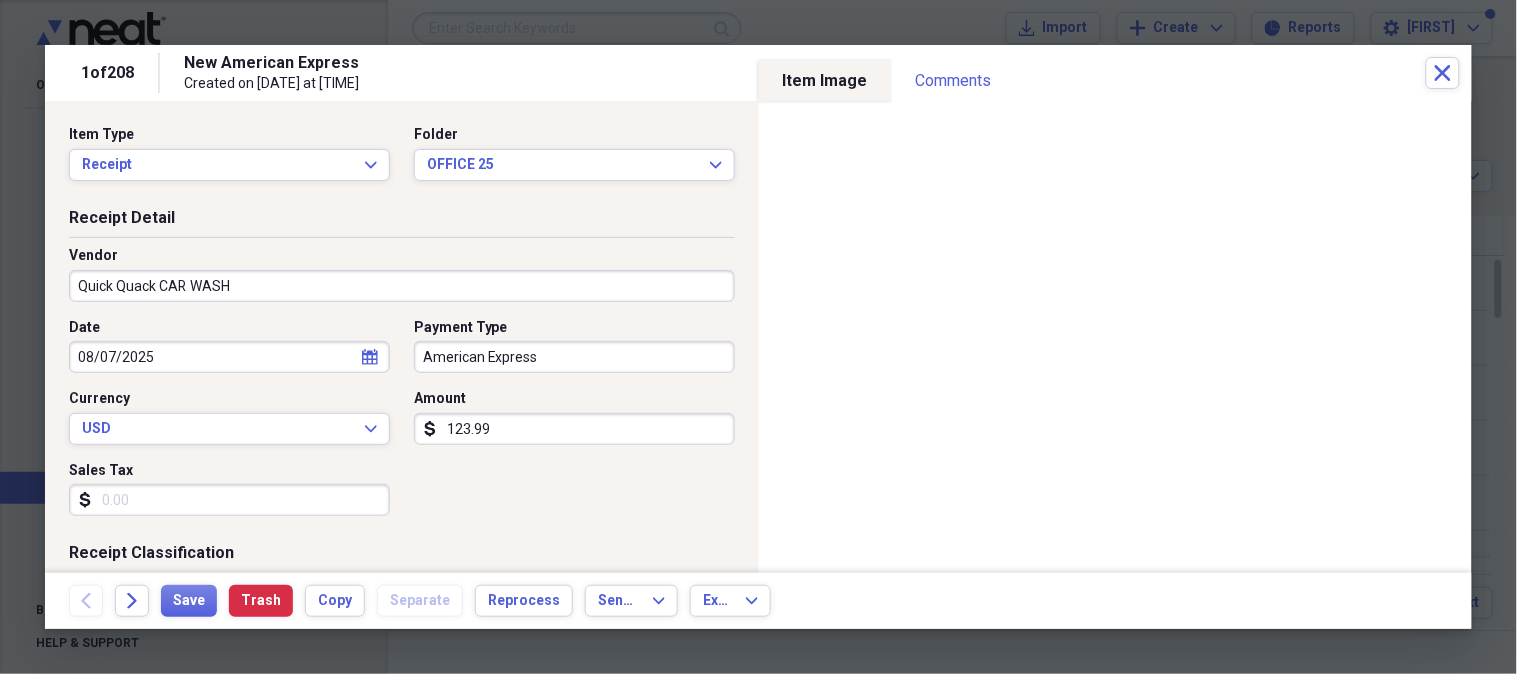 type on "OFFICE" 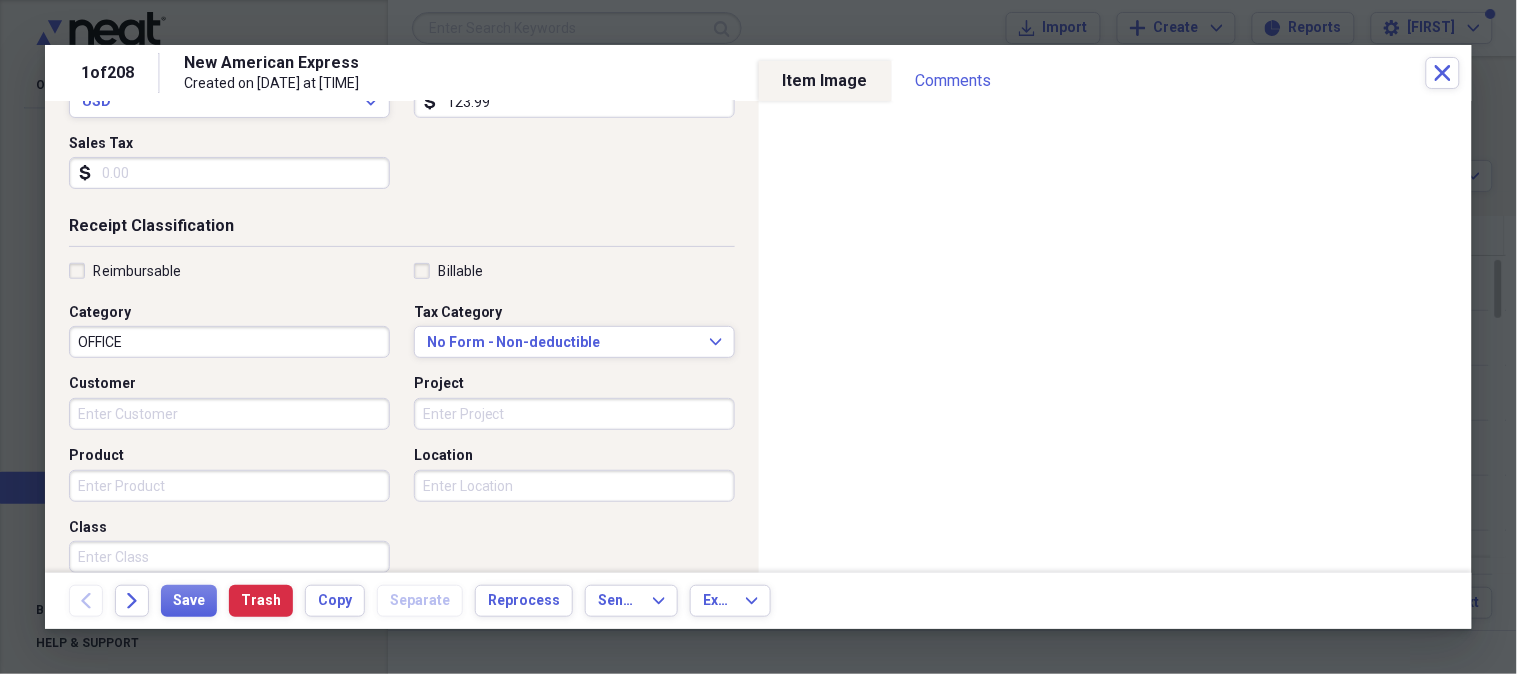 scroll, scrollTop: 343, scrollLeft: 0, axis: vertical 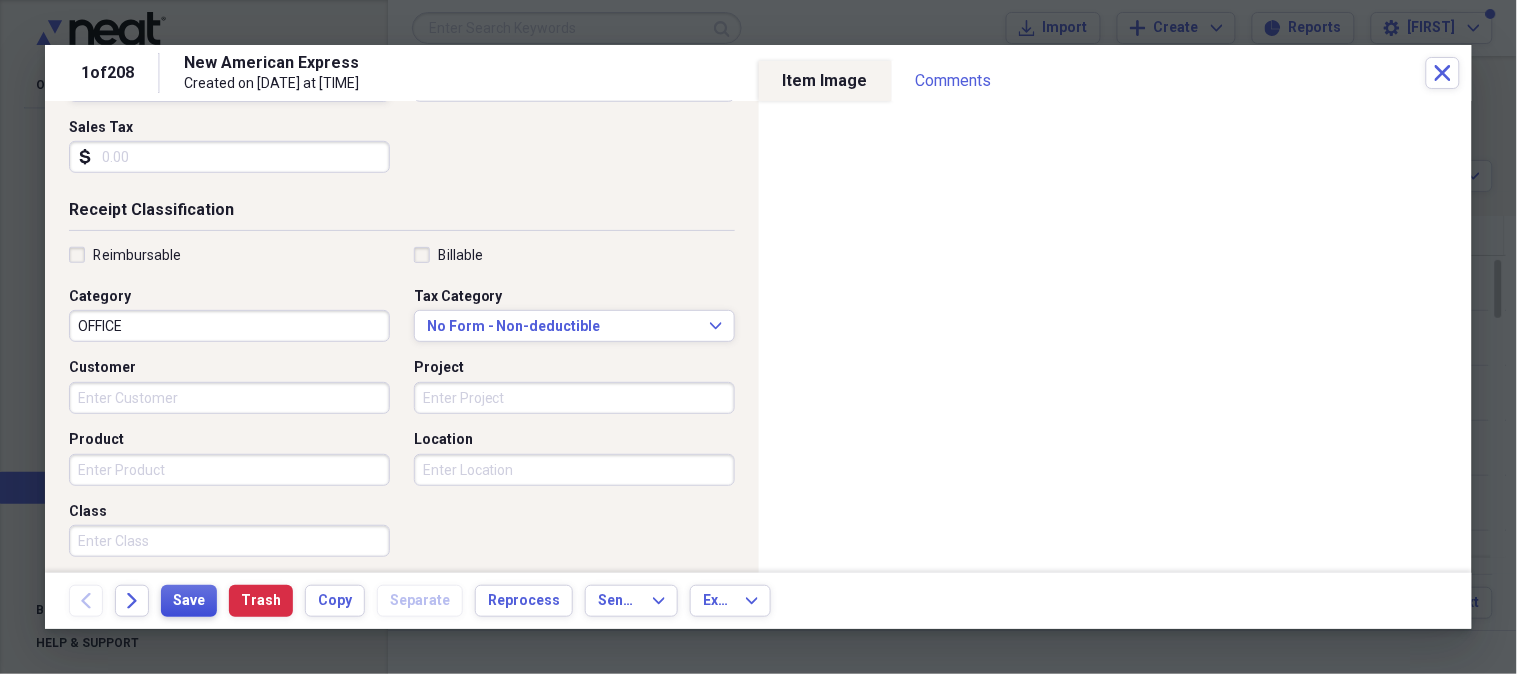 click on "Save" at bounding box center (189, 601) 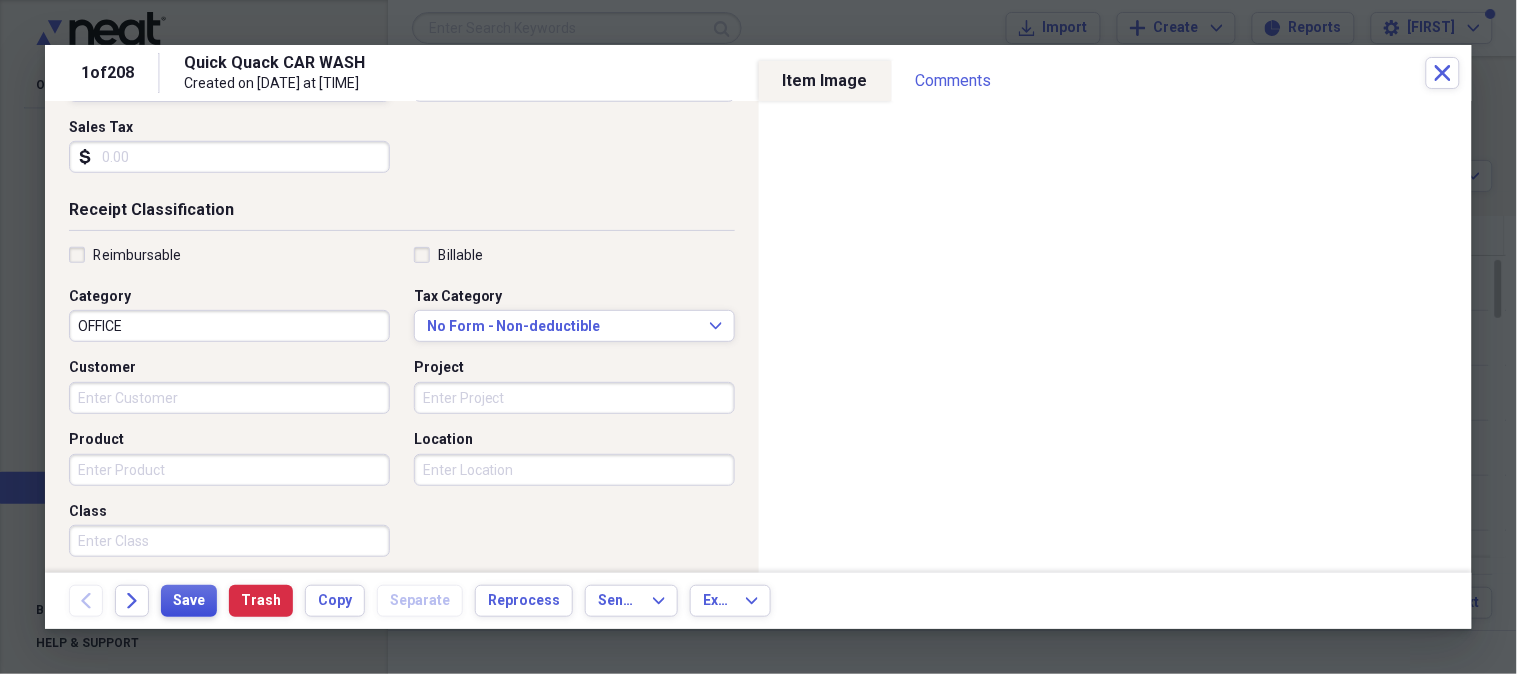 click on "Save" at bounding box center (189, 601) 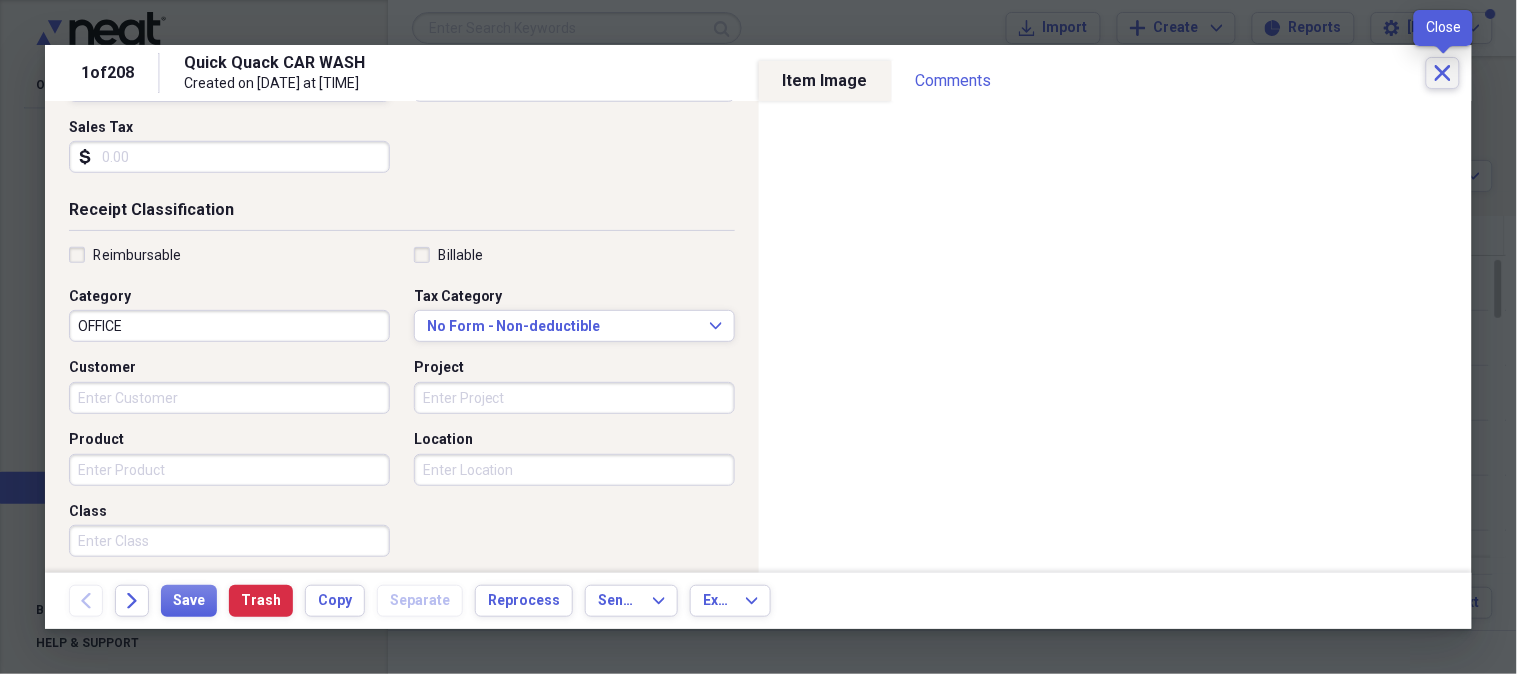 click on "Close" 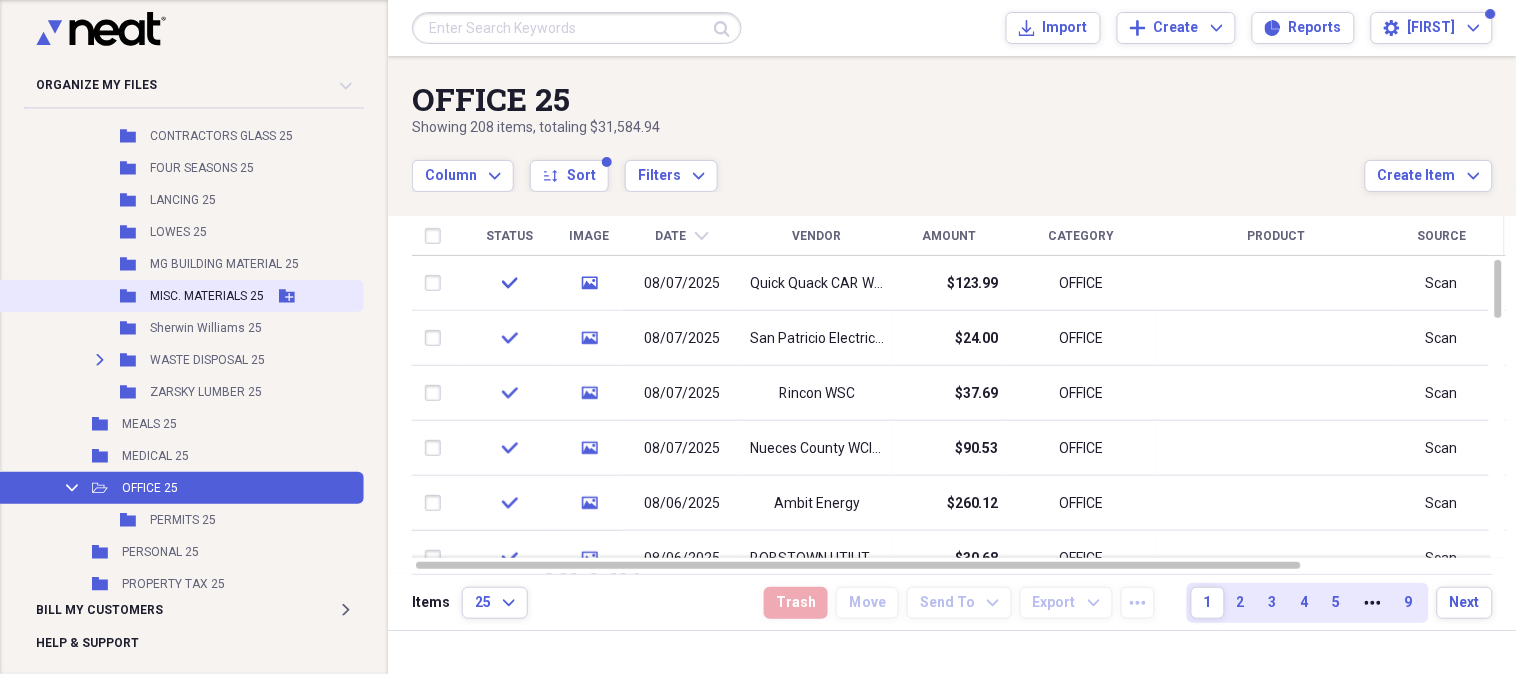 click on "MISC. MATERIALS 25" at bounding box center [207, 296] 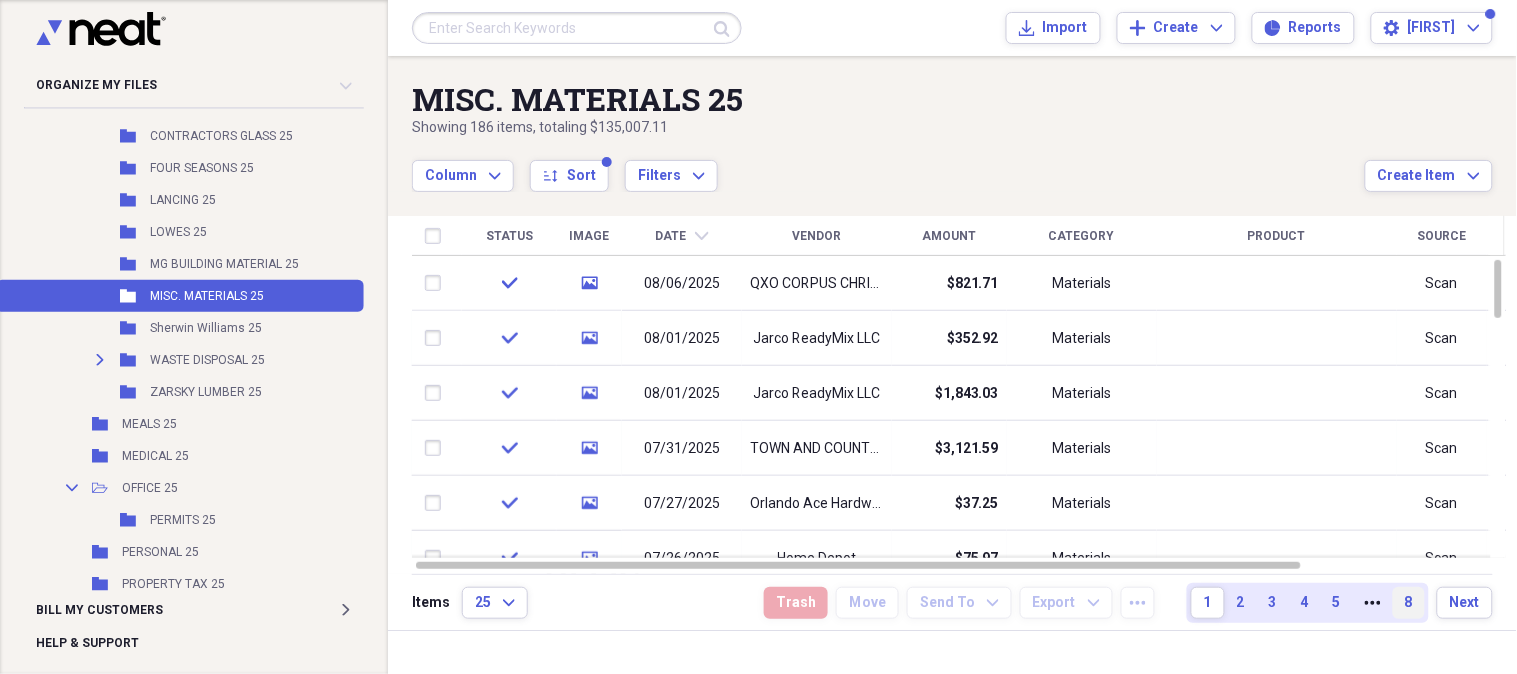 click on "8" at bounding box center [1409, 603] 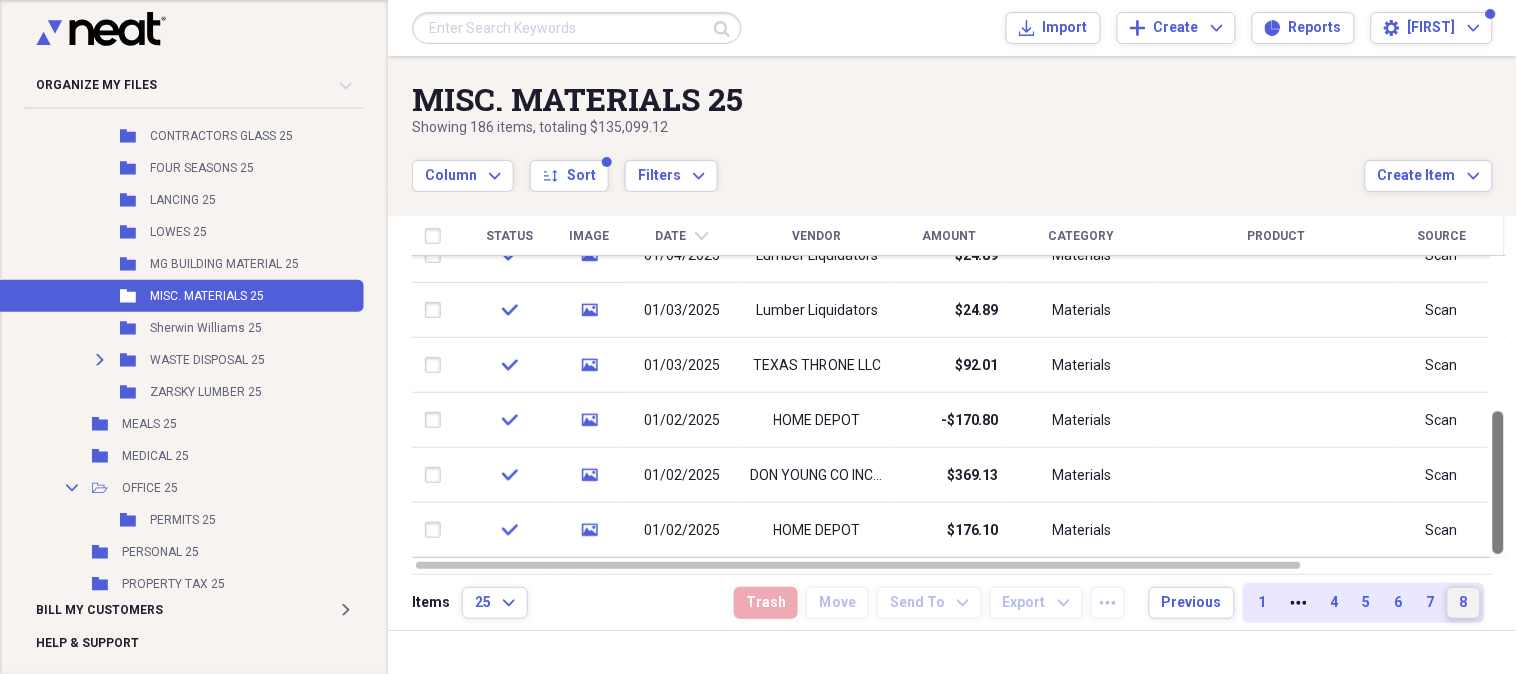 drag, startPoint x: 1514, startPoint y: 281, endPoint x: 1501, endPoint y: 585, distance: 304.27783 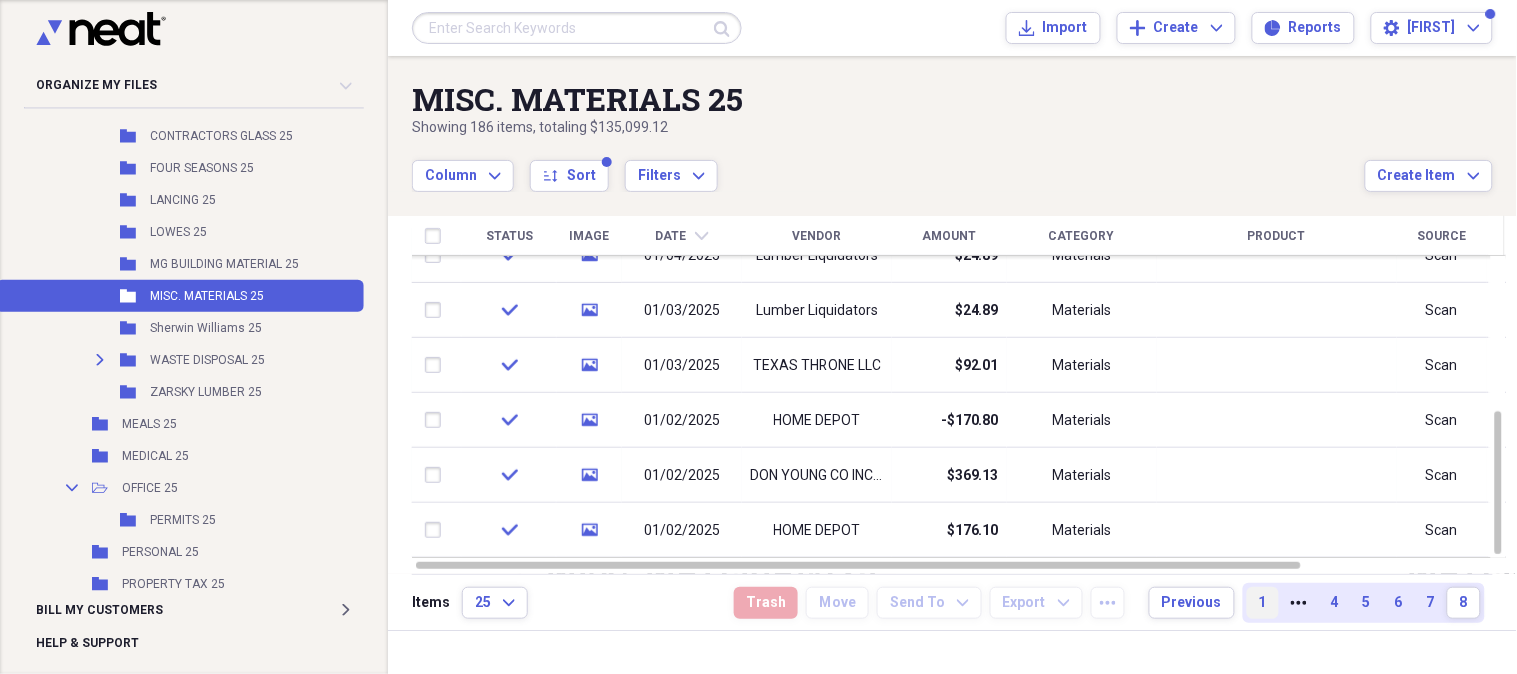 click on "1" at bounding box center (1263, 603) 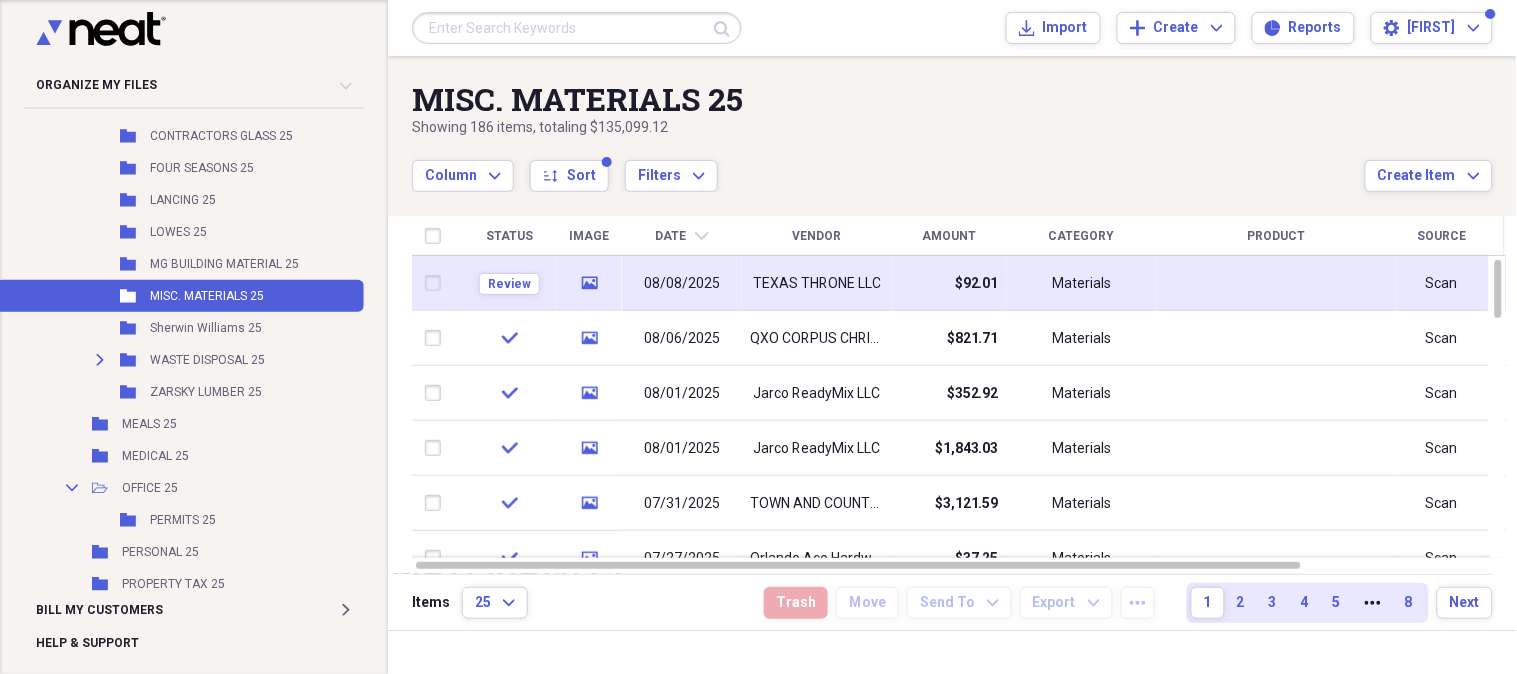 click on "08/08/2025" at bounding box center (682, 284) 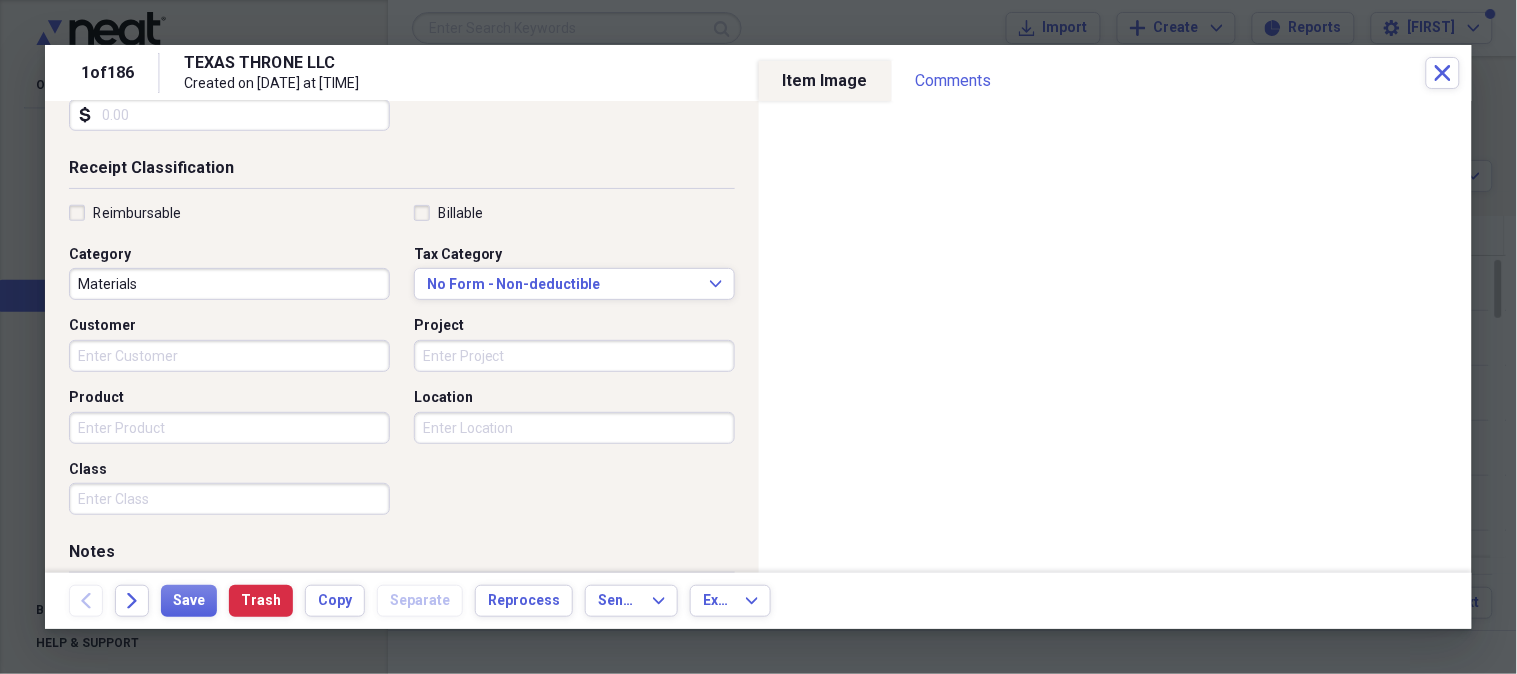 scroll, scrollTop: 398, scrollLeft: 0, axis: vertical 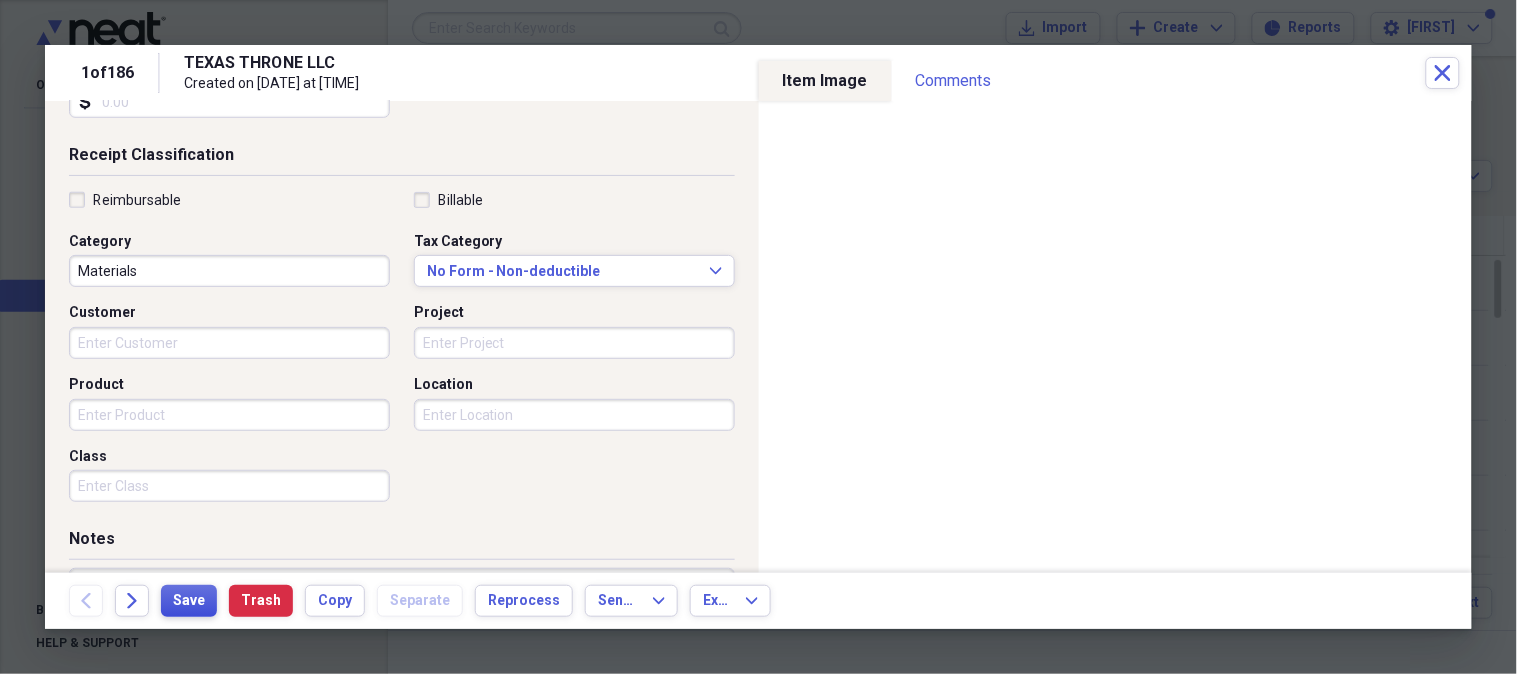 click on "Save" at bounding box center [189, 601] 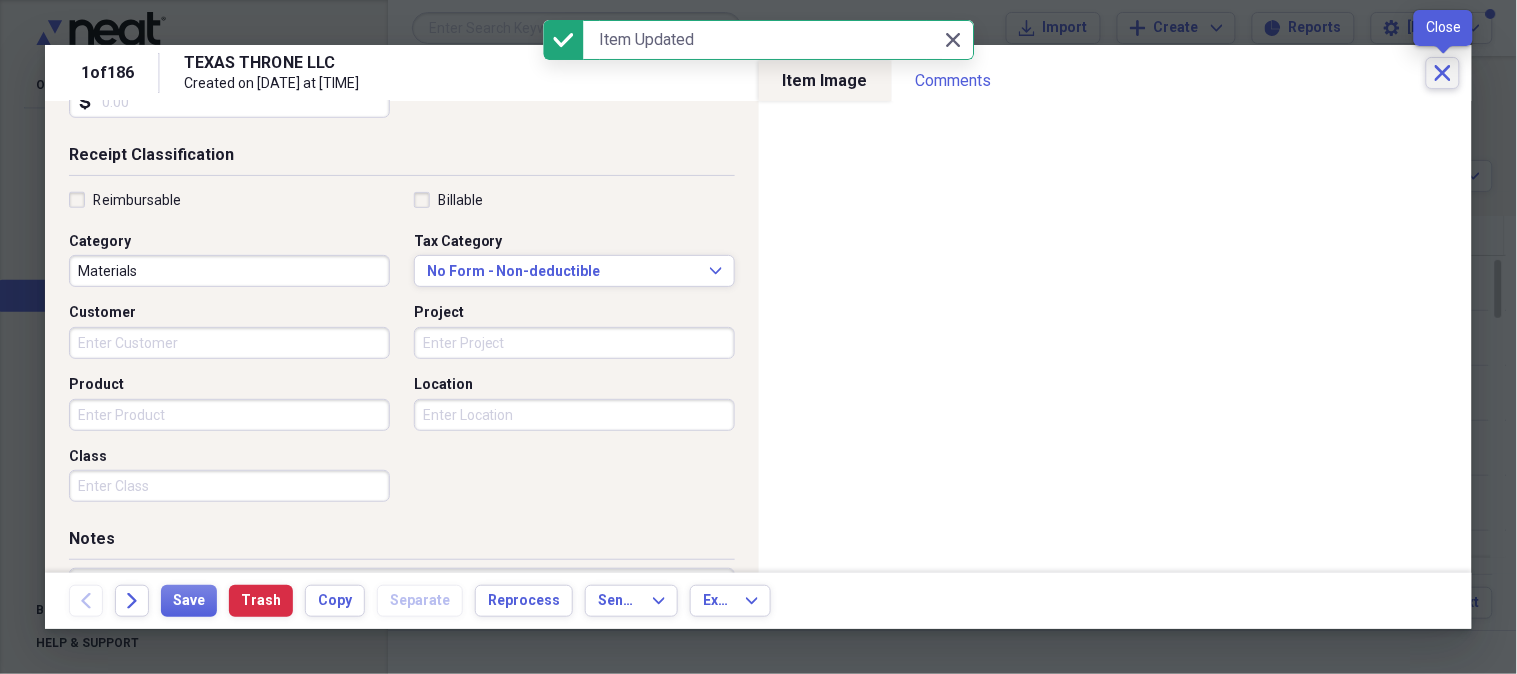 click on "Close" 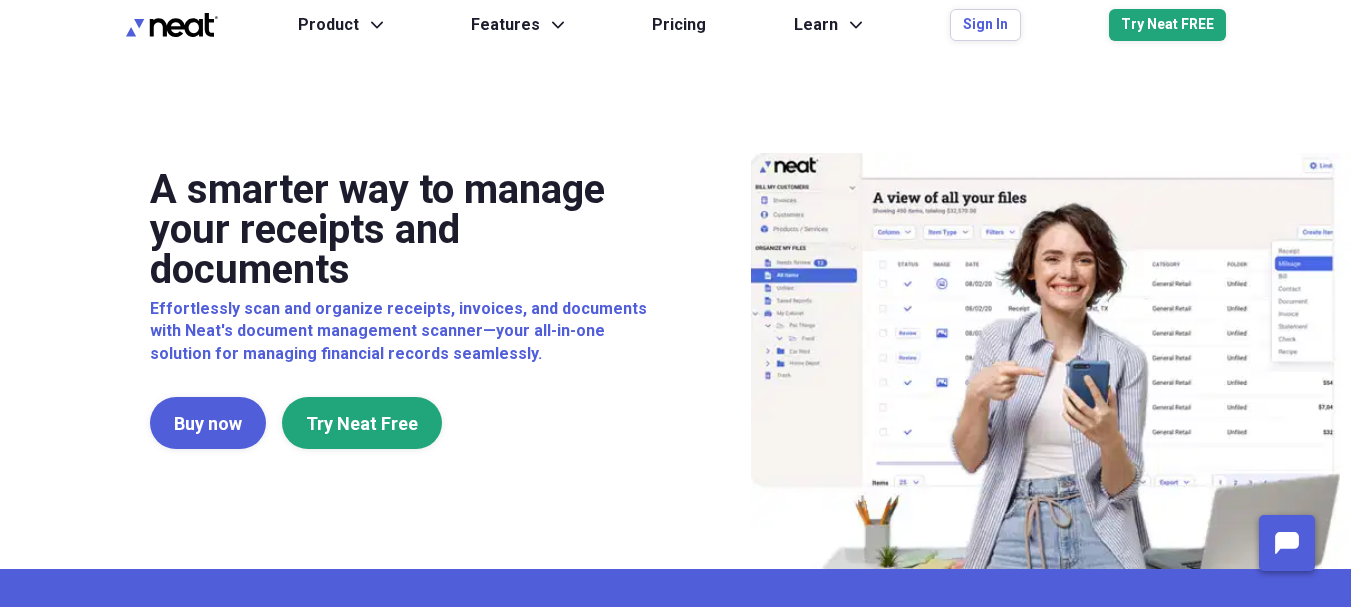 scroll, scrollTop: 0, scrollLeft: 0, axis: both 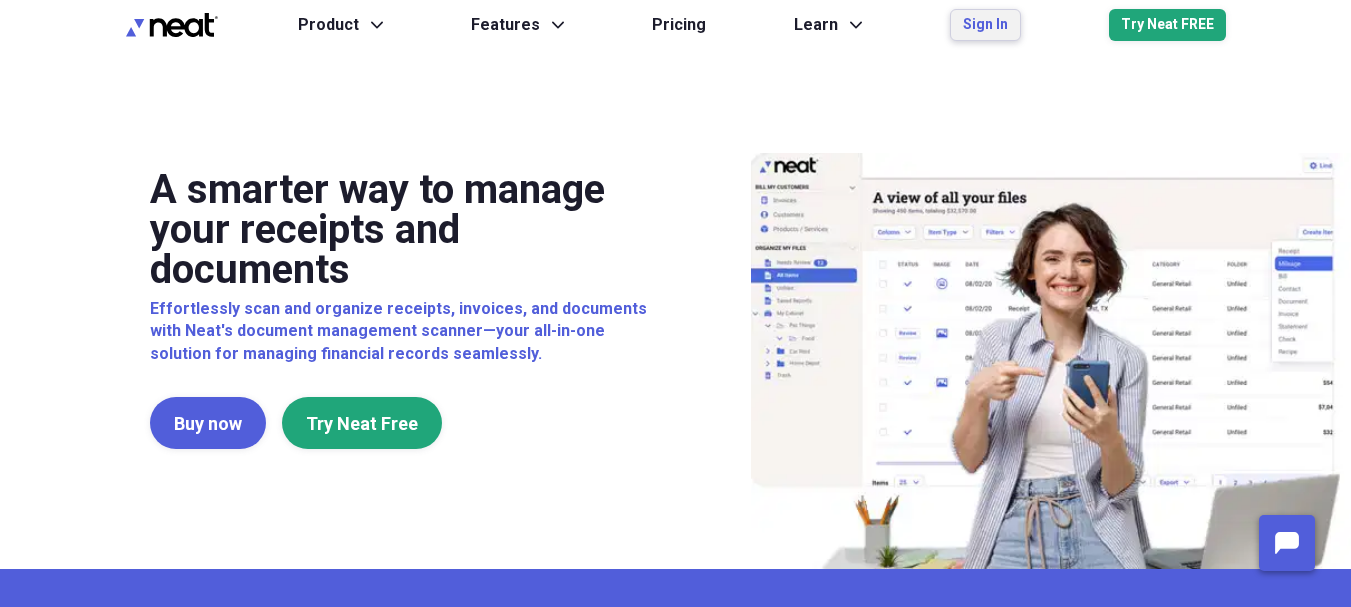 click on "Sign In" at bounding box center (985, 25) 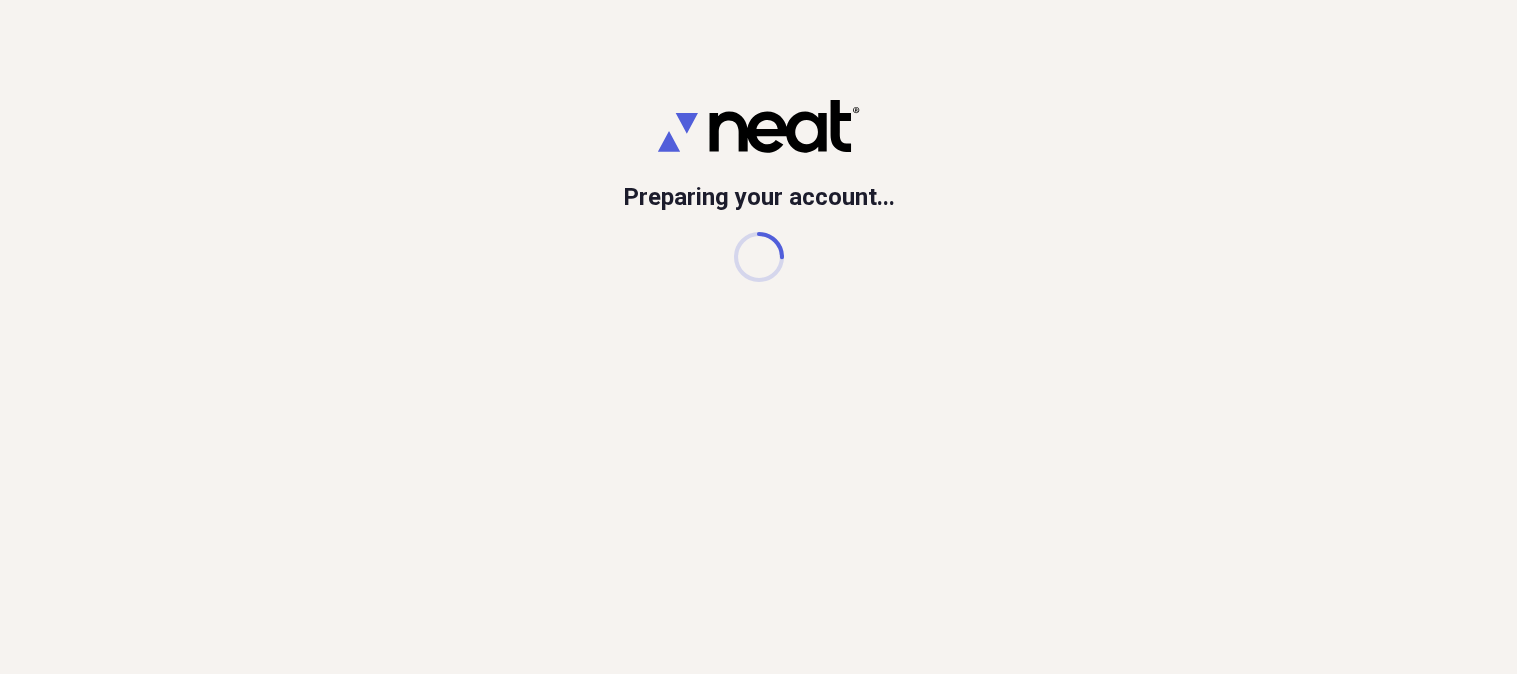 scroll, scrollTop: 0, scrollLeft: 0, axis: both 